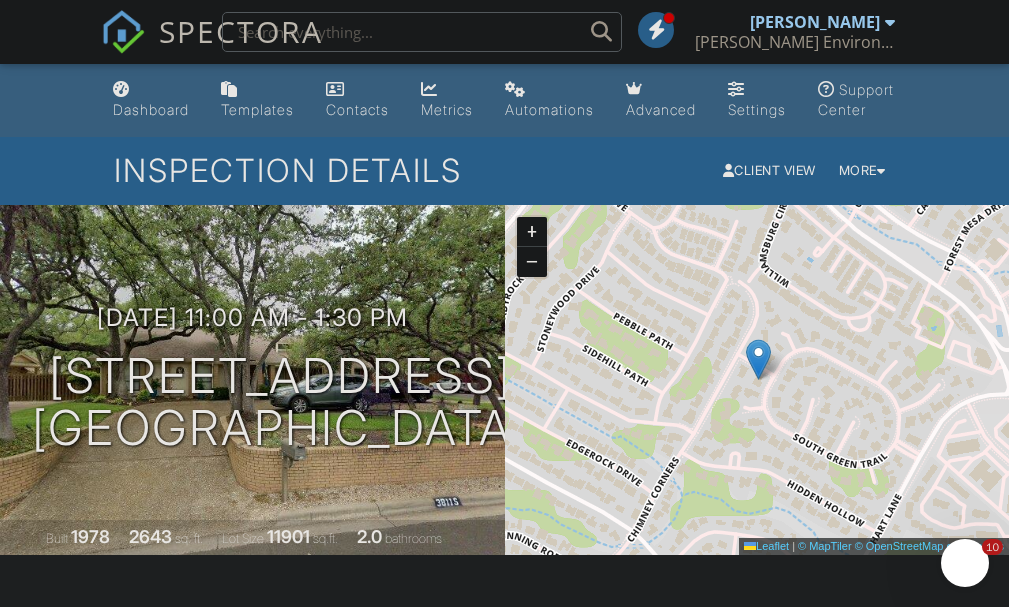 scroll, scrollTop: 0, scrollLeft: 0, axis: both 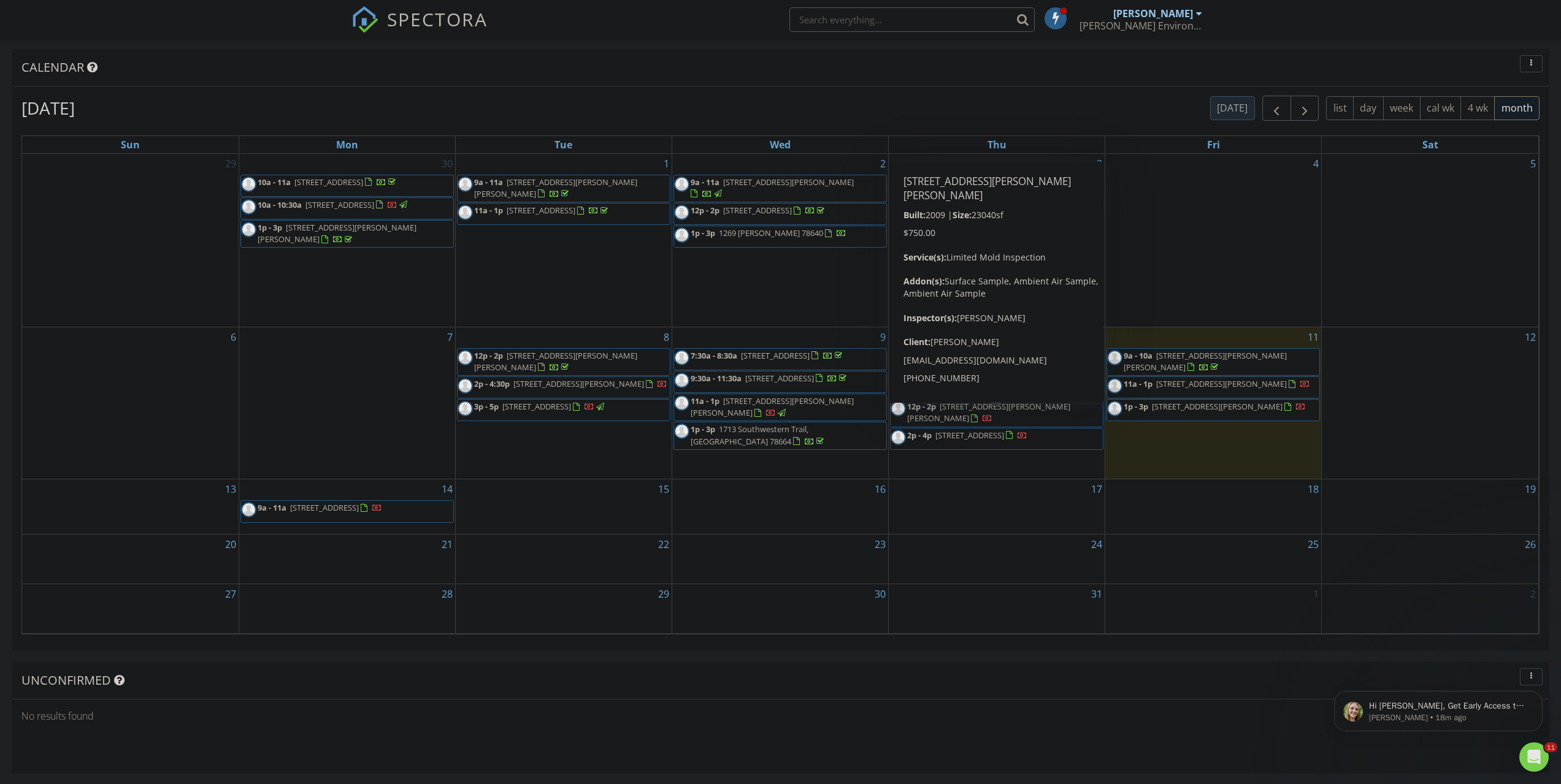 drag, startPoint x: 1046, startPoint y: 382, endPoint x: 1030, endPoint y: 390, distance: 17.888544 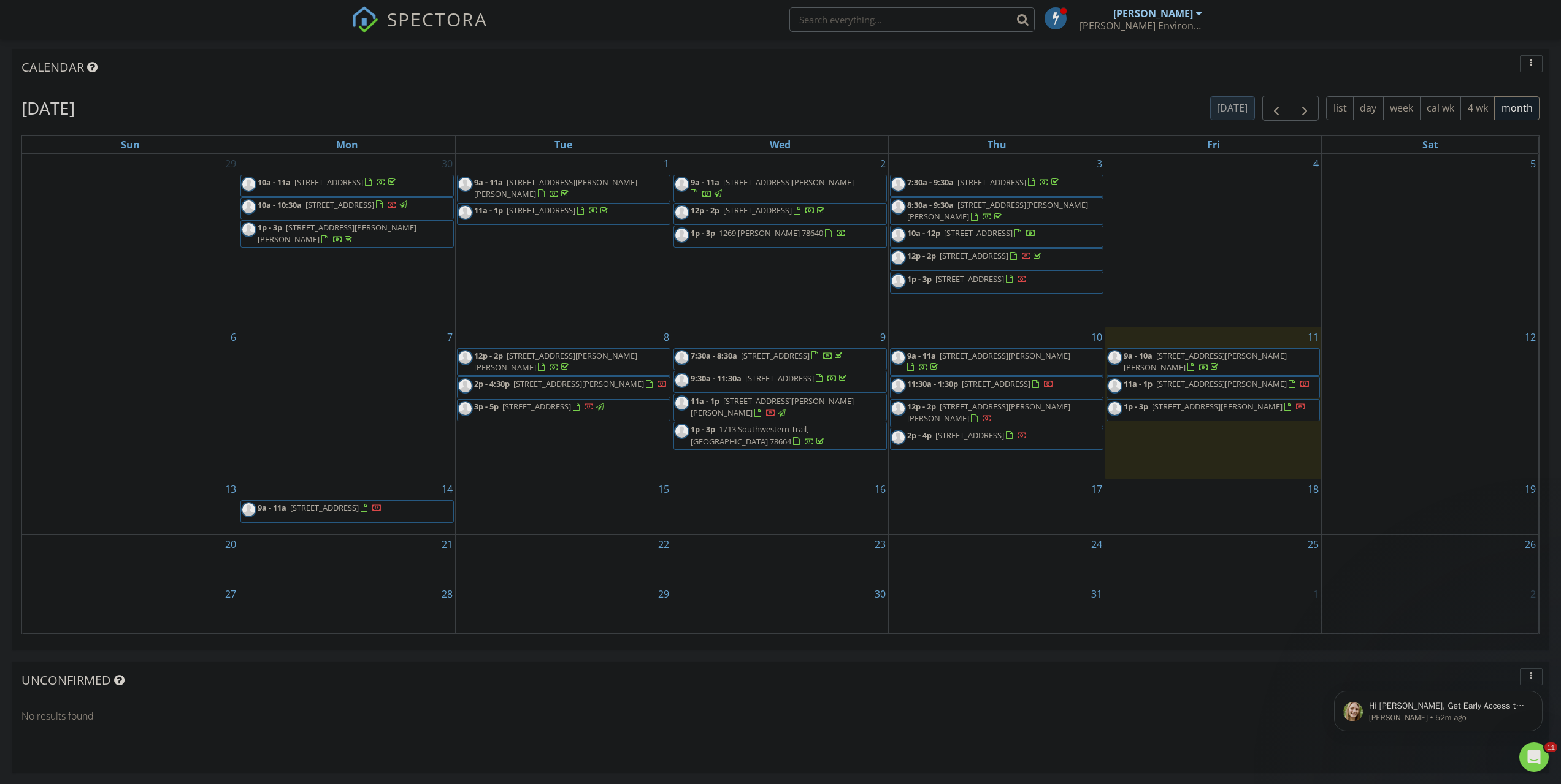 click at bounding box center [912, 20] 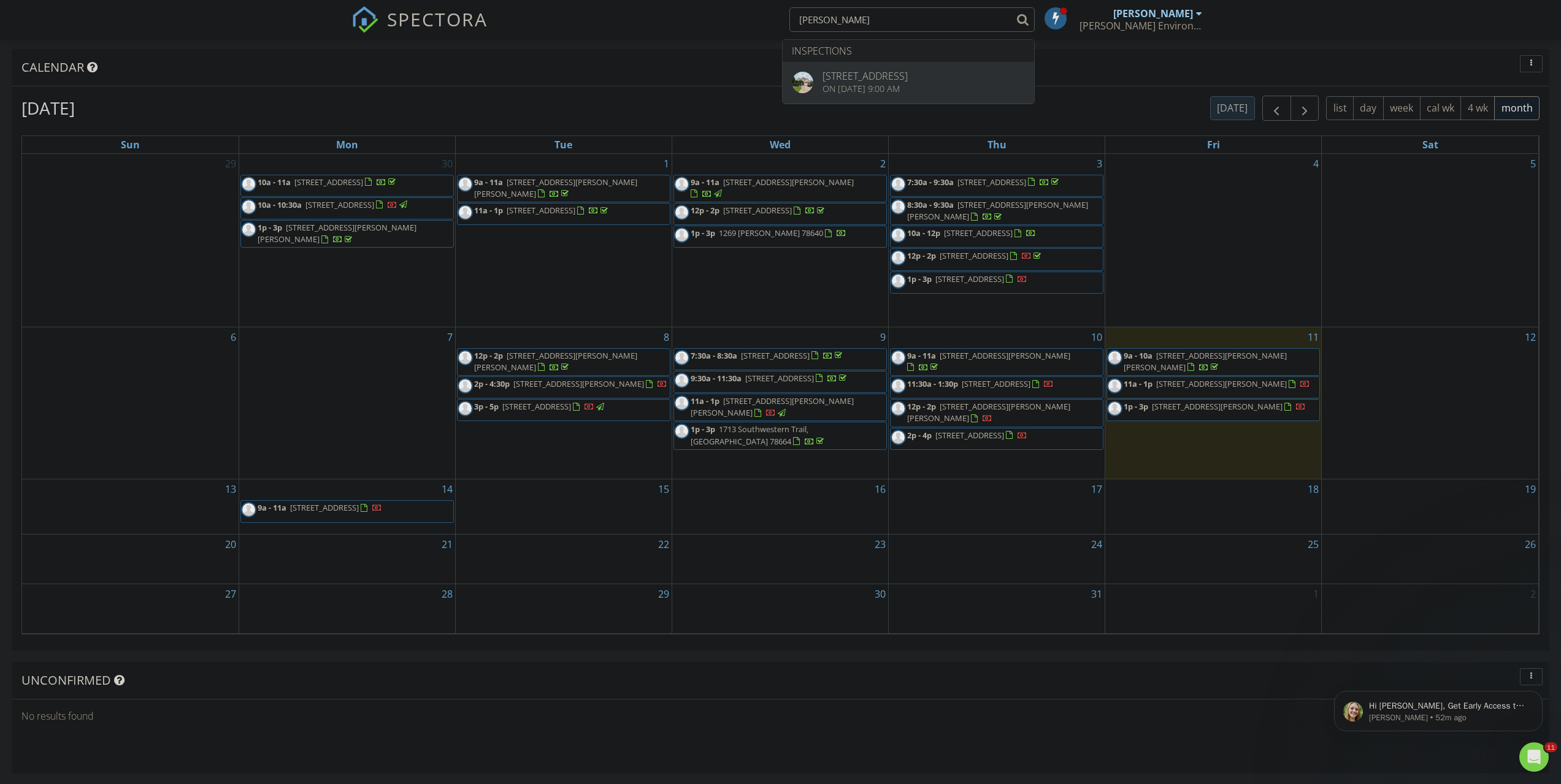 type on "epley" 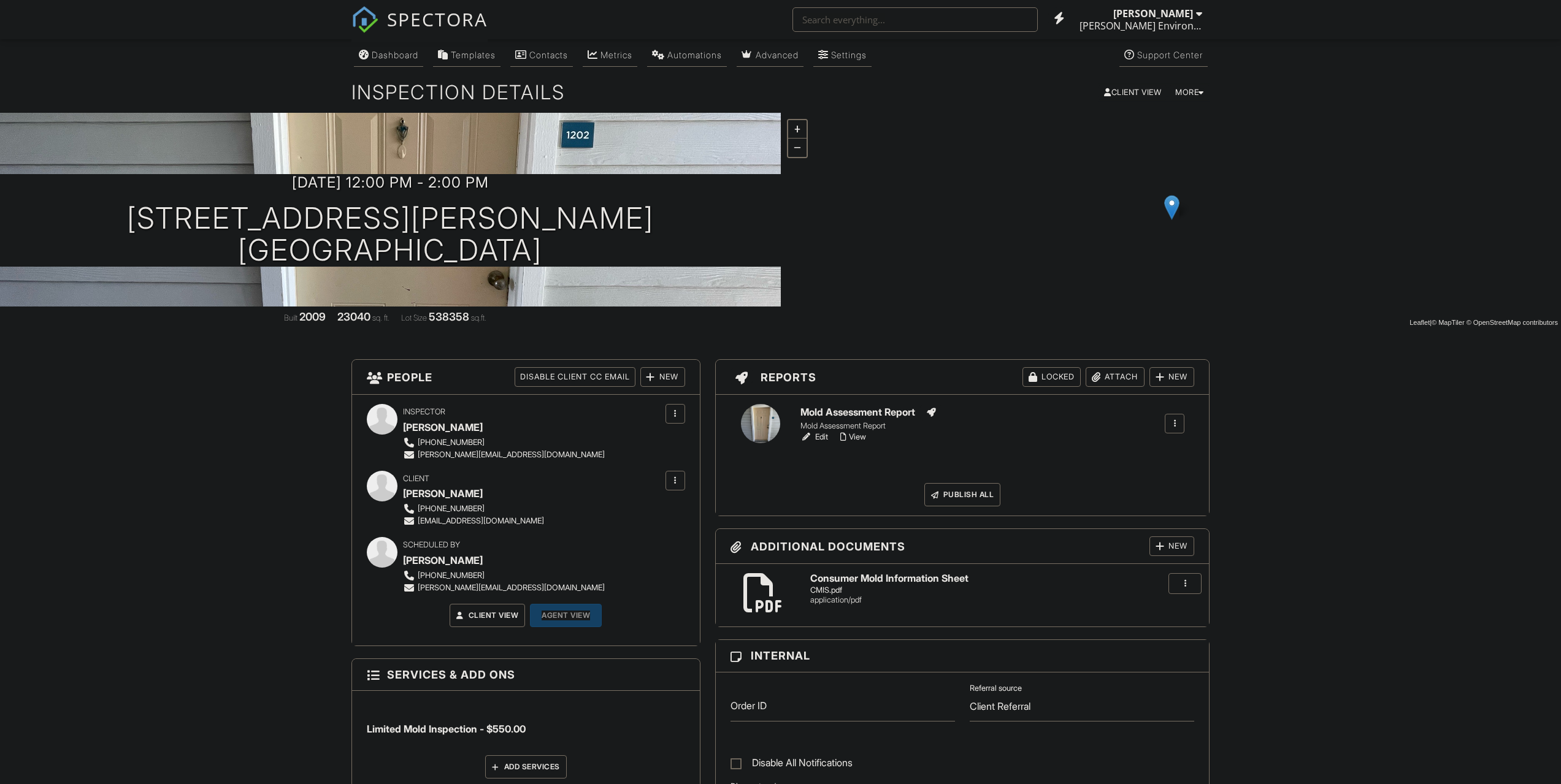 scroll, scrollTop: 0, scrollLeft: 0, axis: both 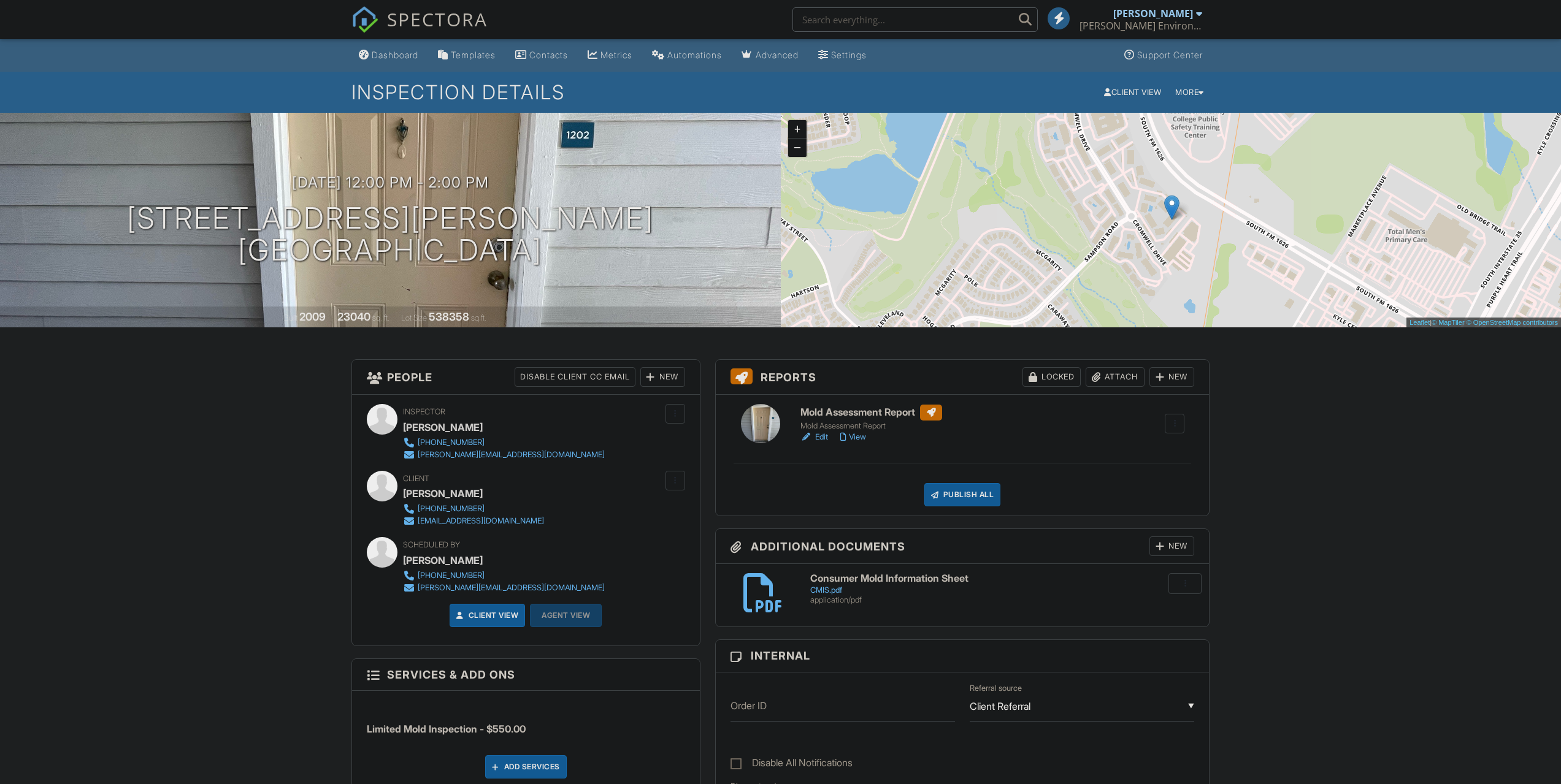click on "Attach" at bounding box center [1115, 377] 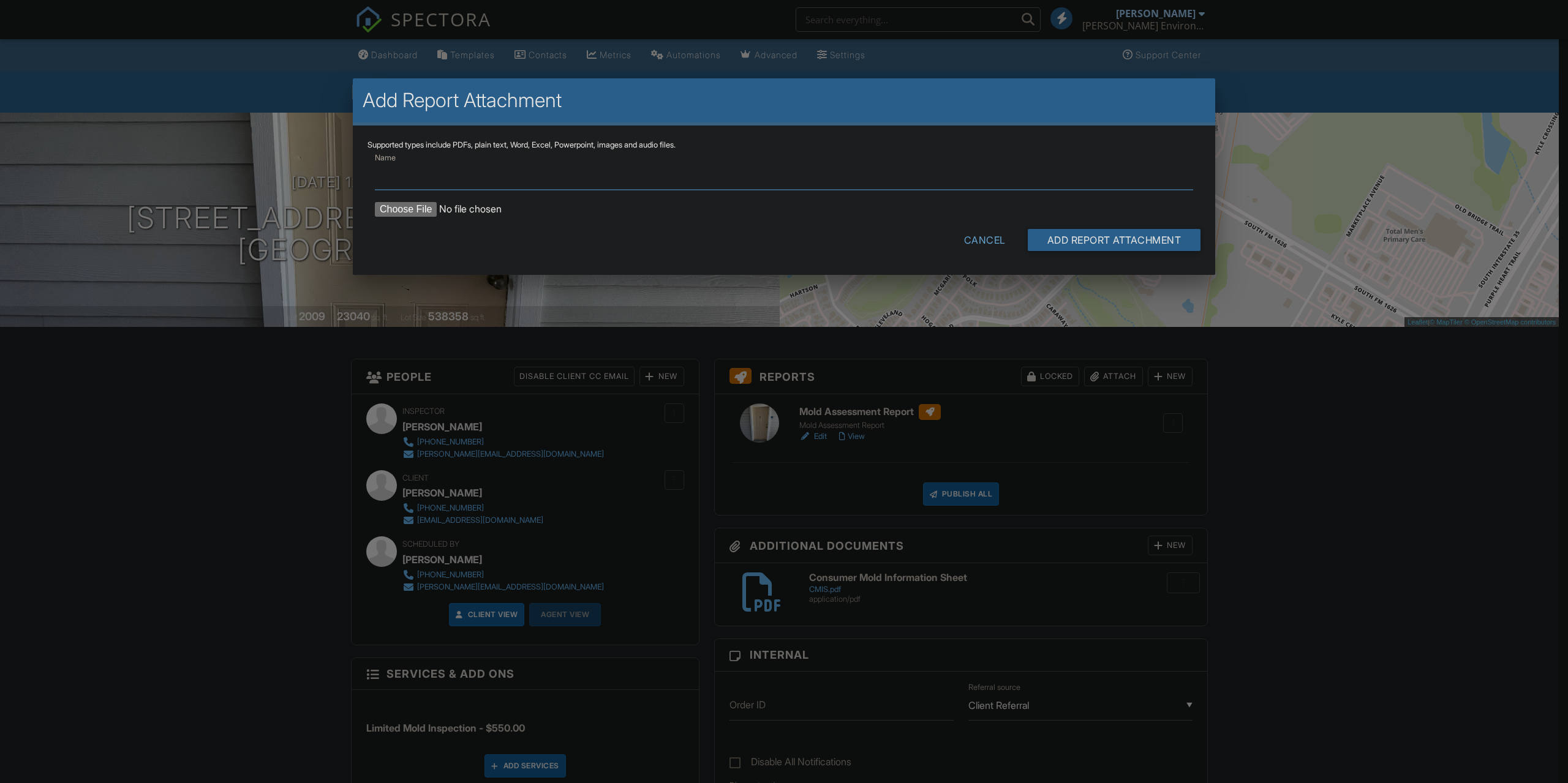 click on "Name" at bounding box center (784, 174) 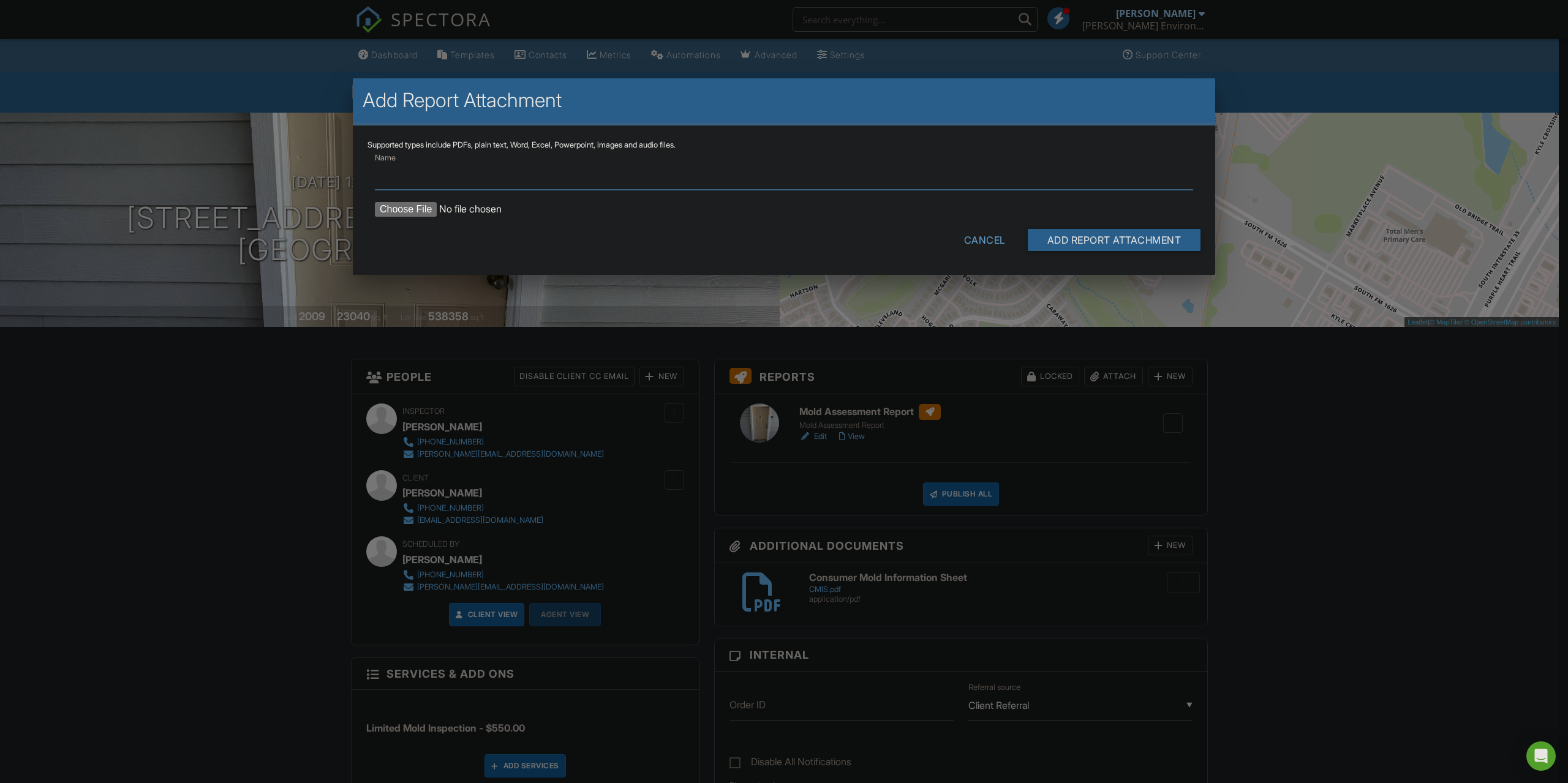 type on "Initial Lab Results" 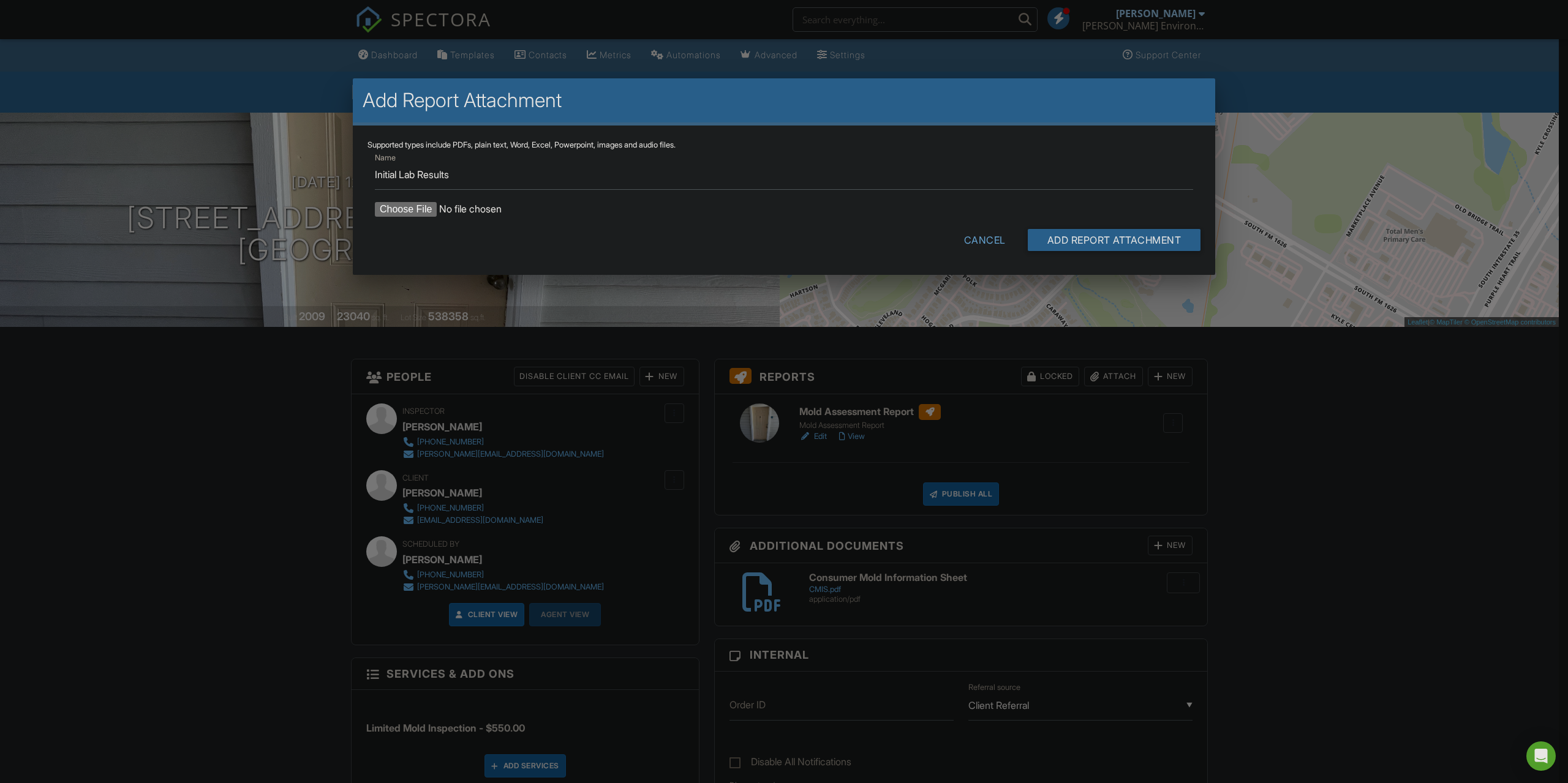 click at bounding box center (479, 209) 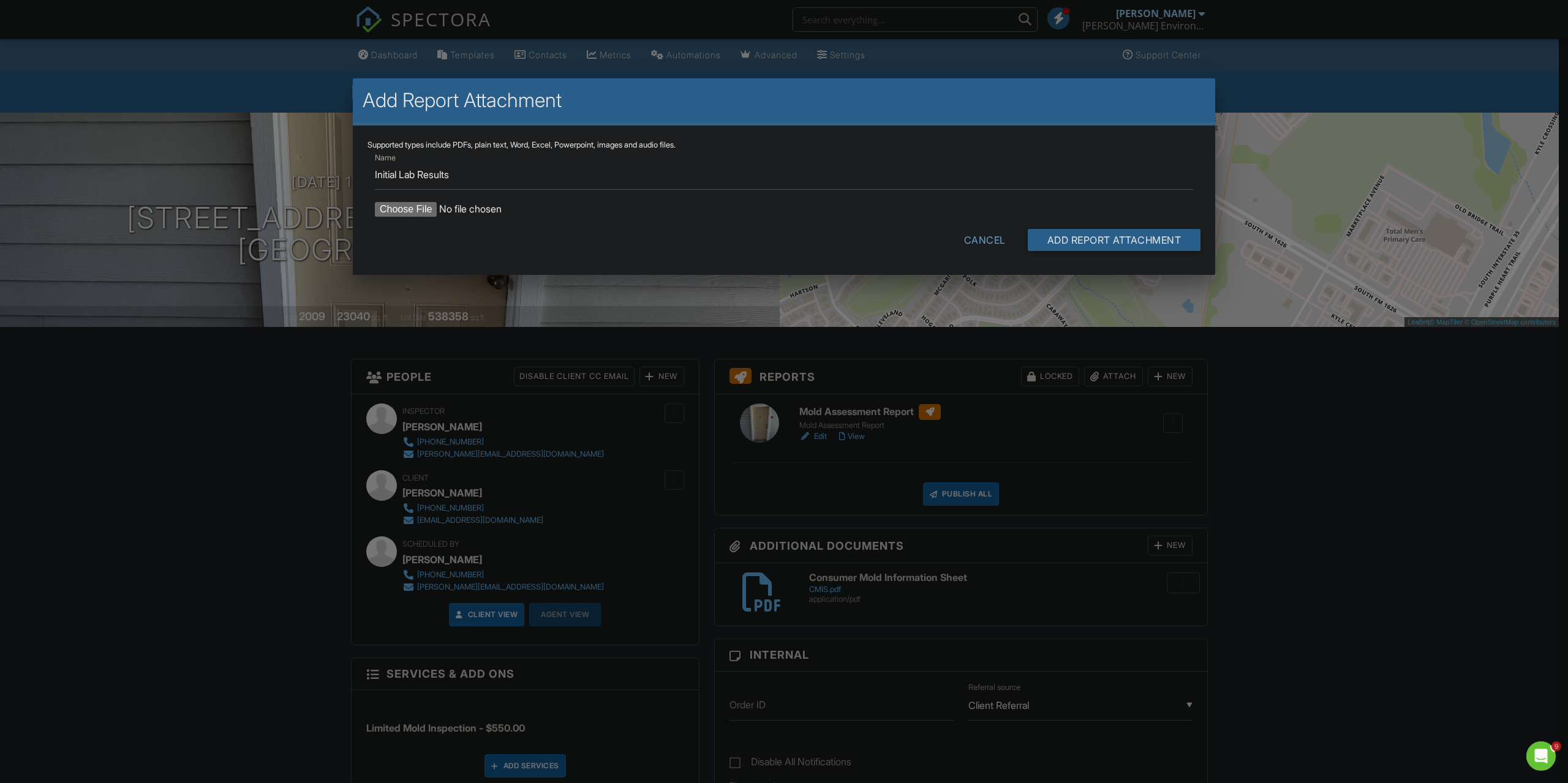 scroll, scrollTop: 0, scrollLeft: 0, axis: both 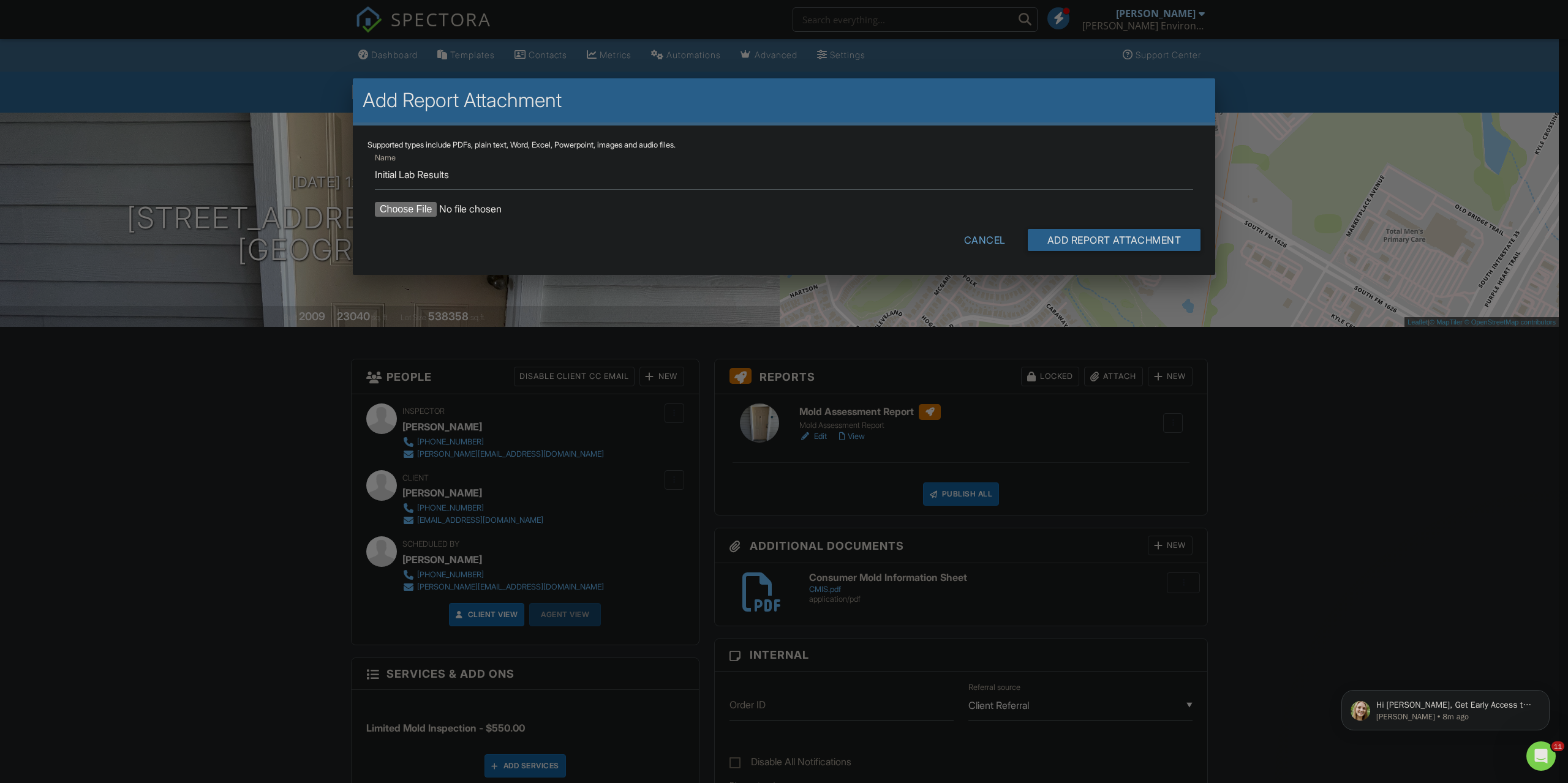 type on "C:\fakepath\Initial Lab Results 4925 Cromwell Dr #1202.pdf" 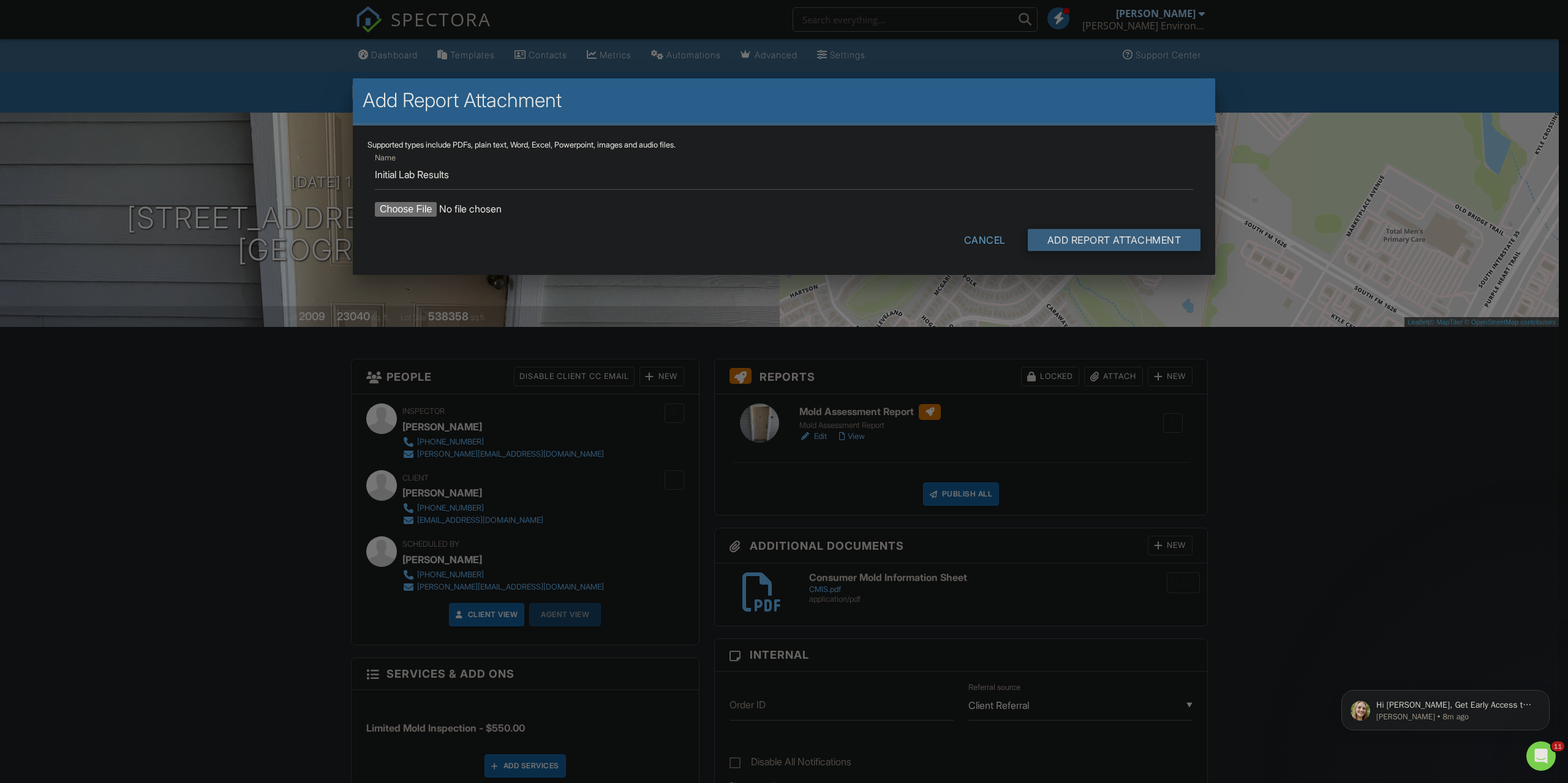 click on "Add Report Attachment" at bounding box center [1114, 240] 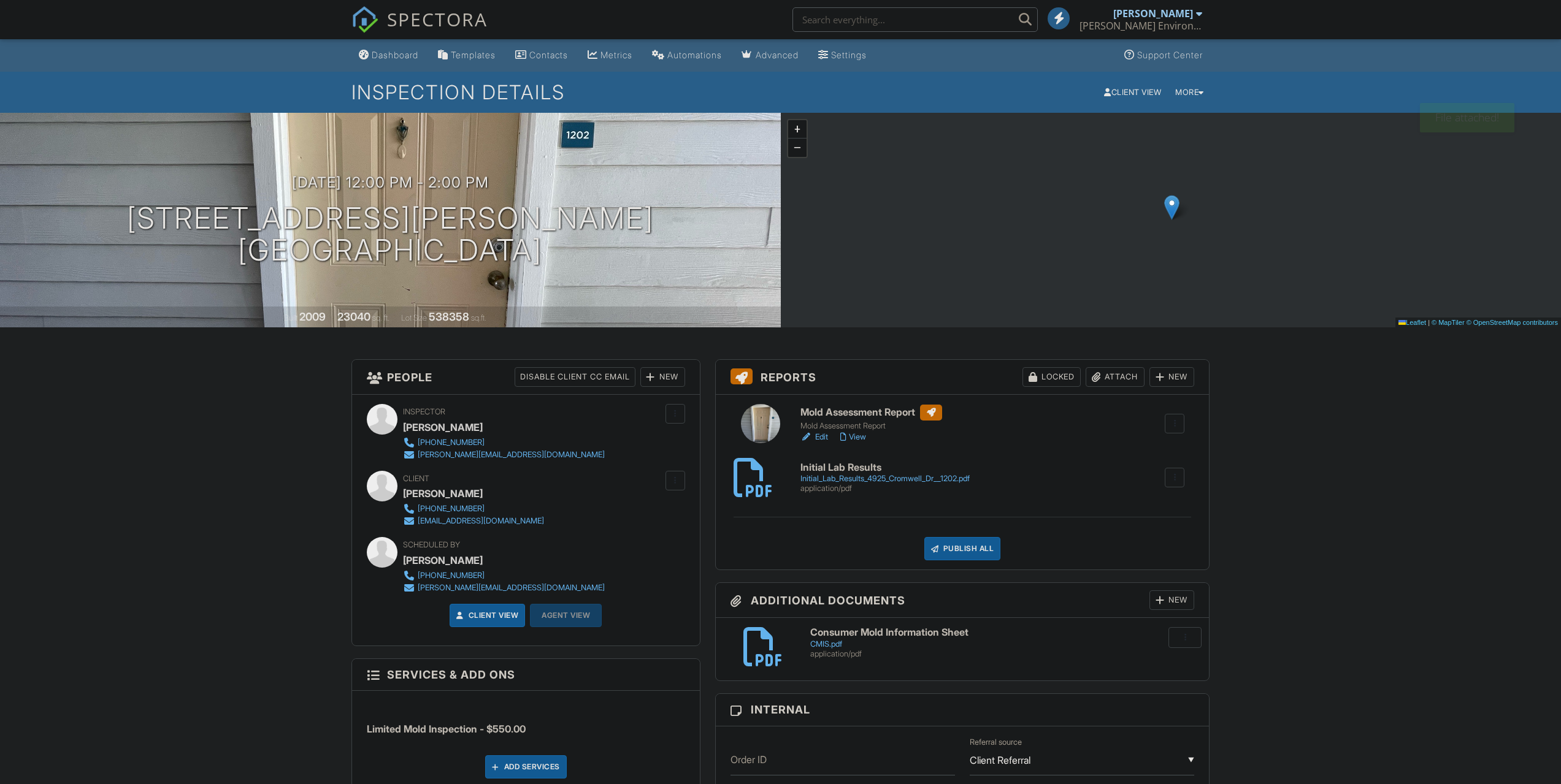 scroll, scrollTop: 0, scrollLeft: 0, axis: both 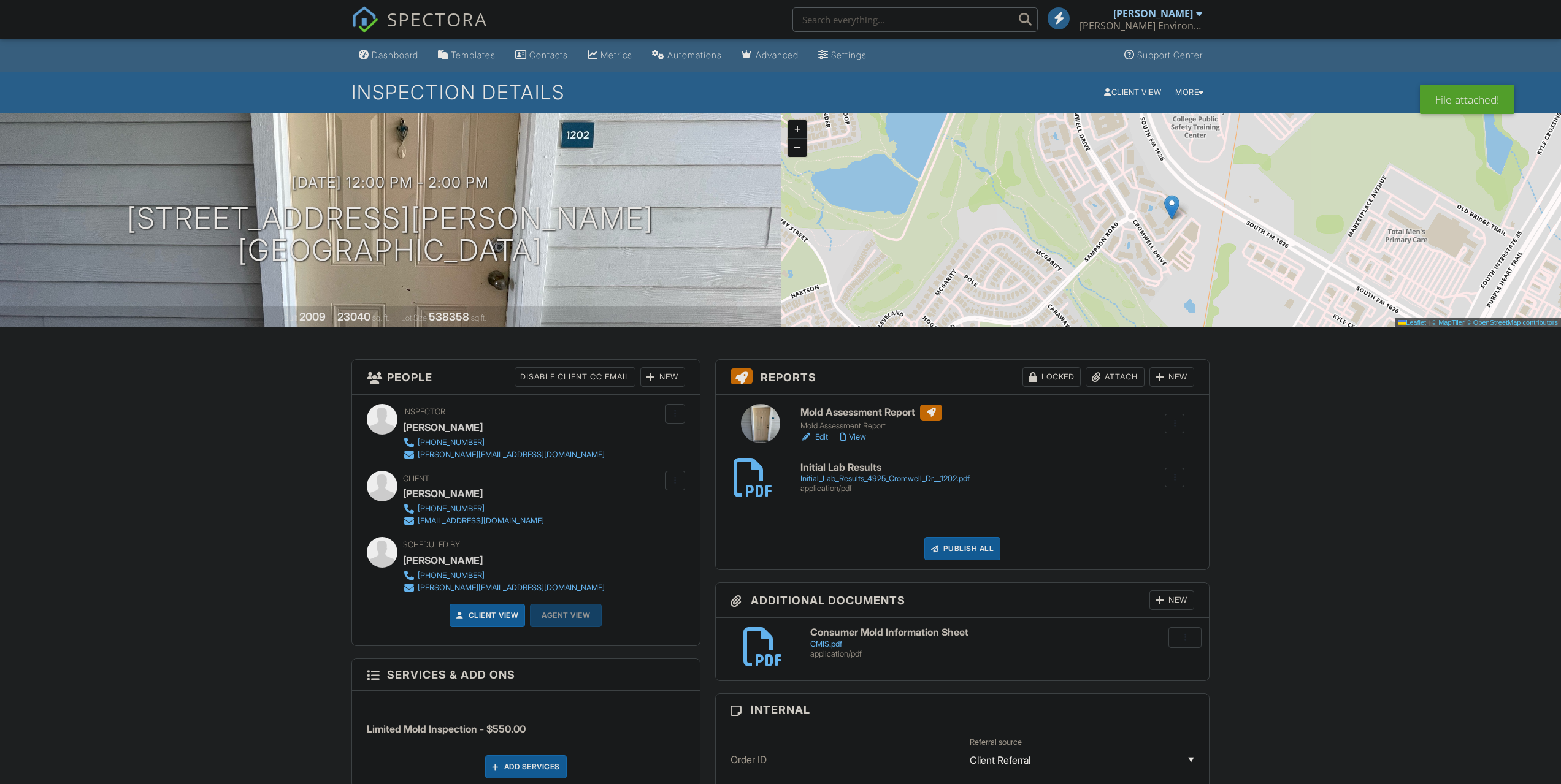 click on "Add Services" at bounding box center (526, 767) 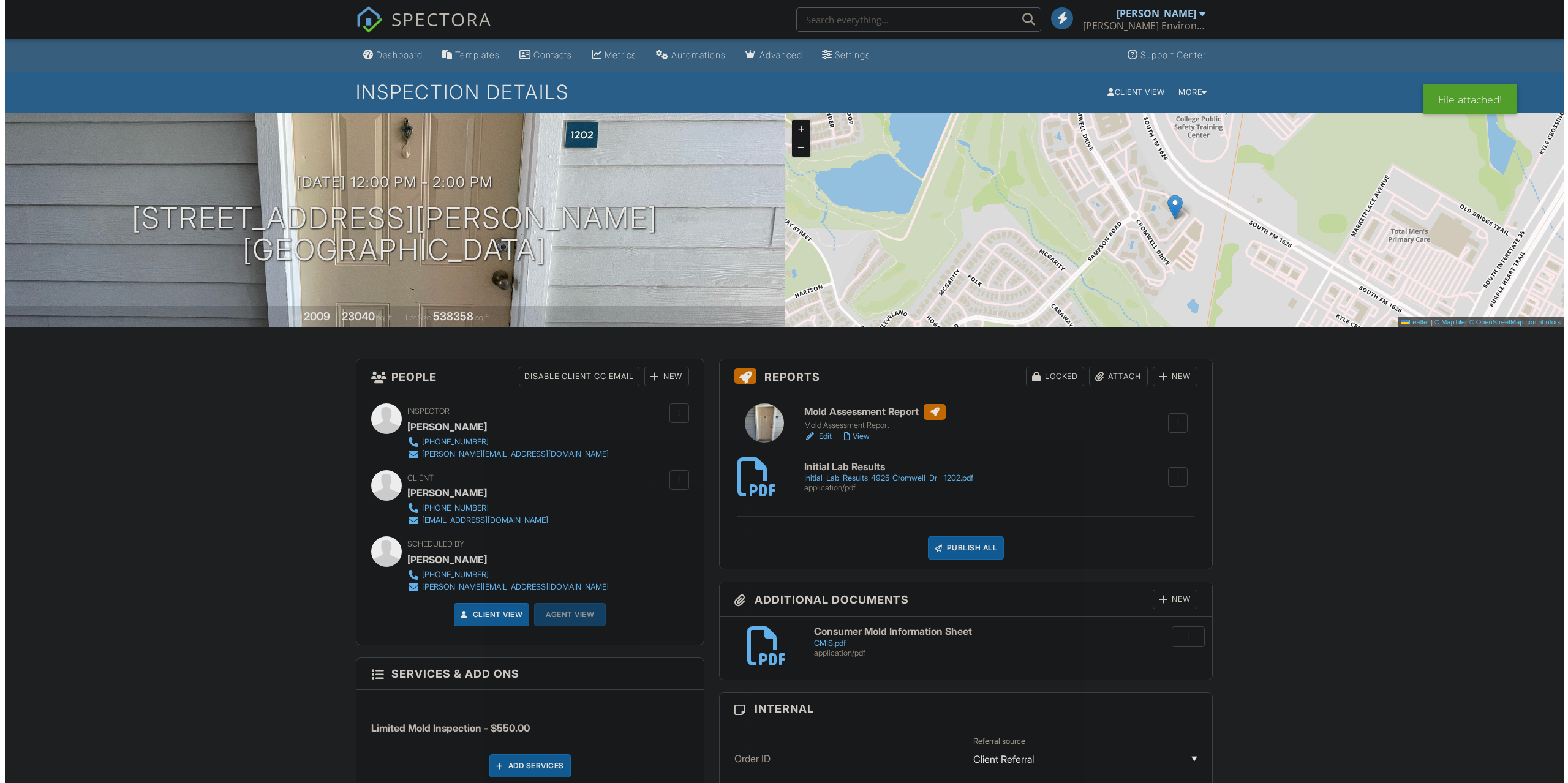 scroll, scrollTop: 245, scrollLeft: 0, axis: vertical 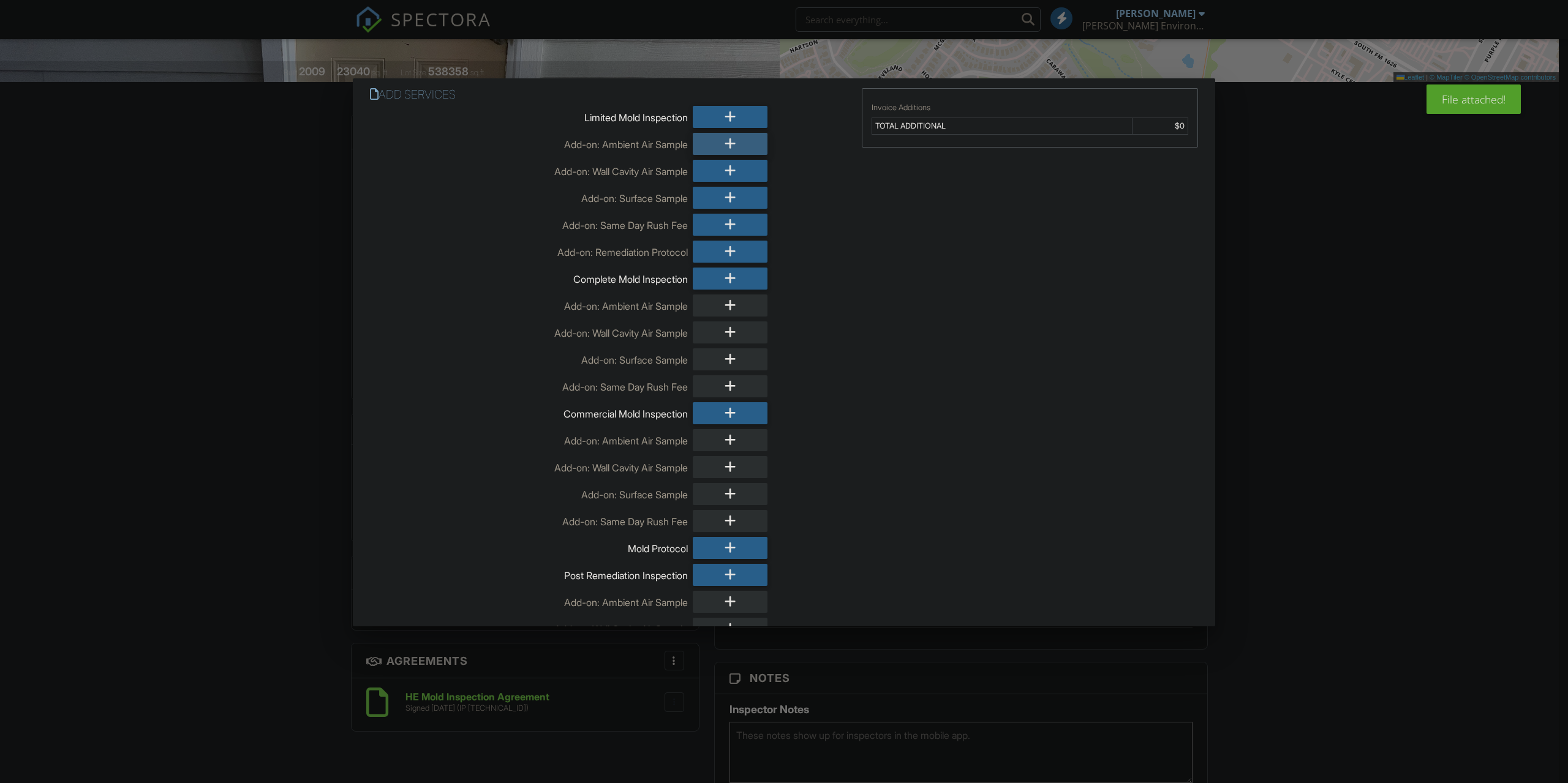 click at bounding box center [730, 144] 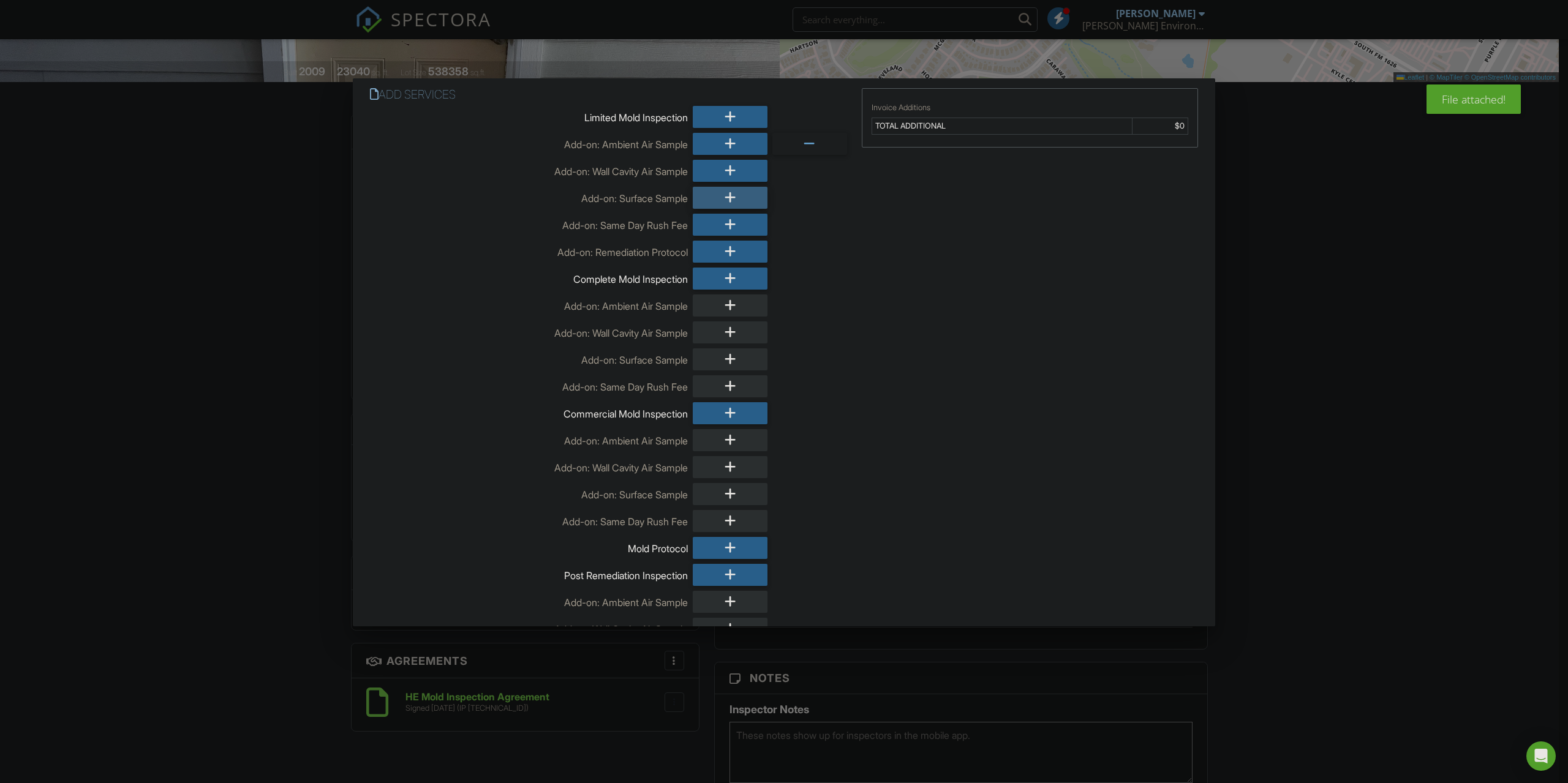 click at bounding box center (730, 198) 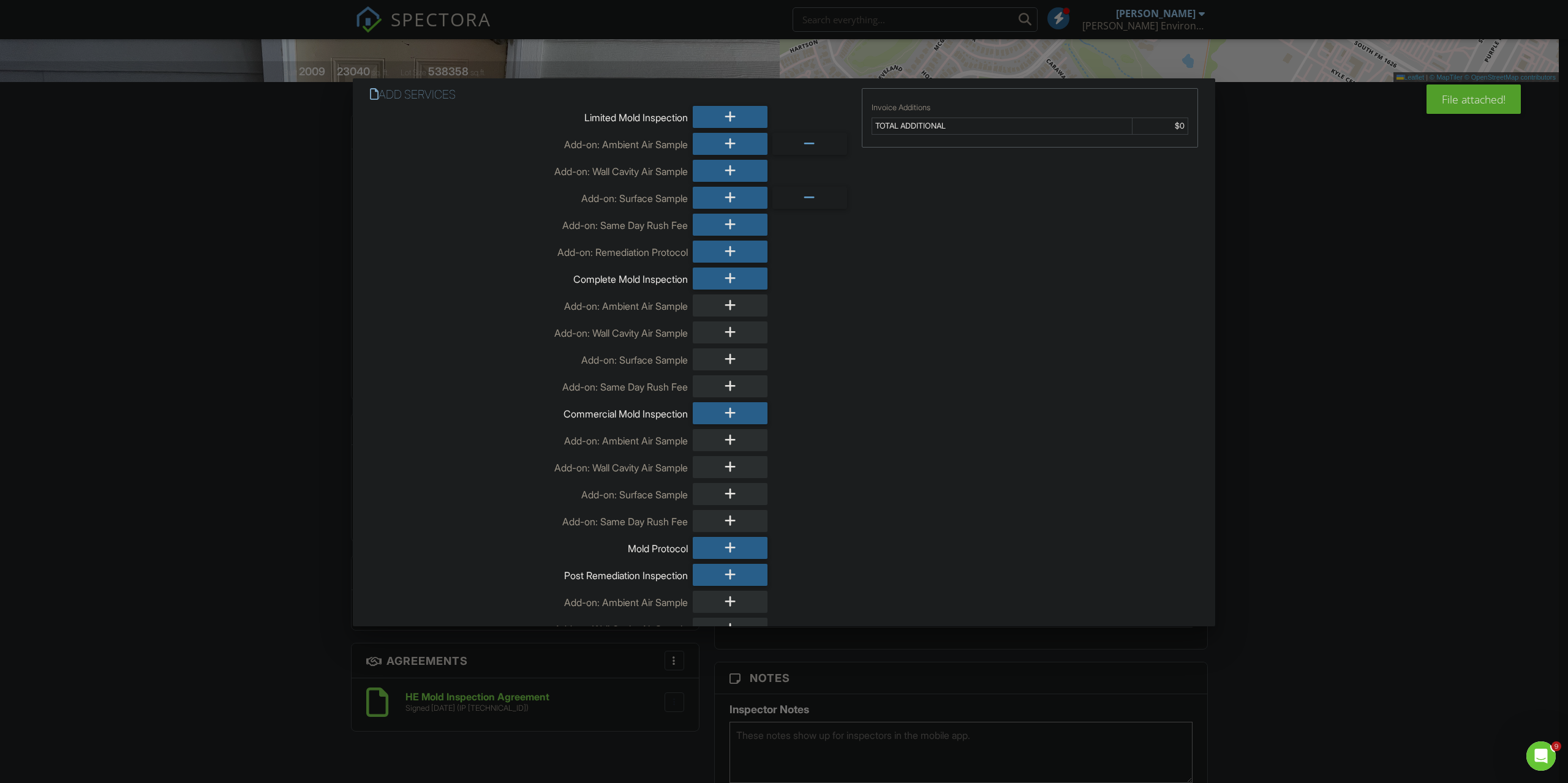 scroll, scrollTop: 0, scrollLeft: 0, axis: both 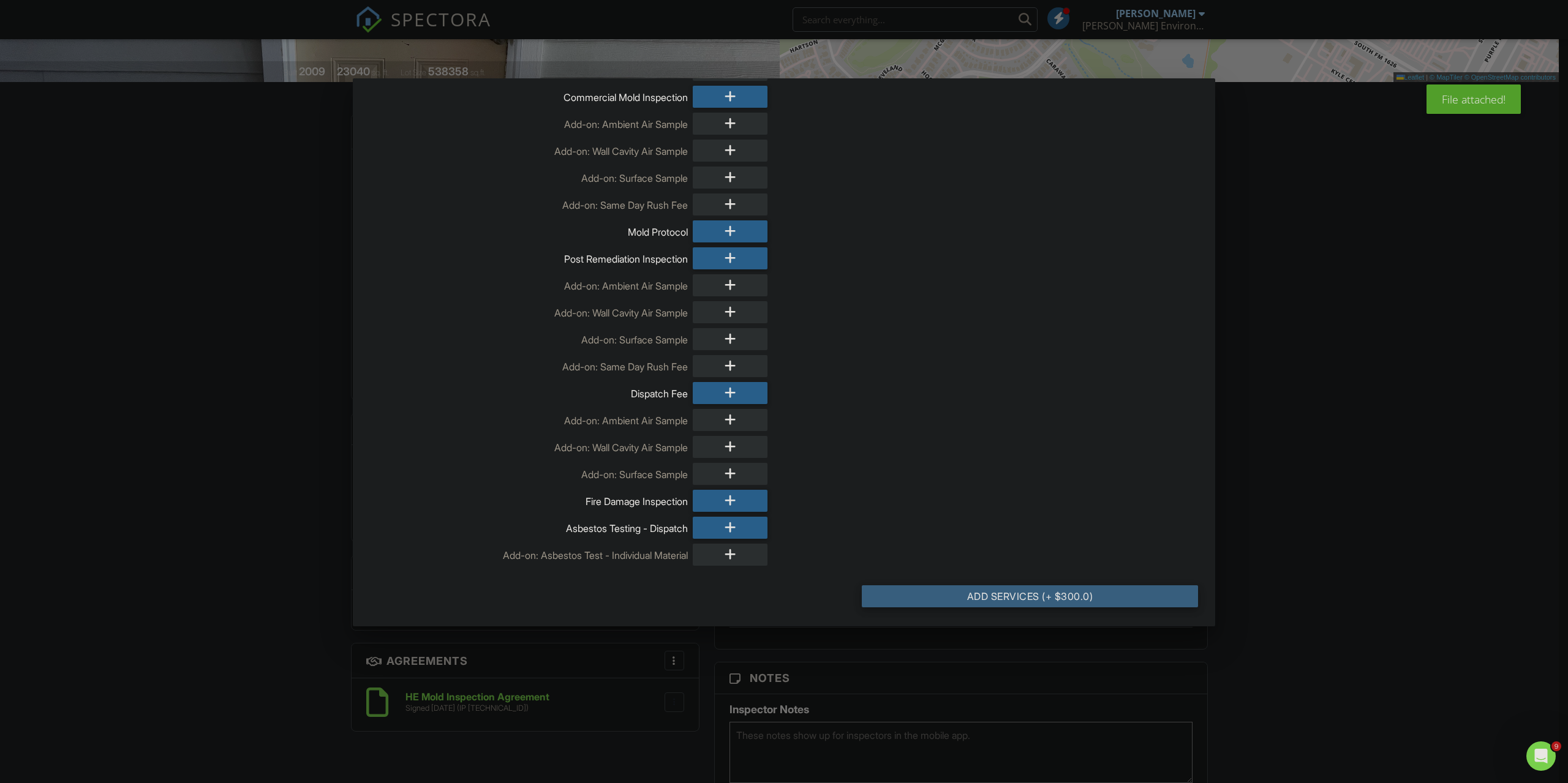 click on "Add Services
(+ $300.0)" at bounding box center (1030, 596) 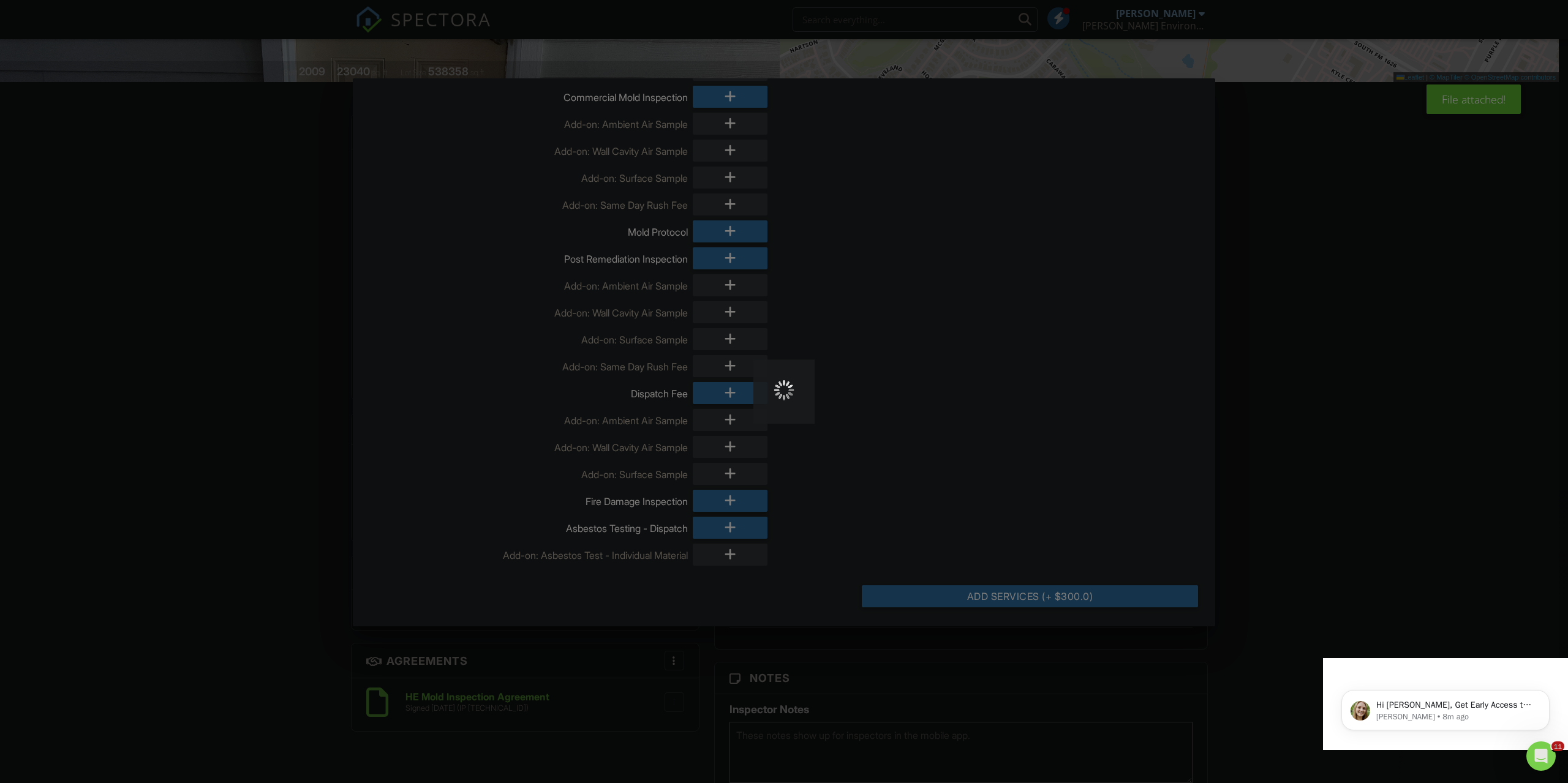 scroll, scrollTop: 0, scrollLeft: 0, axis: both 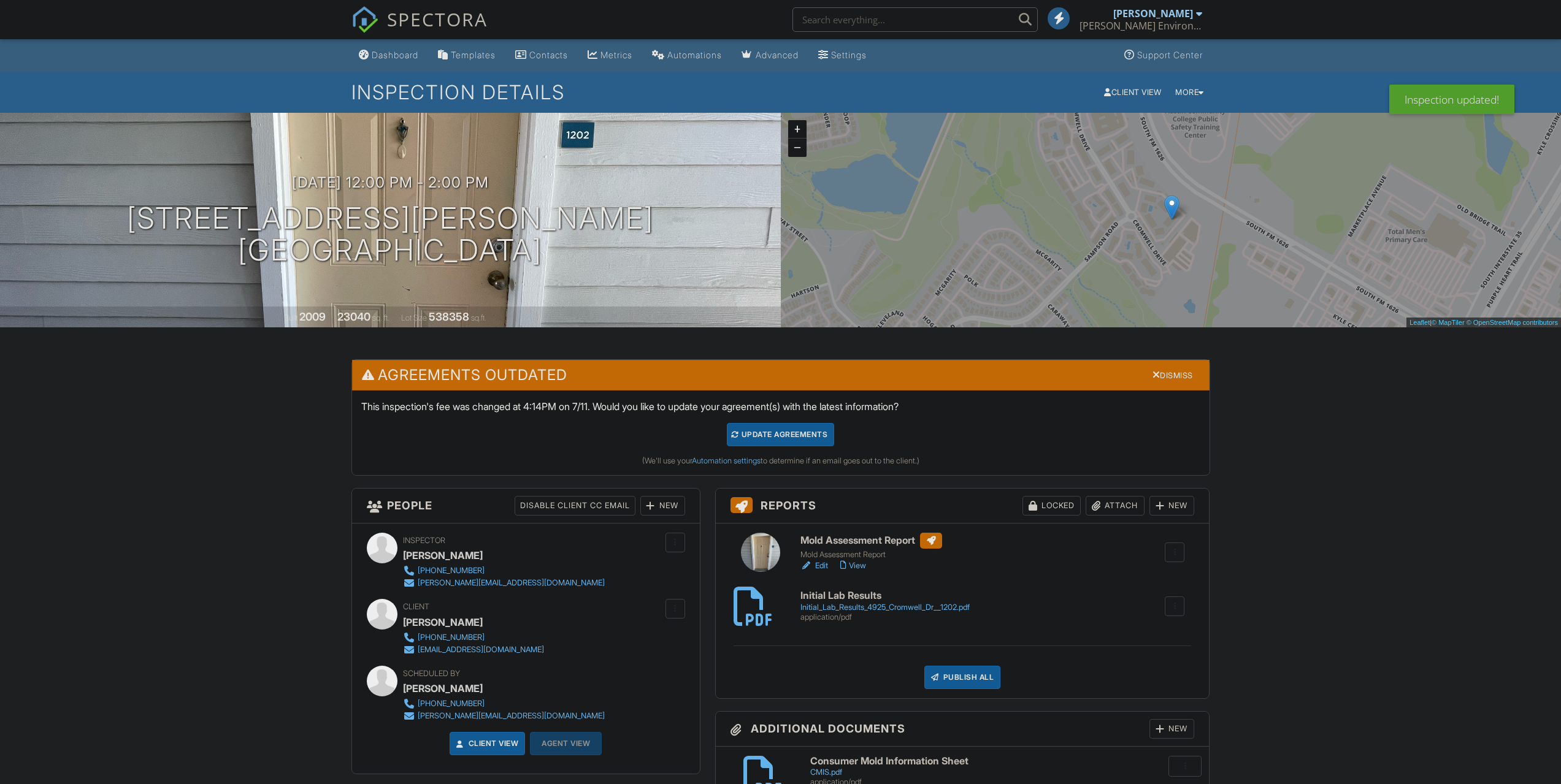 click at bounding box center [675, 991] 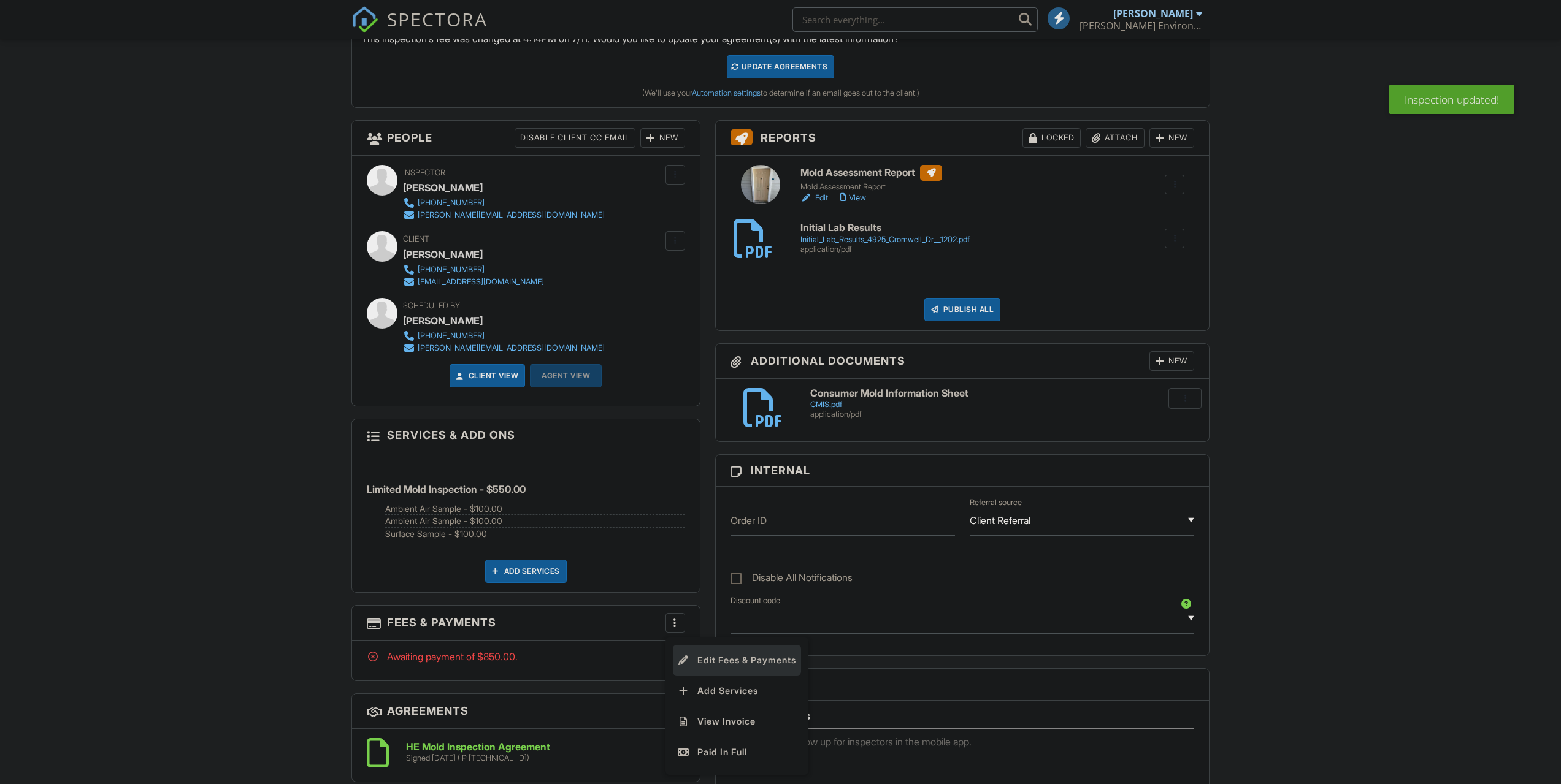 scroll, scrollTop: 368, scrollLeft: 0, axis: vertical 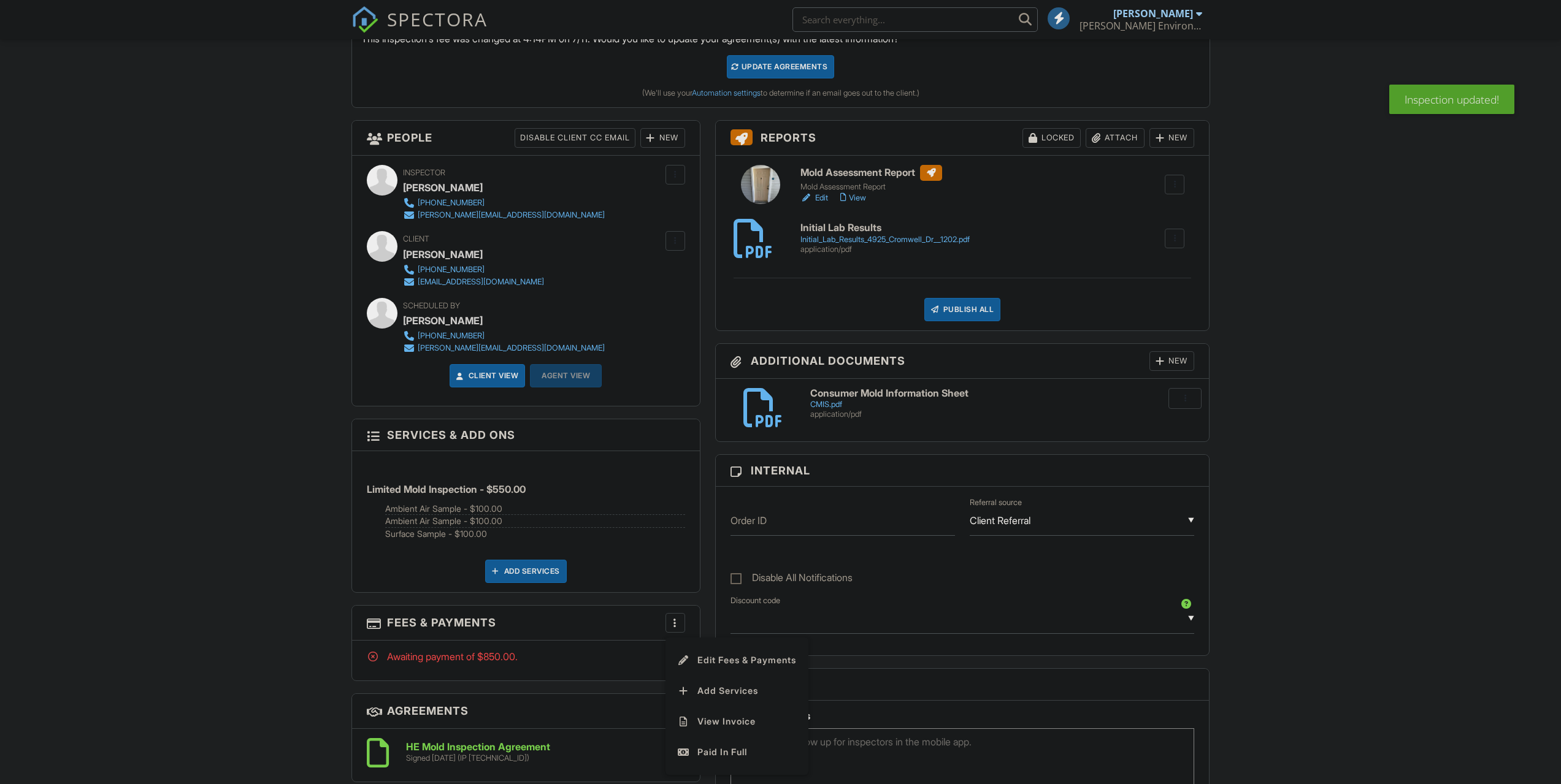 click on "Edit Fees & Payments" at bounding box center [737, 660] 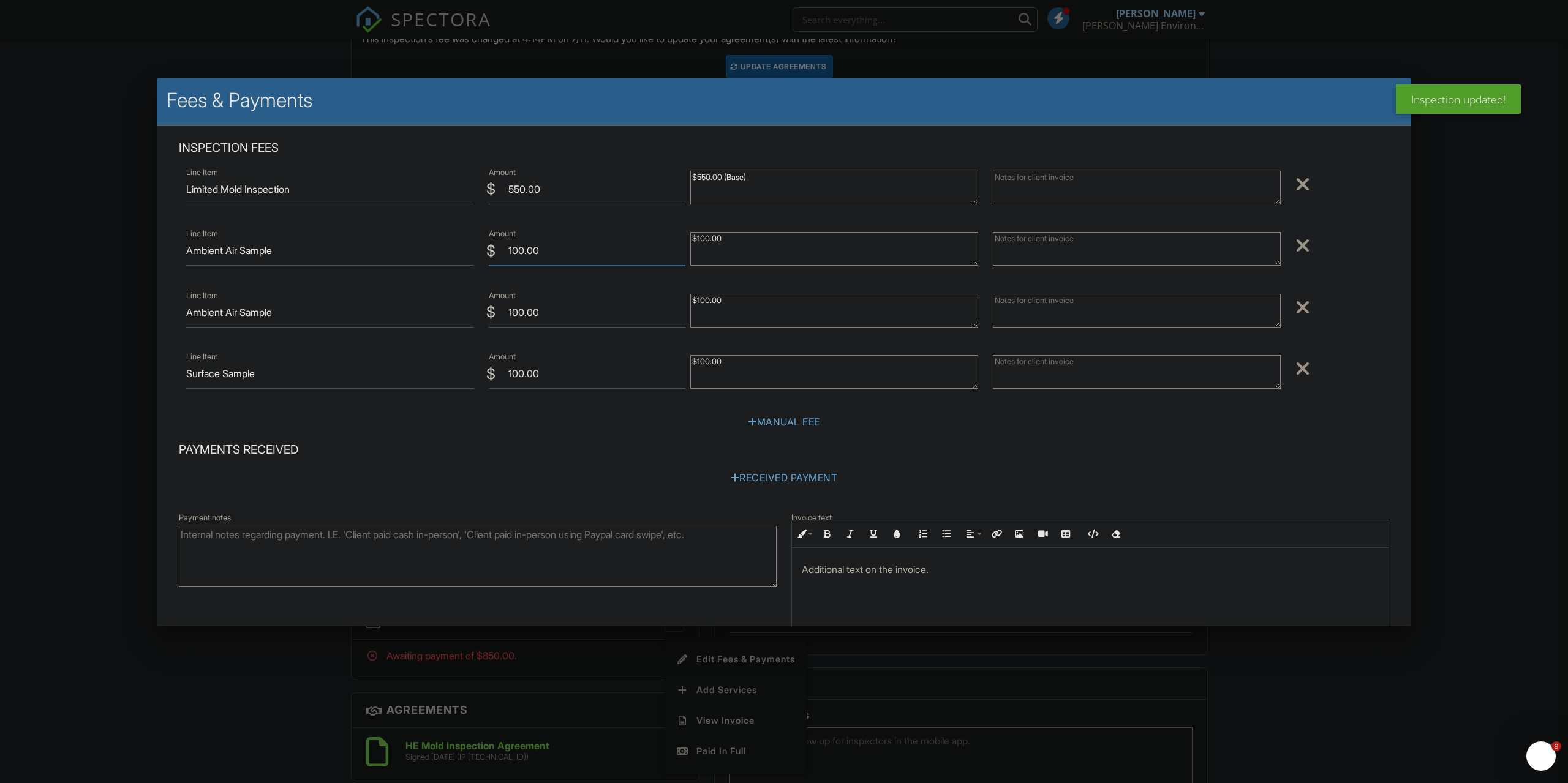 drag, startPoint x: 424, startPoint y: 250, endPoint x: 415, endPoint y: 245, distance: 10.29563 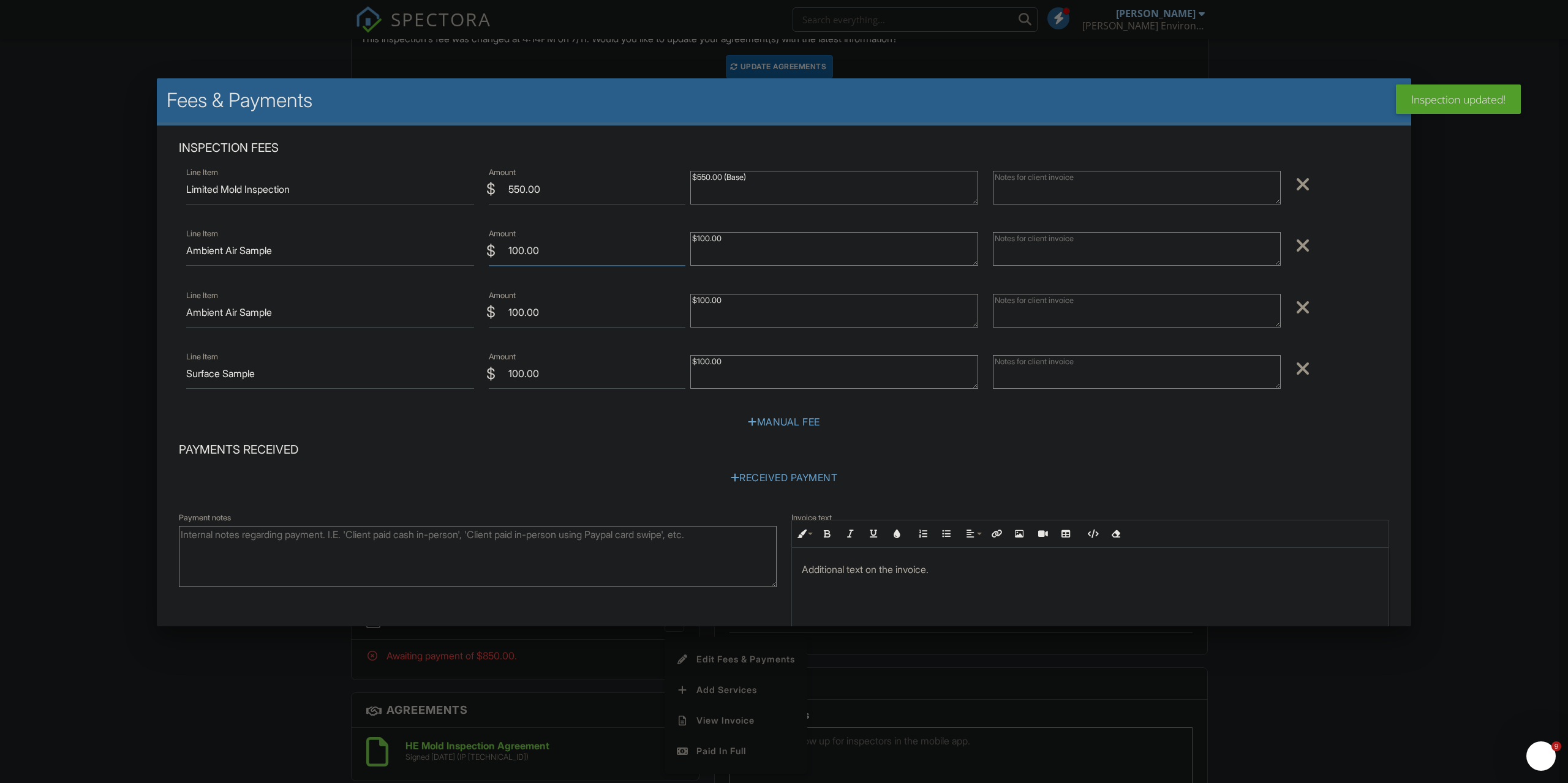 click on "Line Item
Ambient Air Sample
$
Amount
100.00
$100.00
Remove" at bounding box center [784, 250] 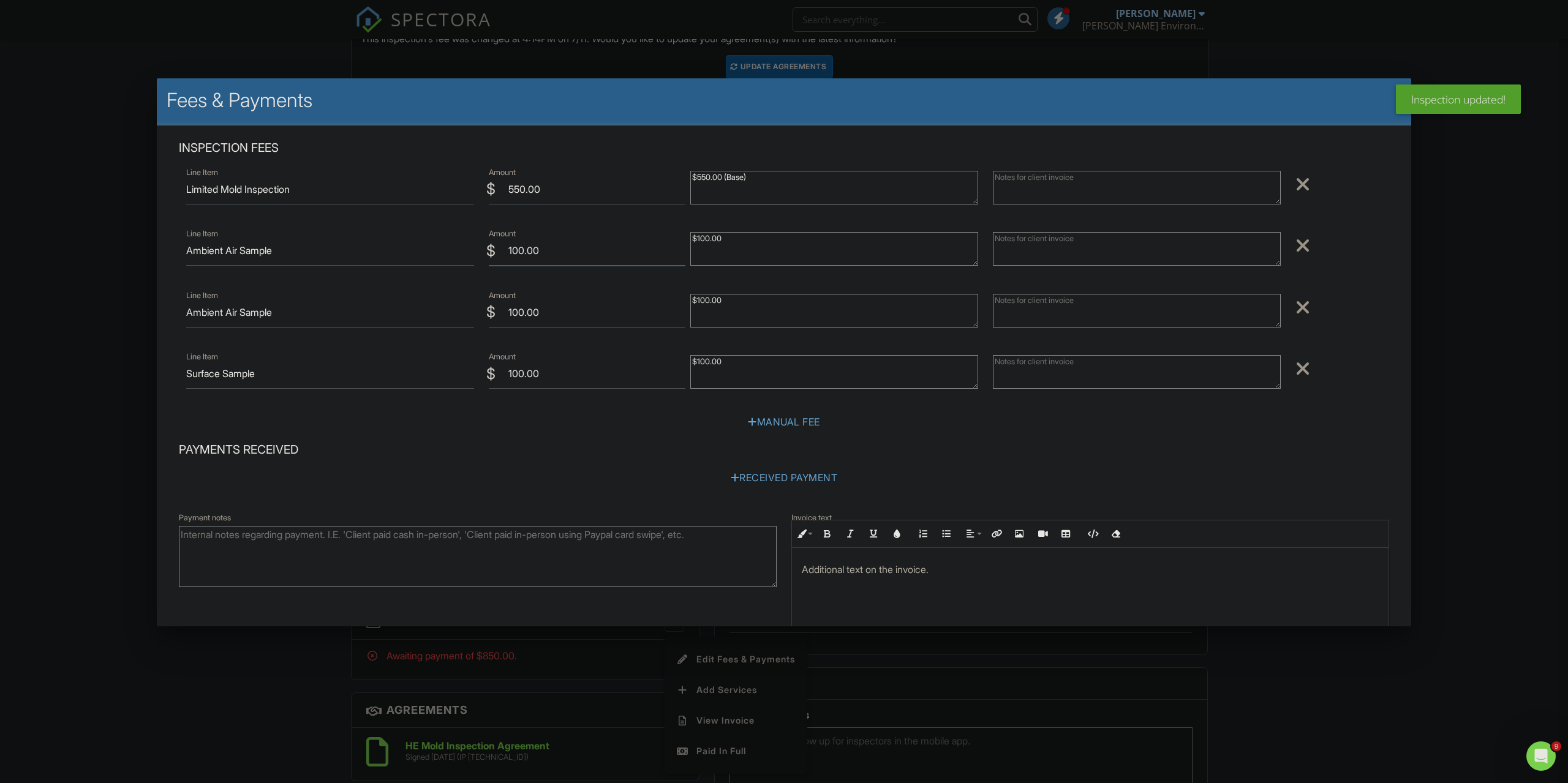 scroll, scrollTop: 0, scrollLeft: 0, axis: both 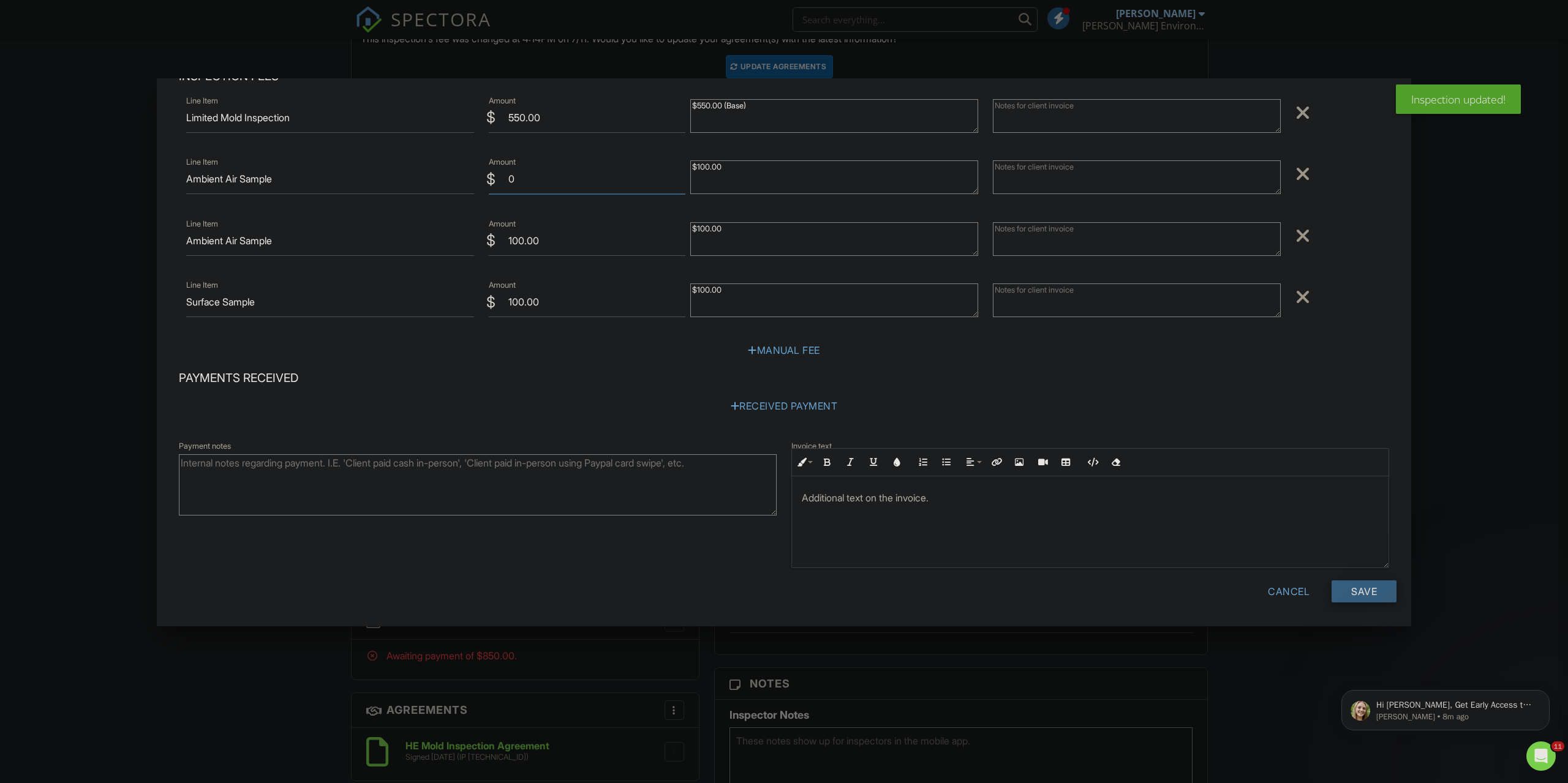 type on "0" 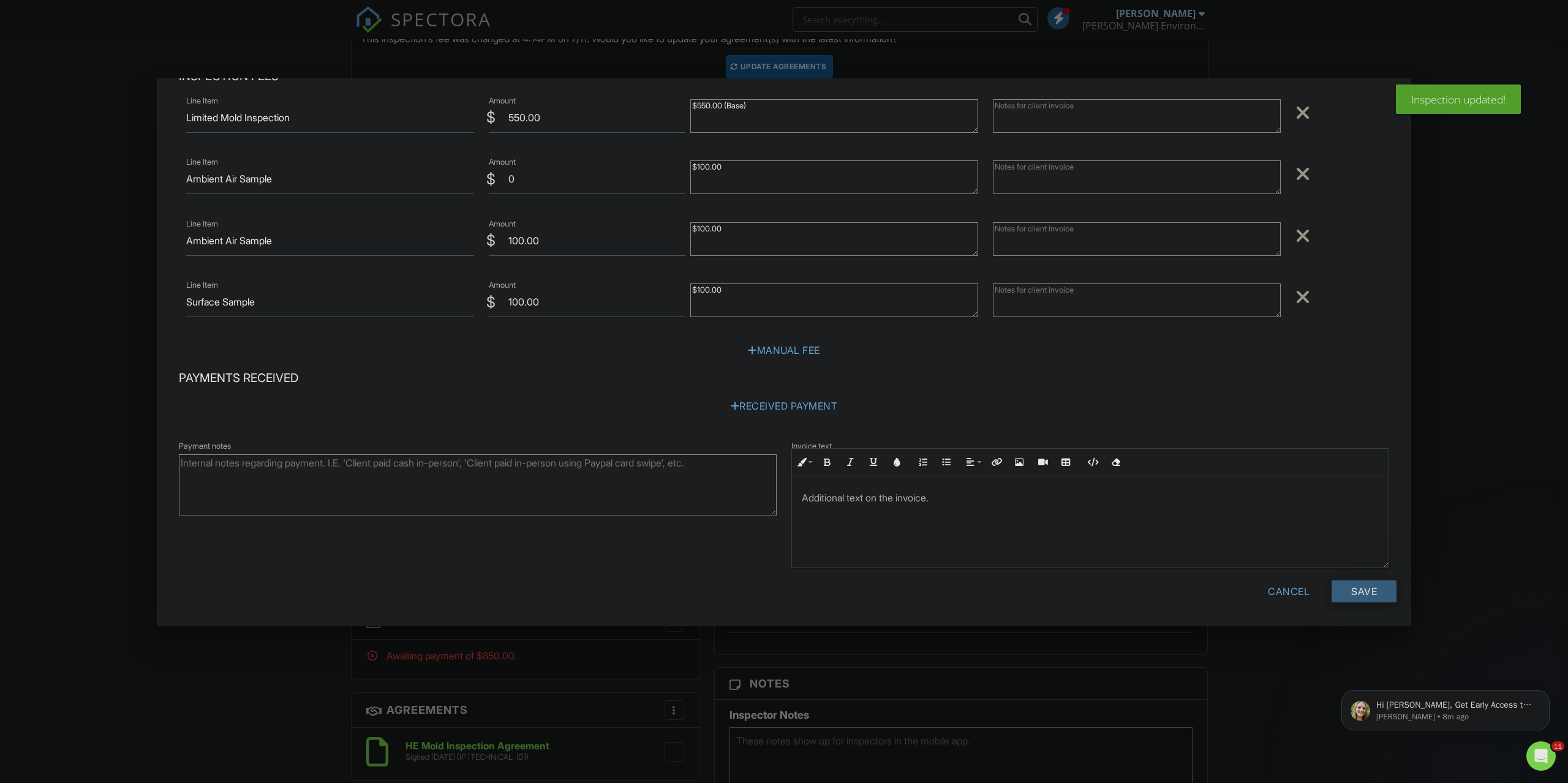 click on "Save" at bounding box center (1364, 591) 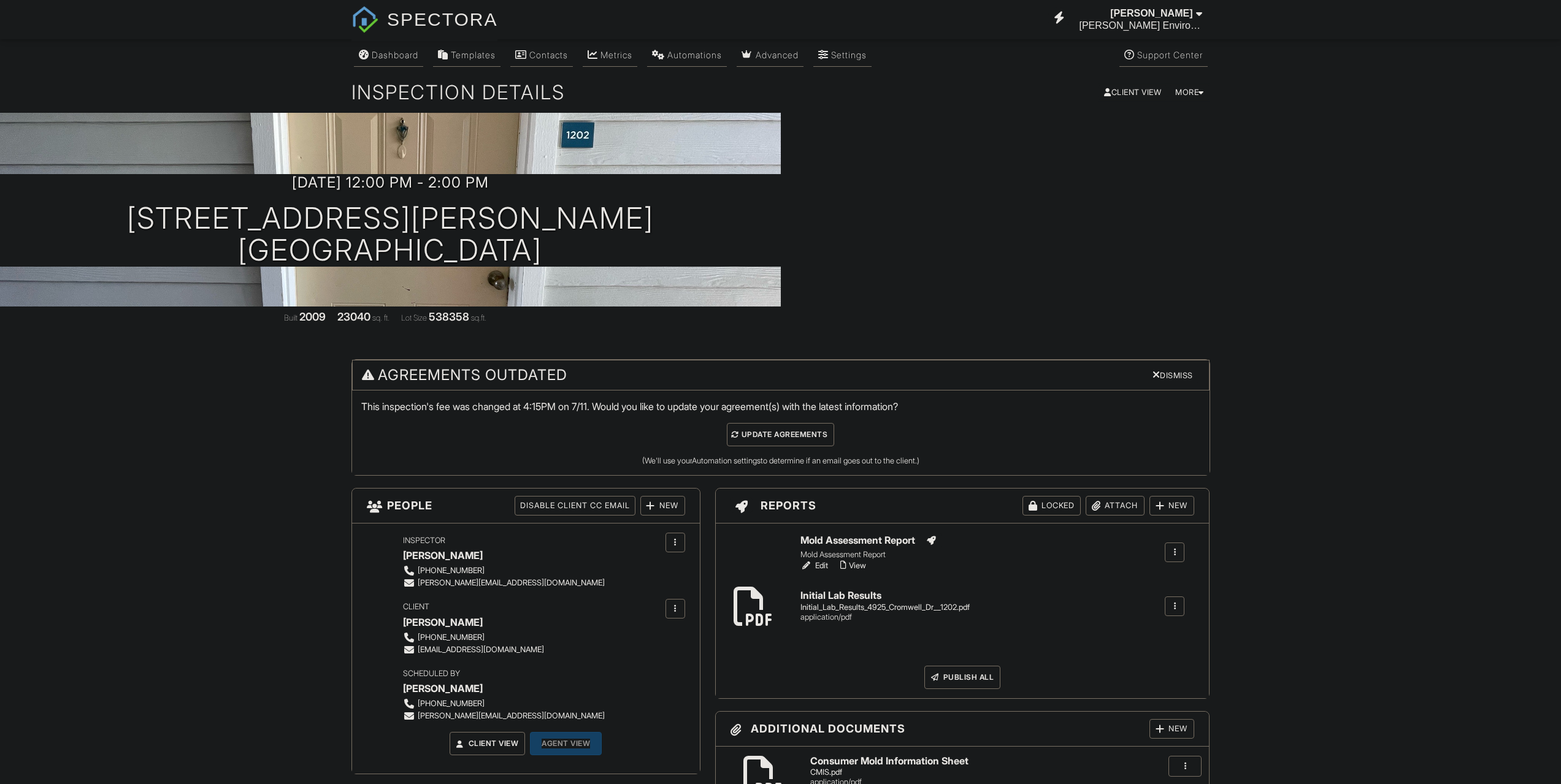click on "Dismiss" at bounding box center [1173, 375] 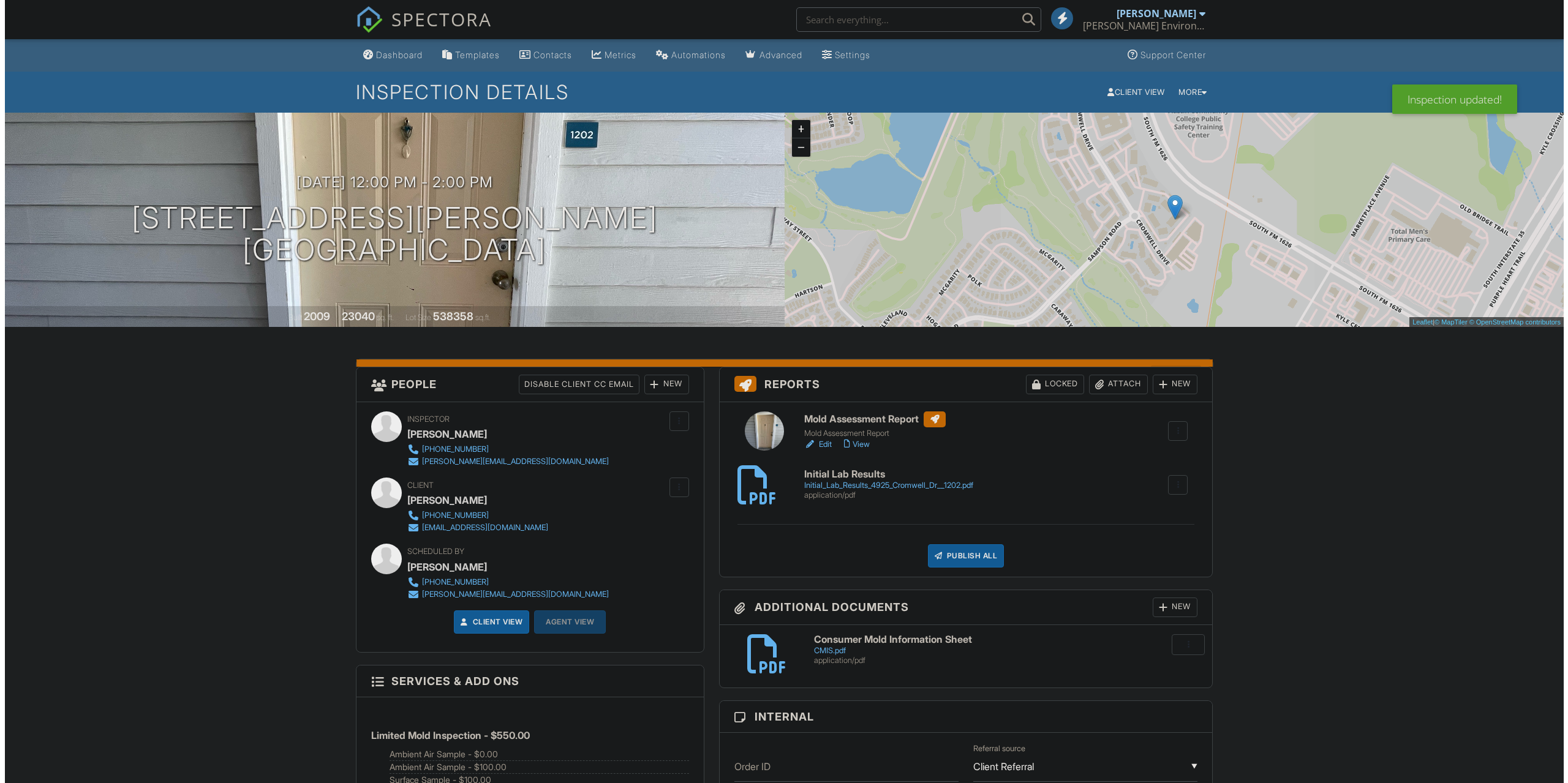 scroll, scrollTop: 0, scrollLeft: 0, axis: both 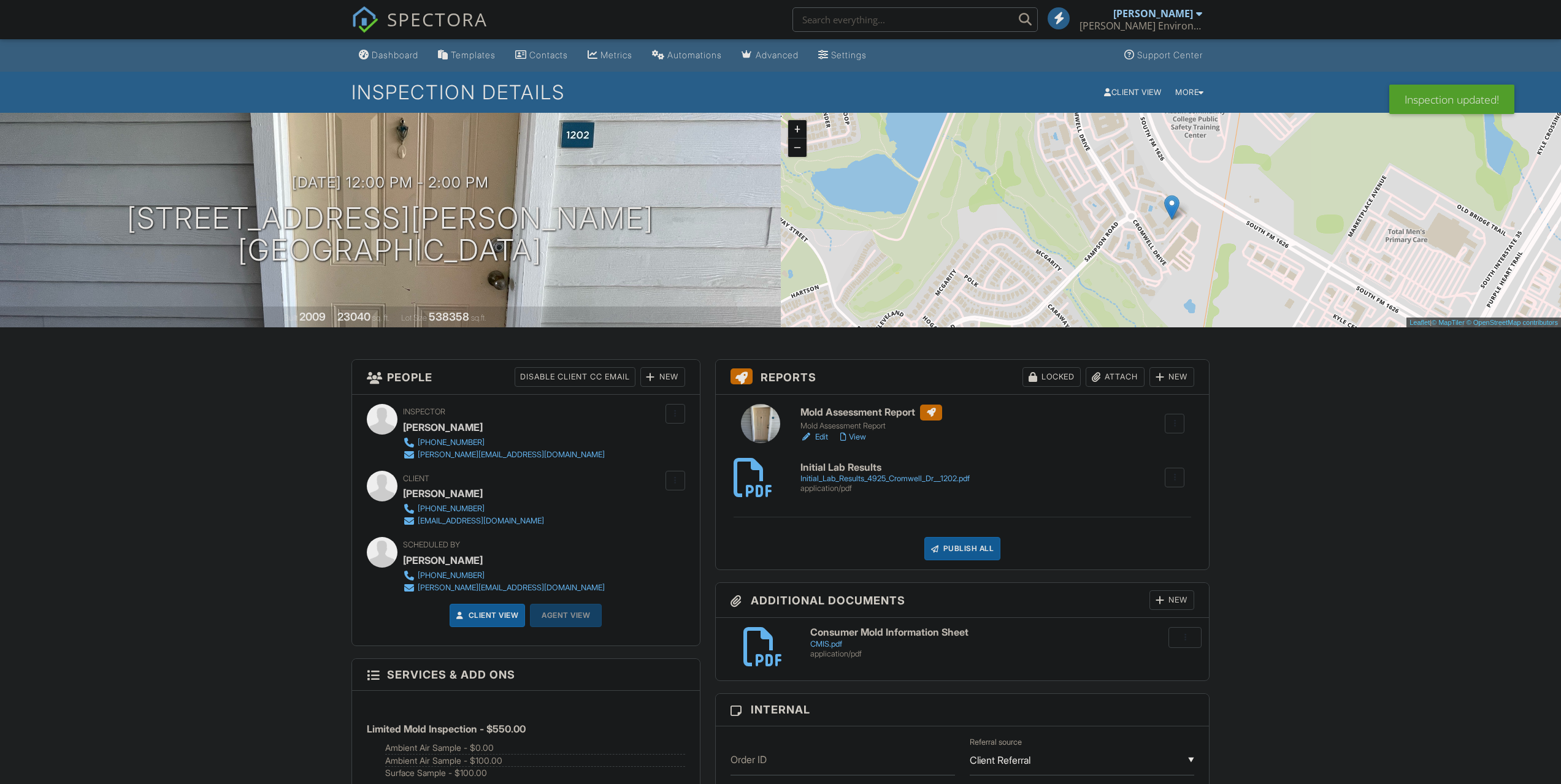 click on "Publish All" at bounding box center (962, 549) 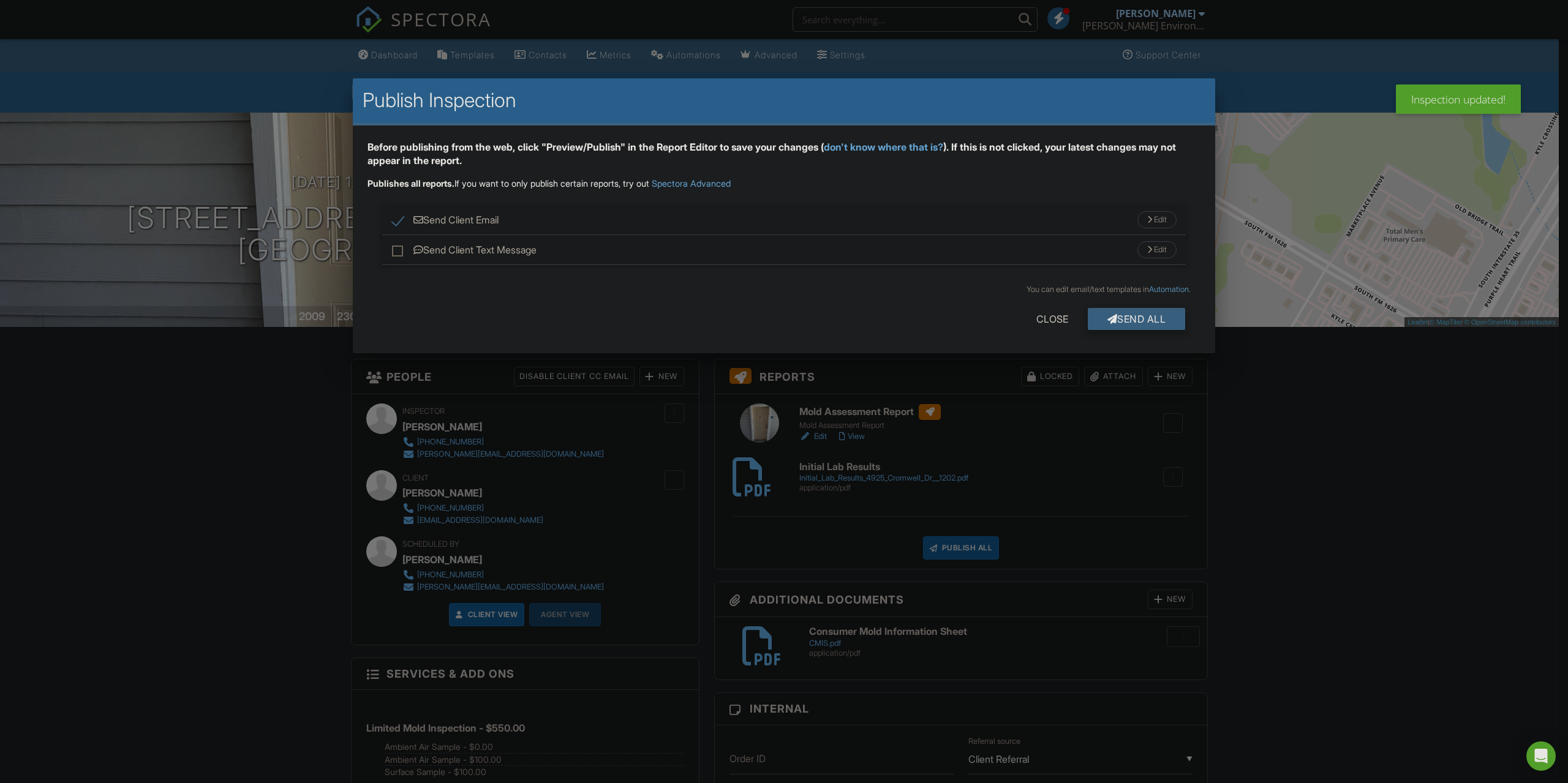 click on "Send All" at bounding box center (1137, 319) 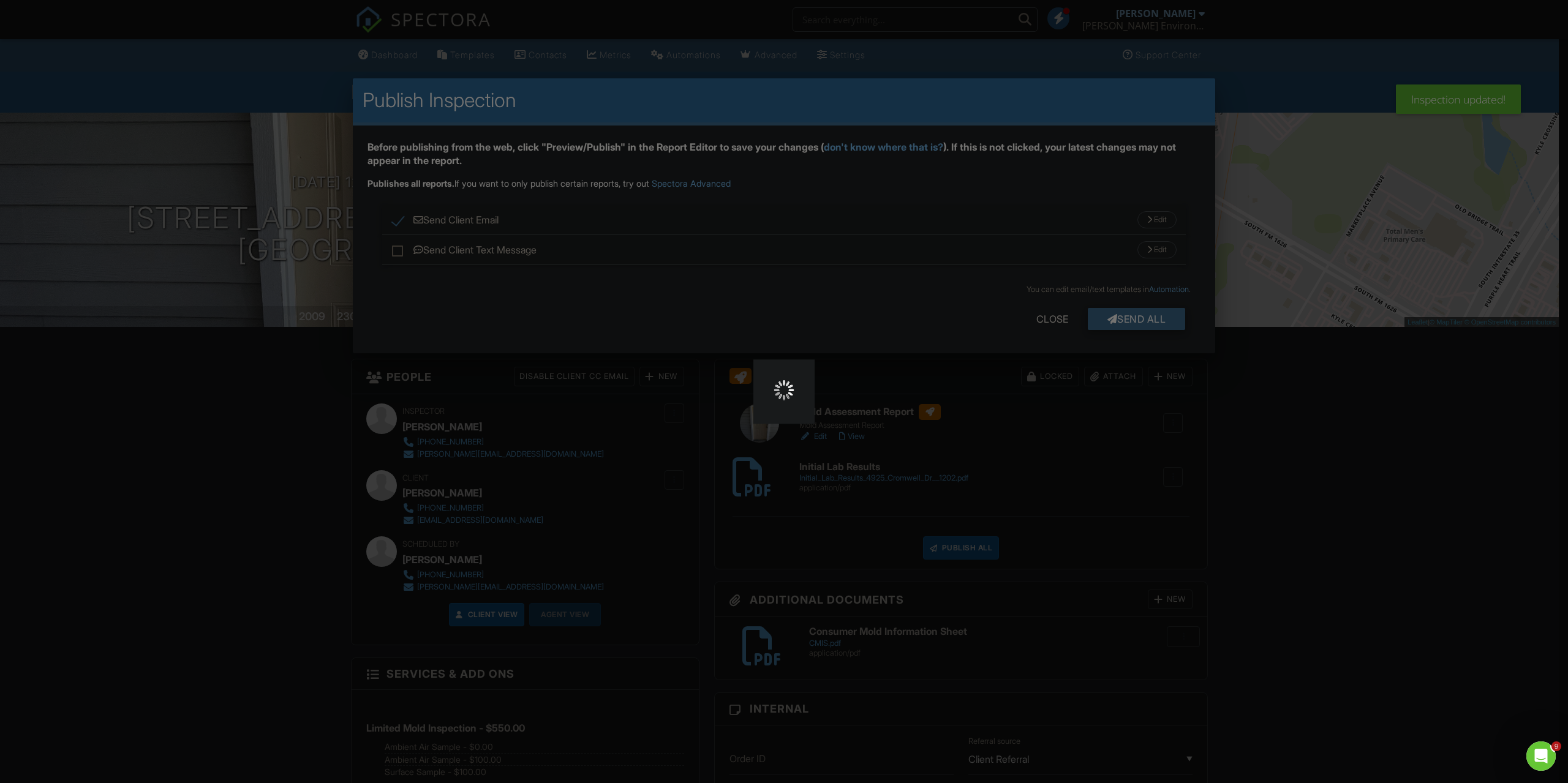 scroll, scrollTop: 0, scrollLeft: 0, axis: both 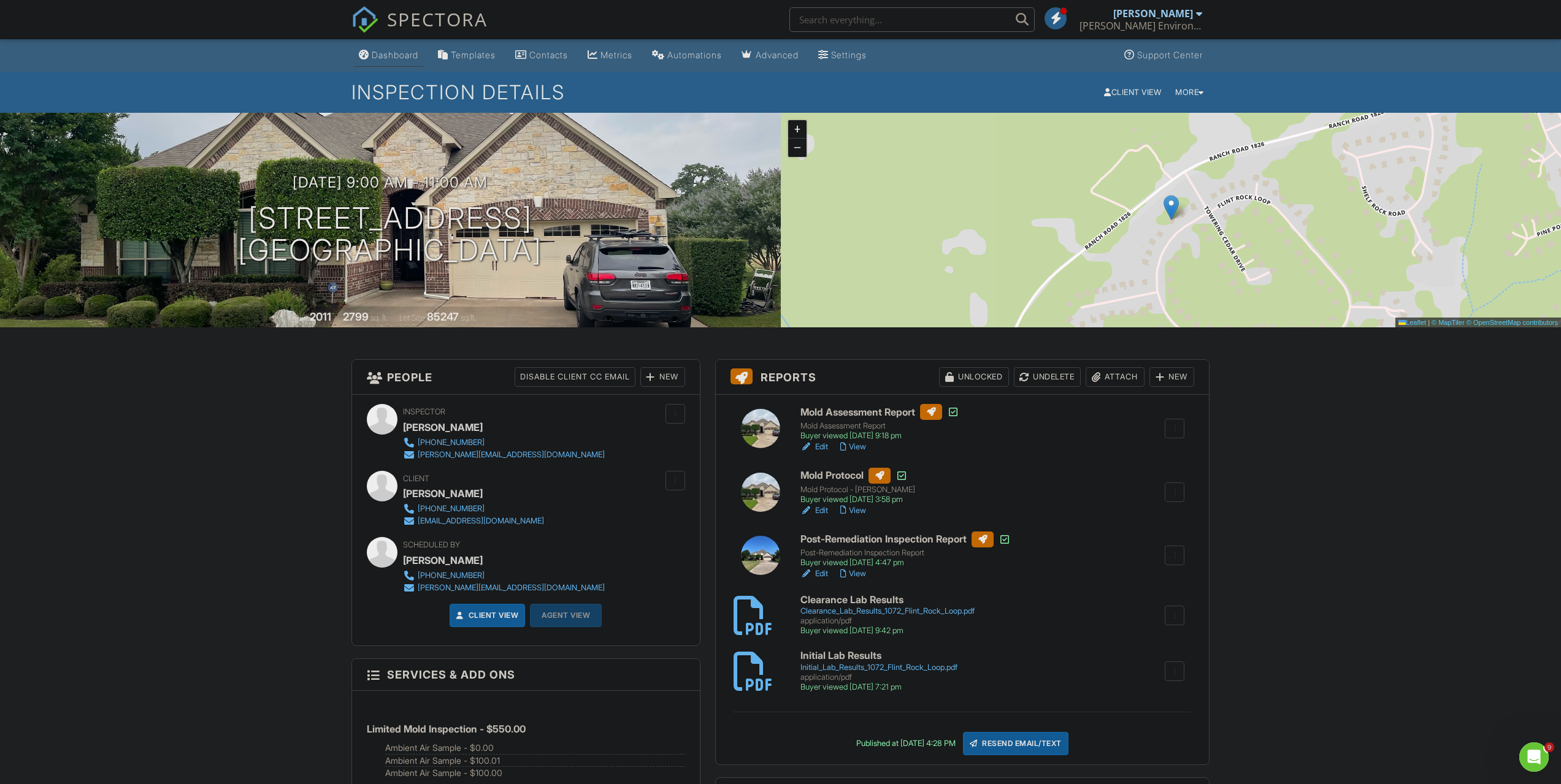 click on "Dashboard" at bounding box center [395, 55] 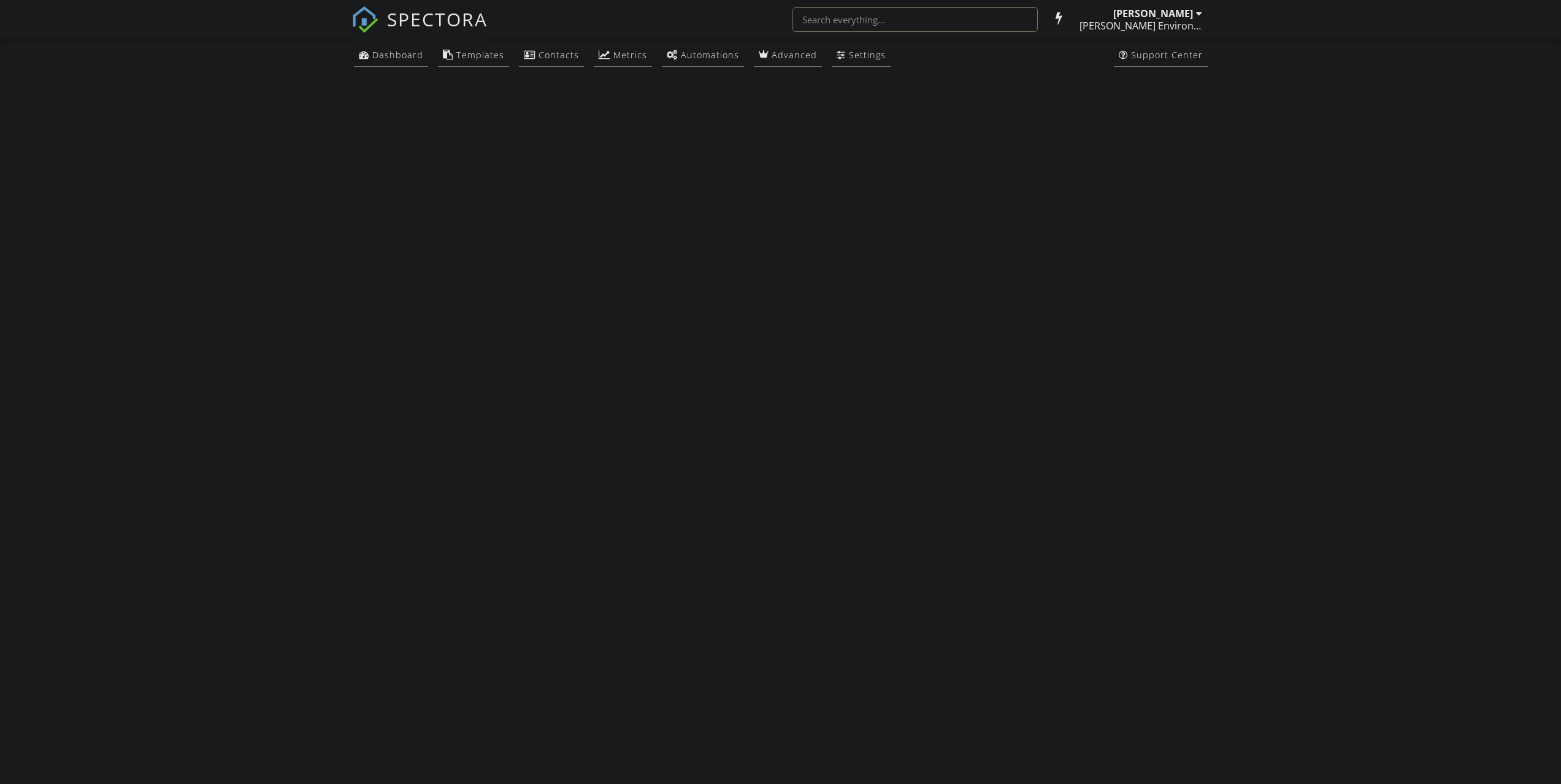 scroll, scrollTop: 0, scrollLeft: 0, axis: both 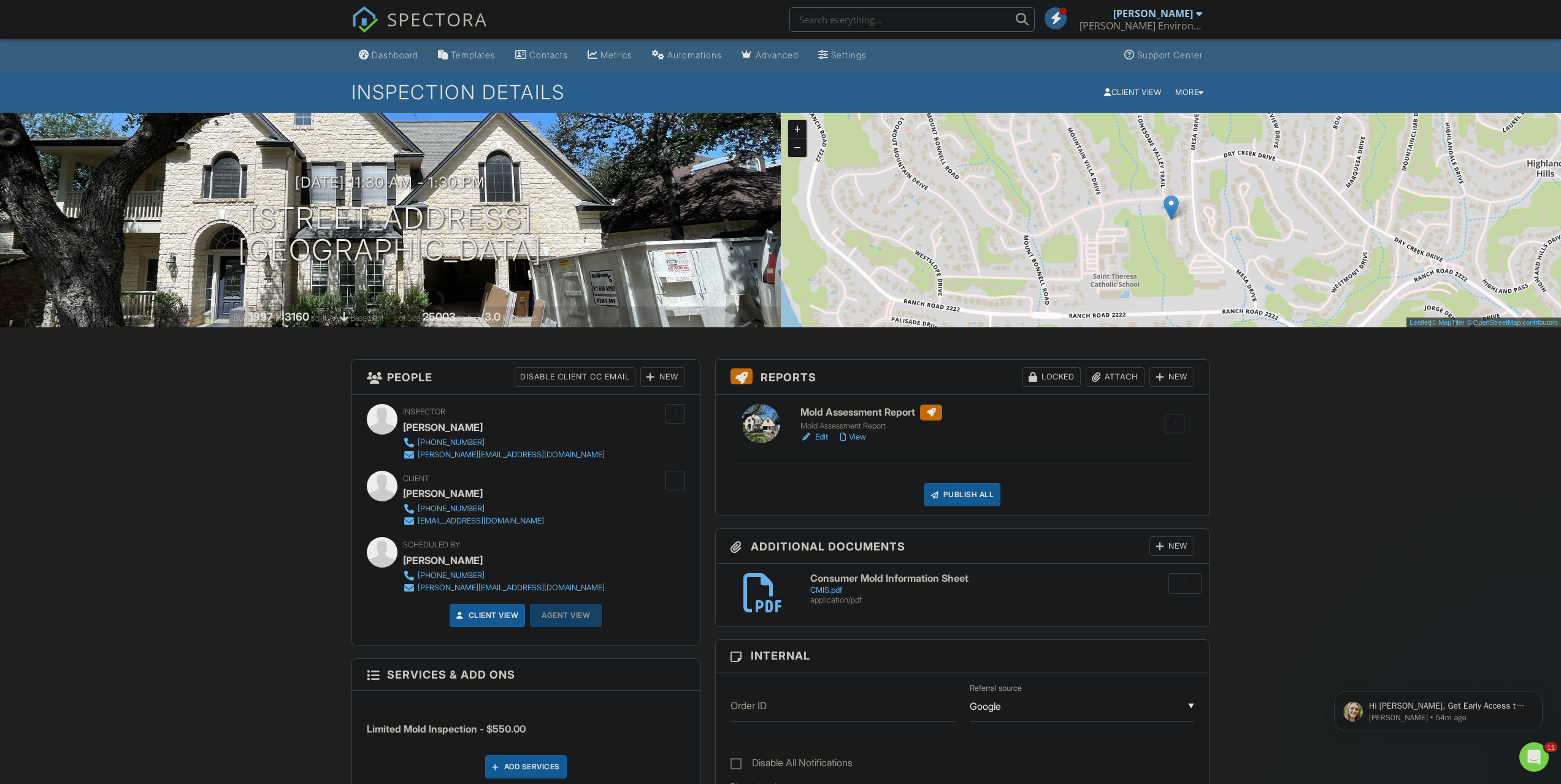 click on "Attach" at bounding box center (1115, 377) 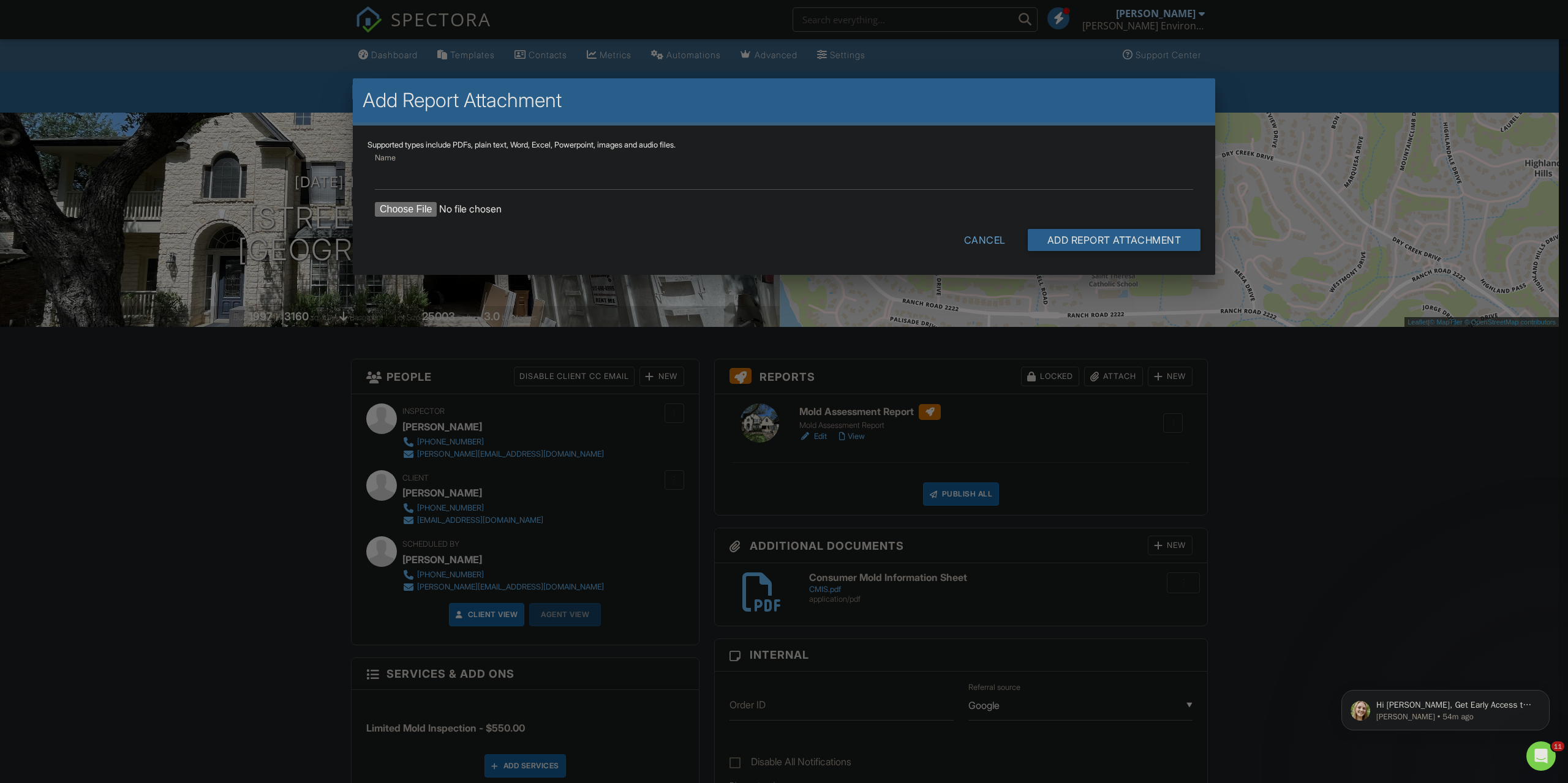 click on "Name
Cancel
Add Report Attachment" at bounding box center [784, 205] 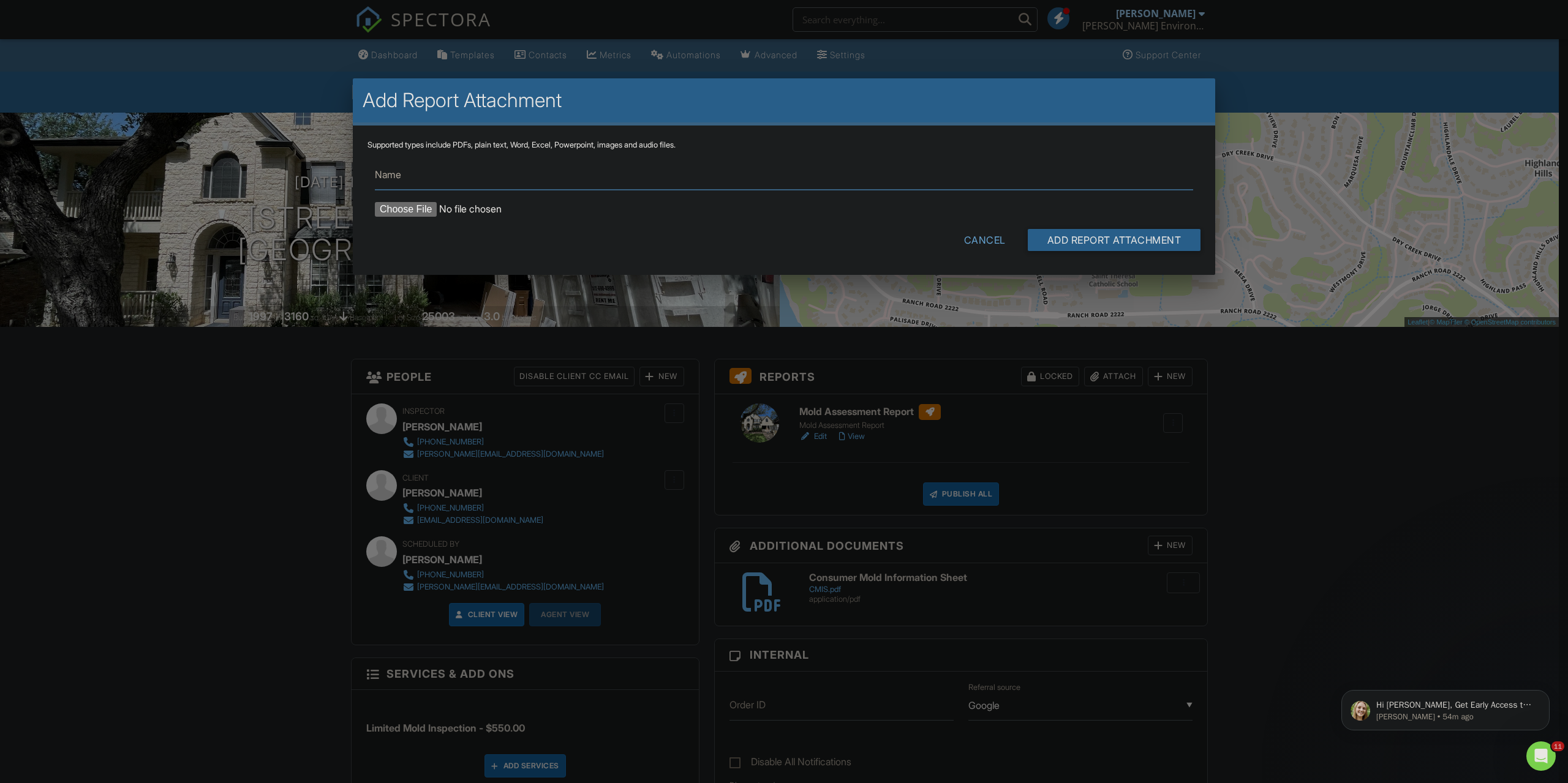 click on "Name" at bounding box center [784, 174] 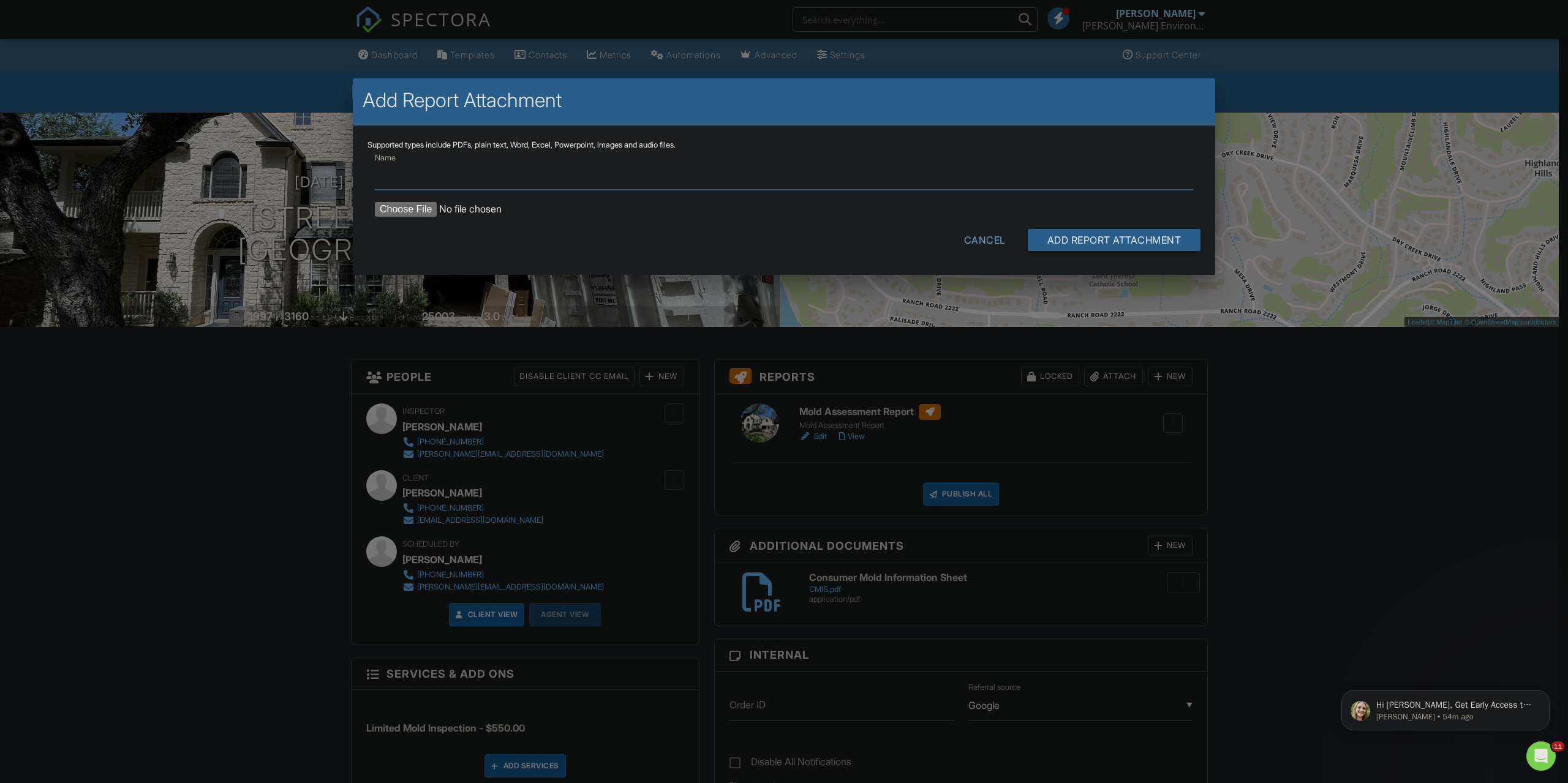 type on "Initial Lab Results" 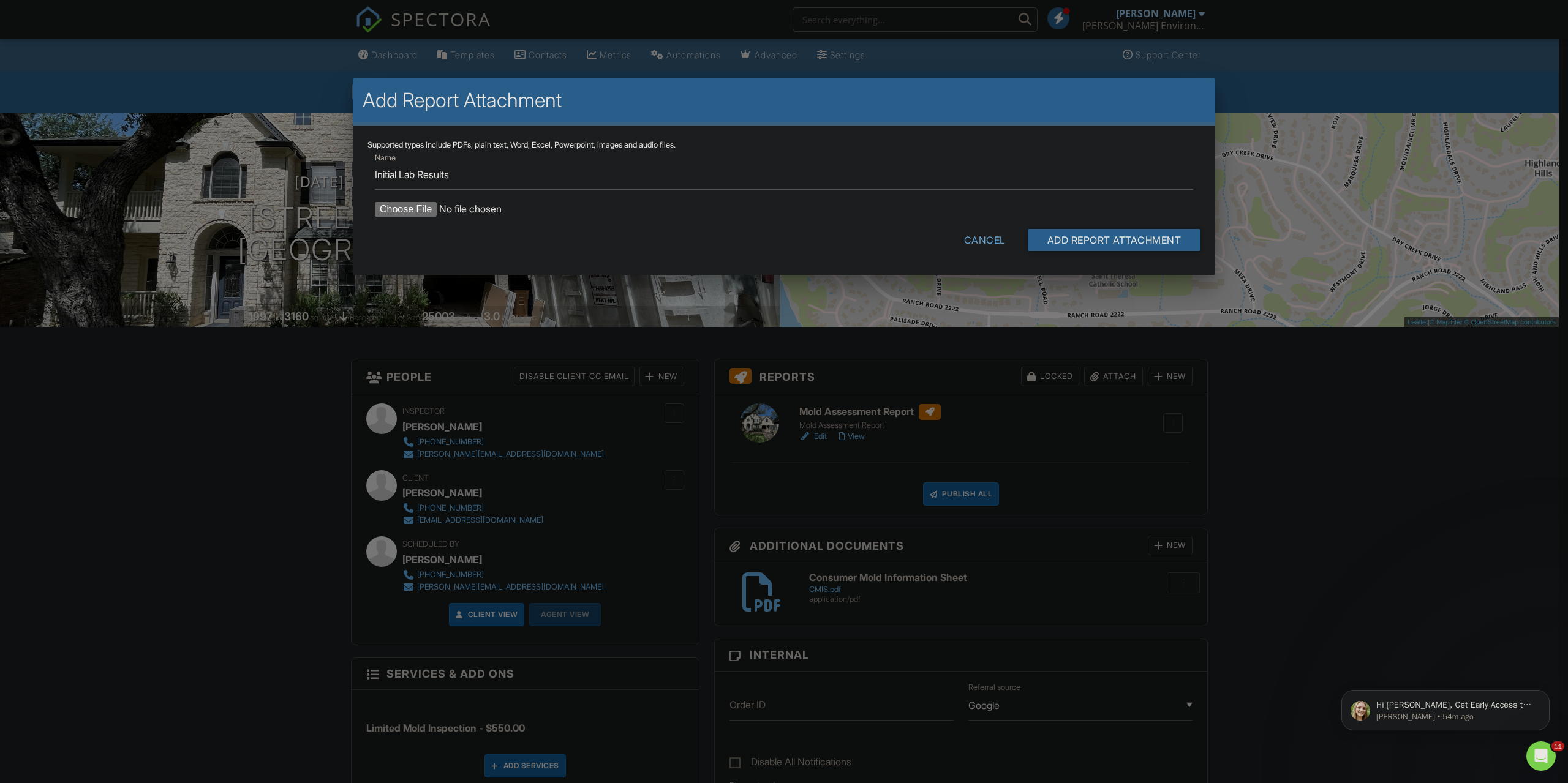 click at bounding box center (479, 209) 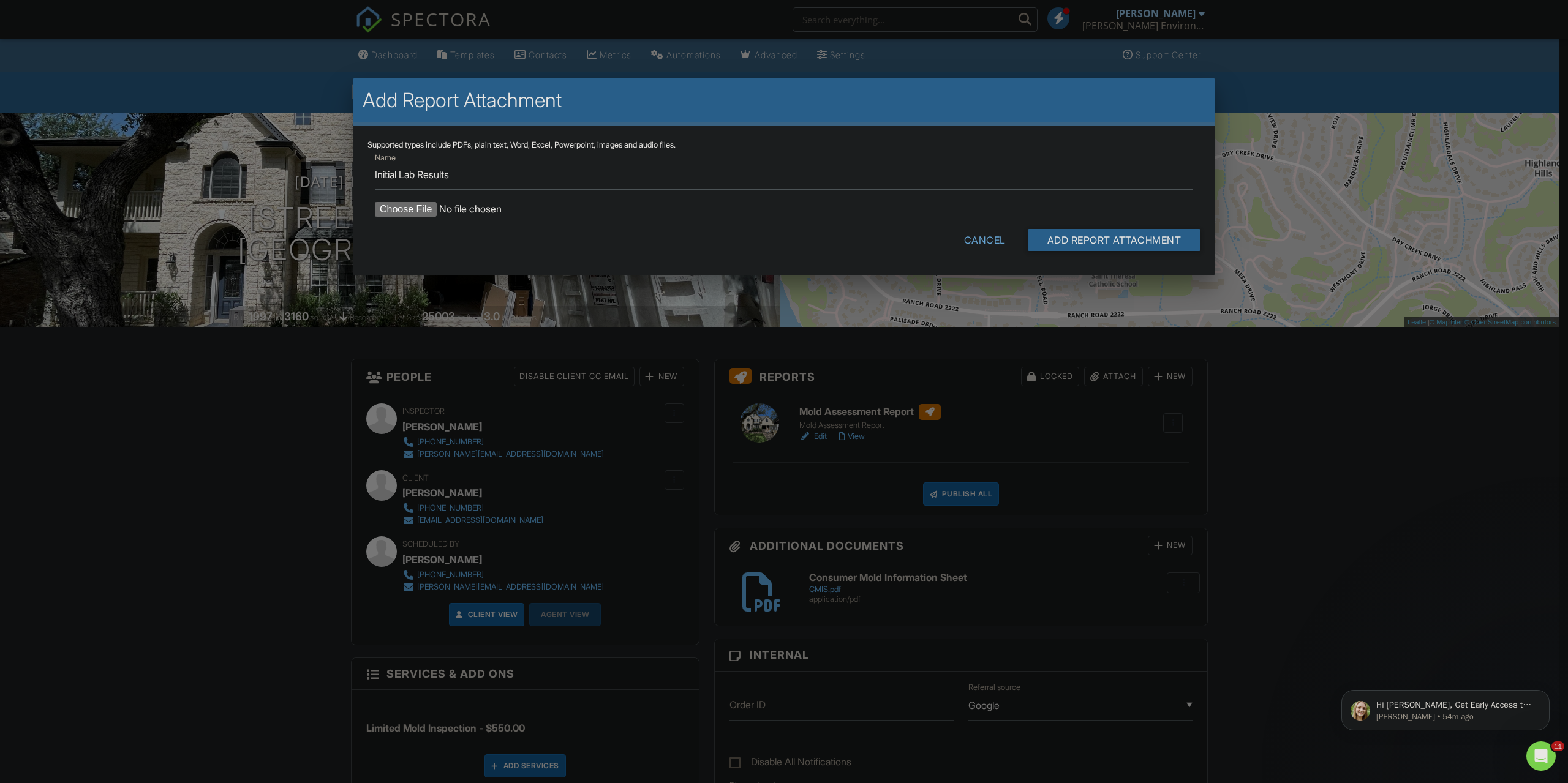 click at bounding box center (479, 209) 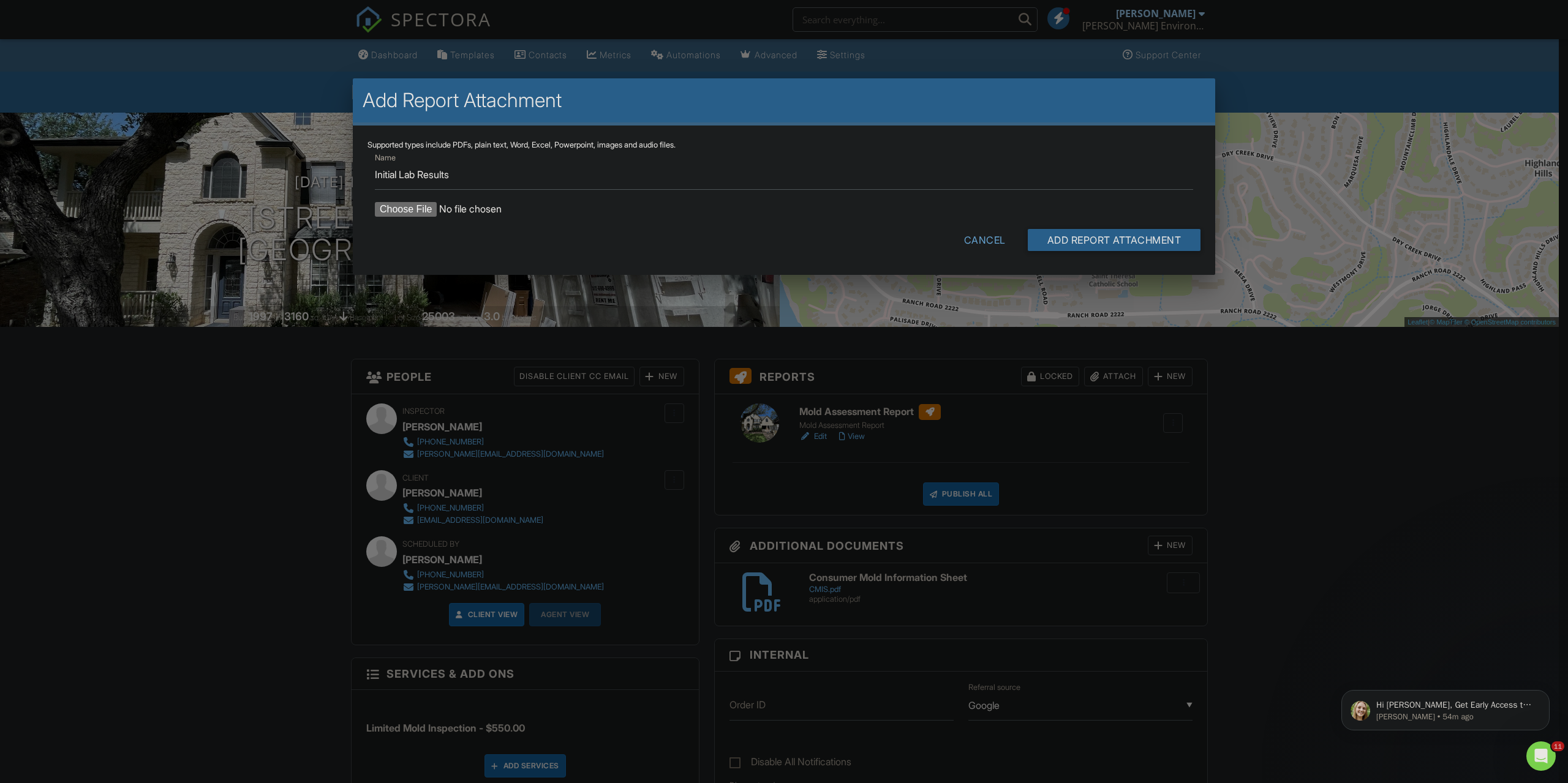 type on "C:\fakepath\Initial Lab Results 5820 Gentle Breeze Terrace.pdf" 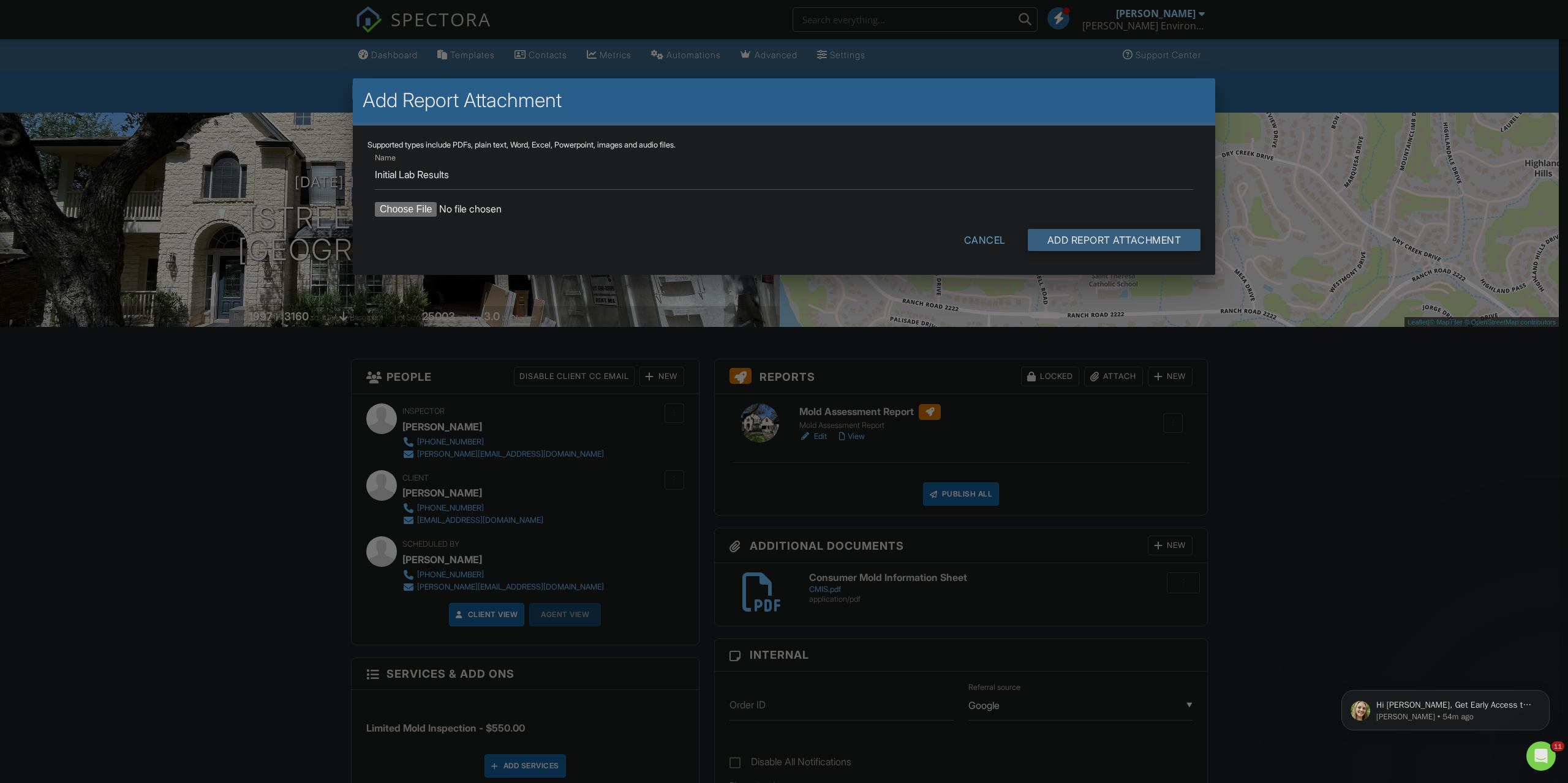 click on "Add Report Attachment" at bounding box center [1114, 240] 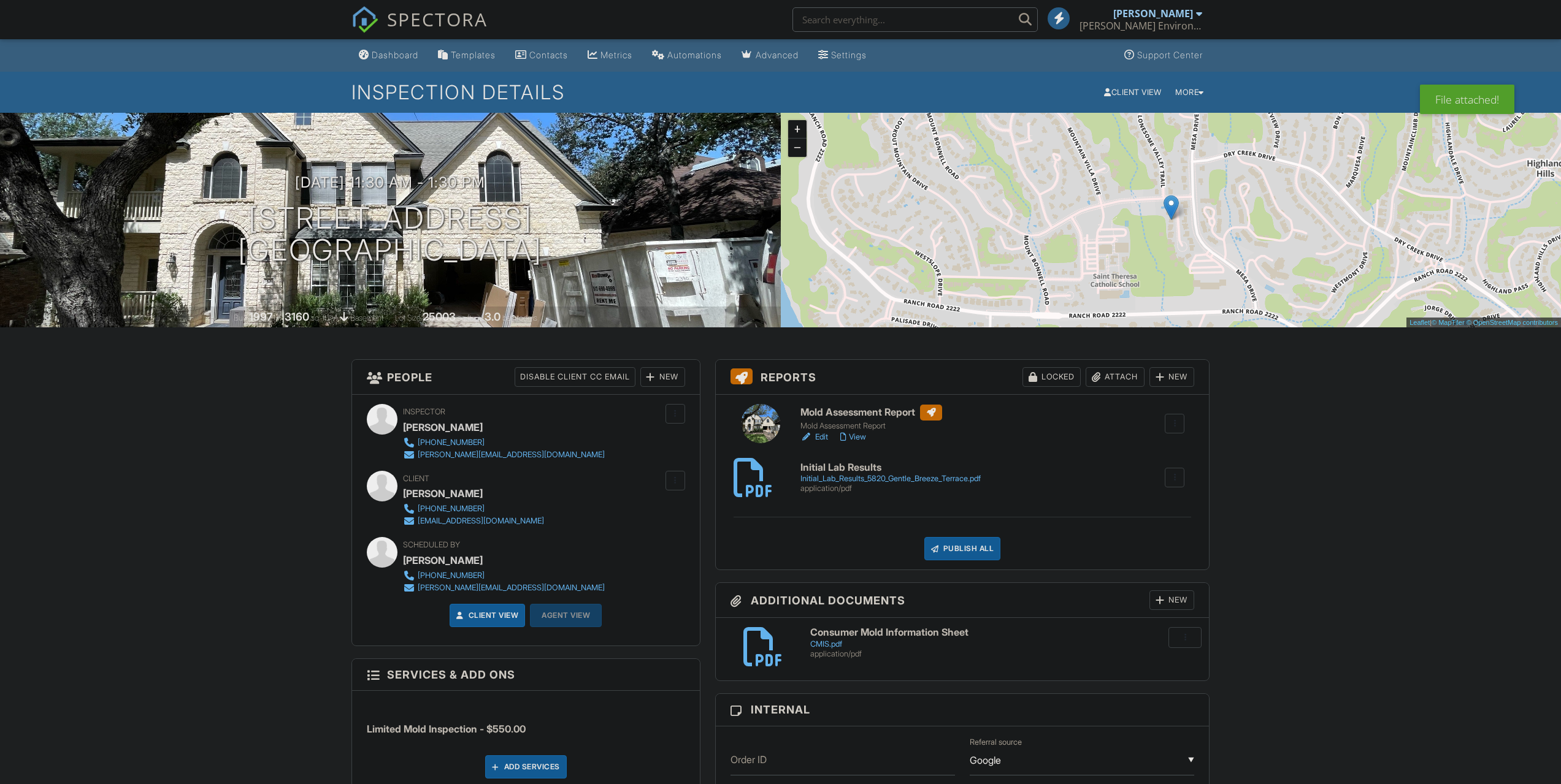 scroll, scrollTop: 184, scrollLeft: 0, axis: vertical 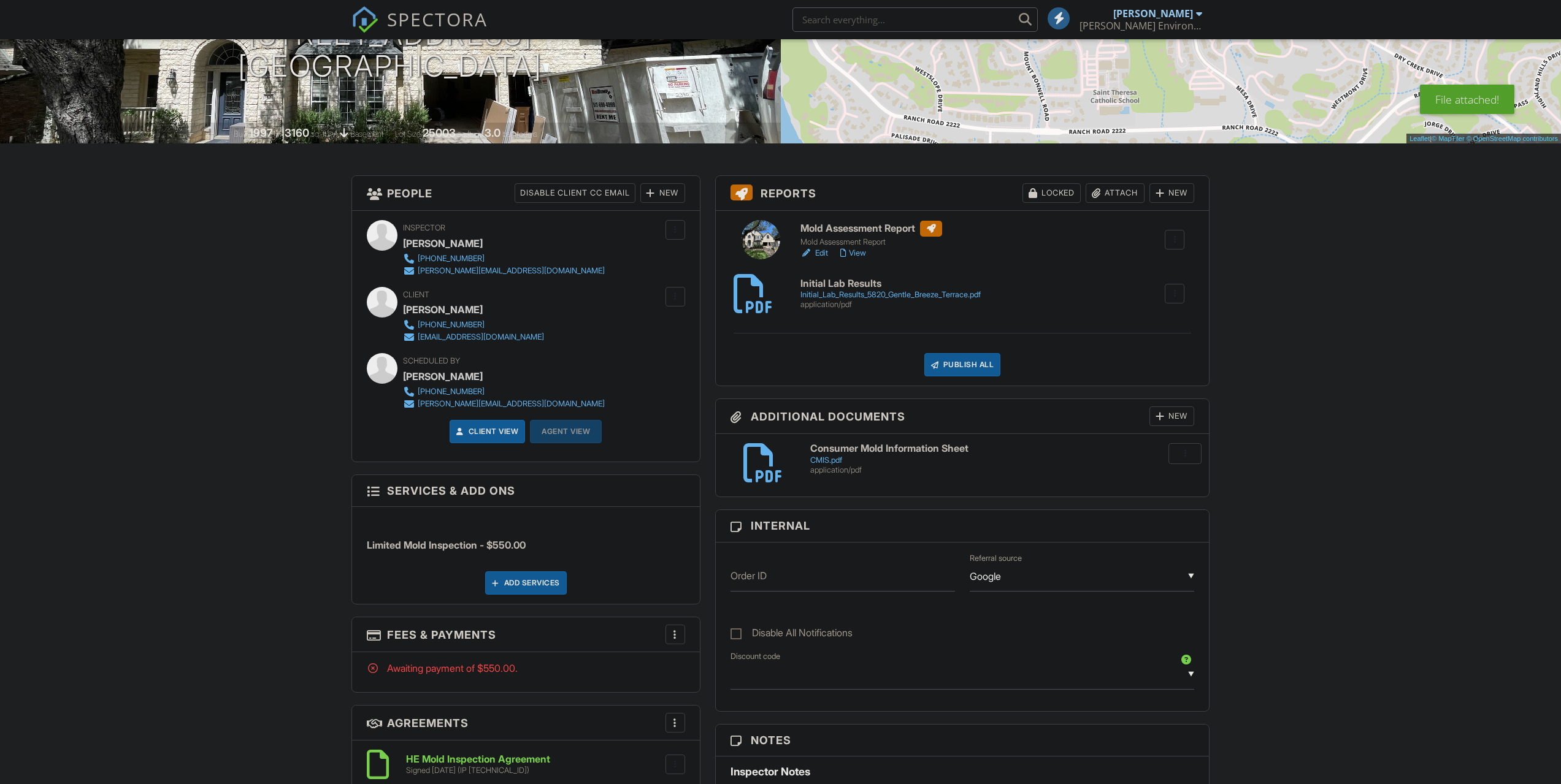 click on "Add Services" at bounding box center [526, 583] 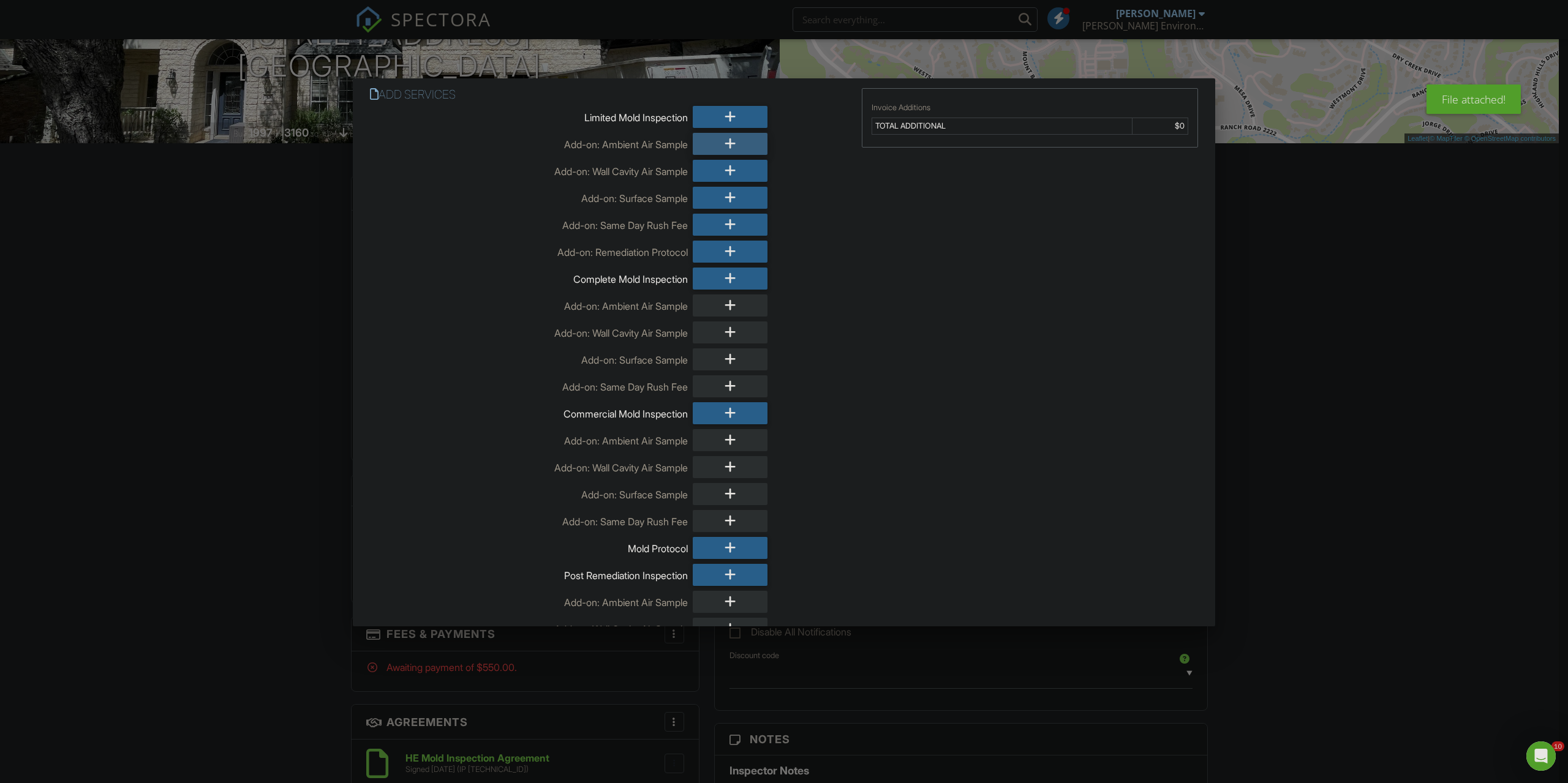 click at bounding box center (730, 144) 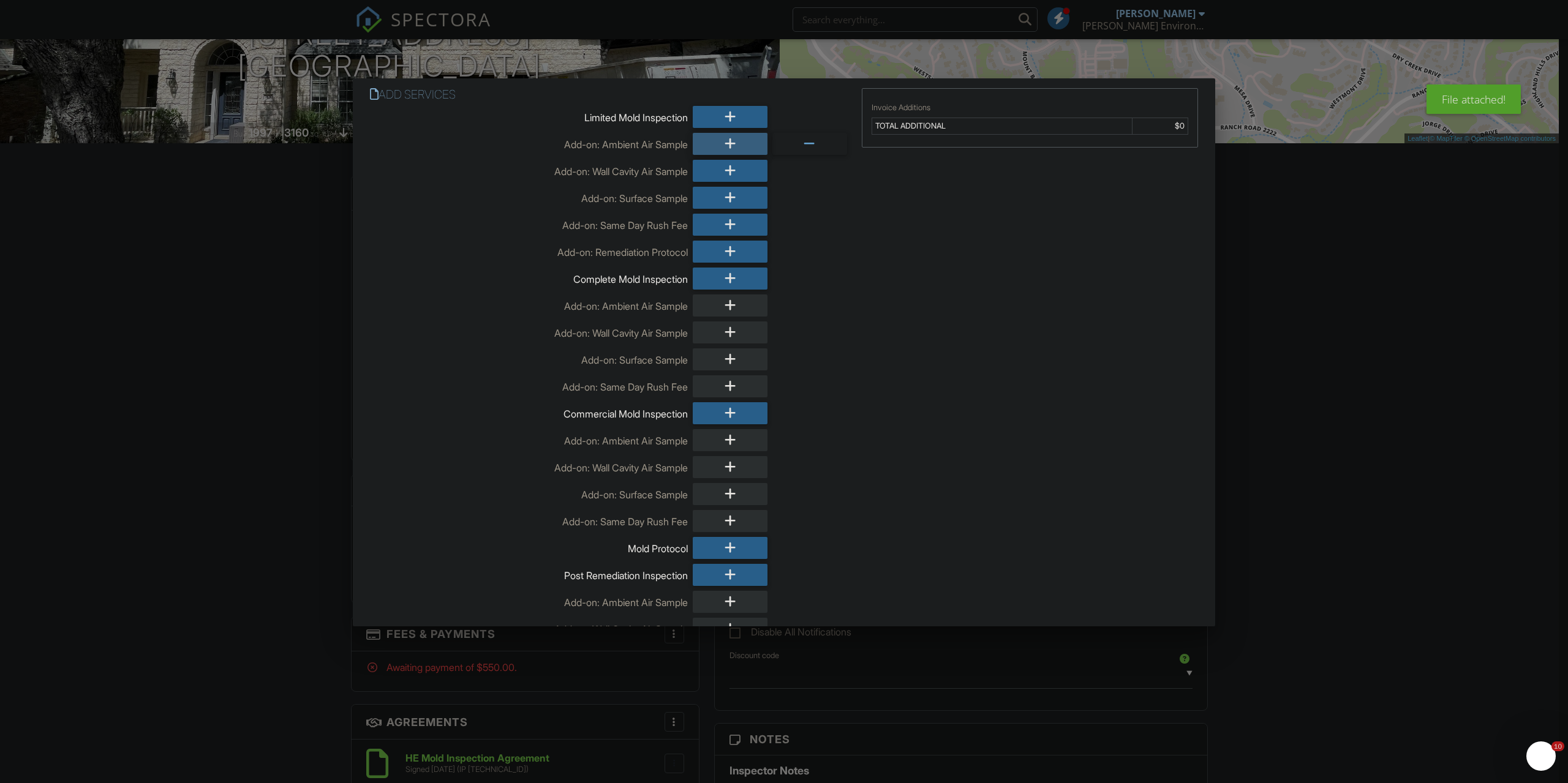 click at bounding box center [730, 144] 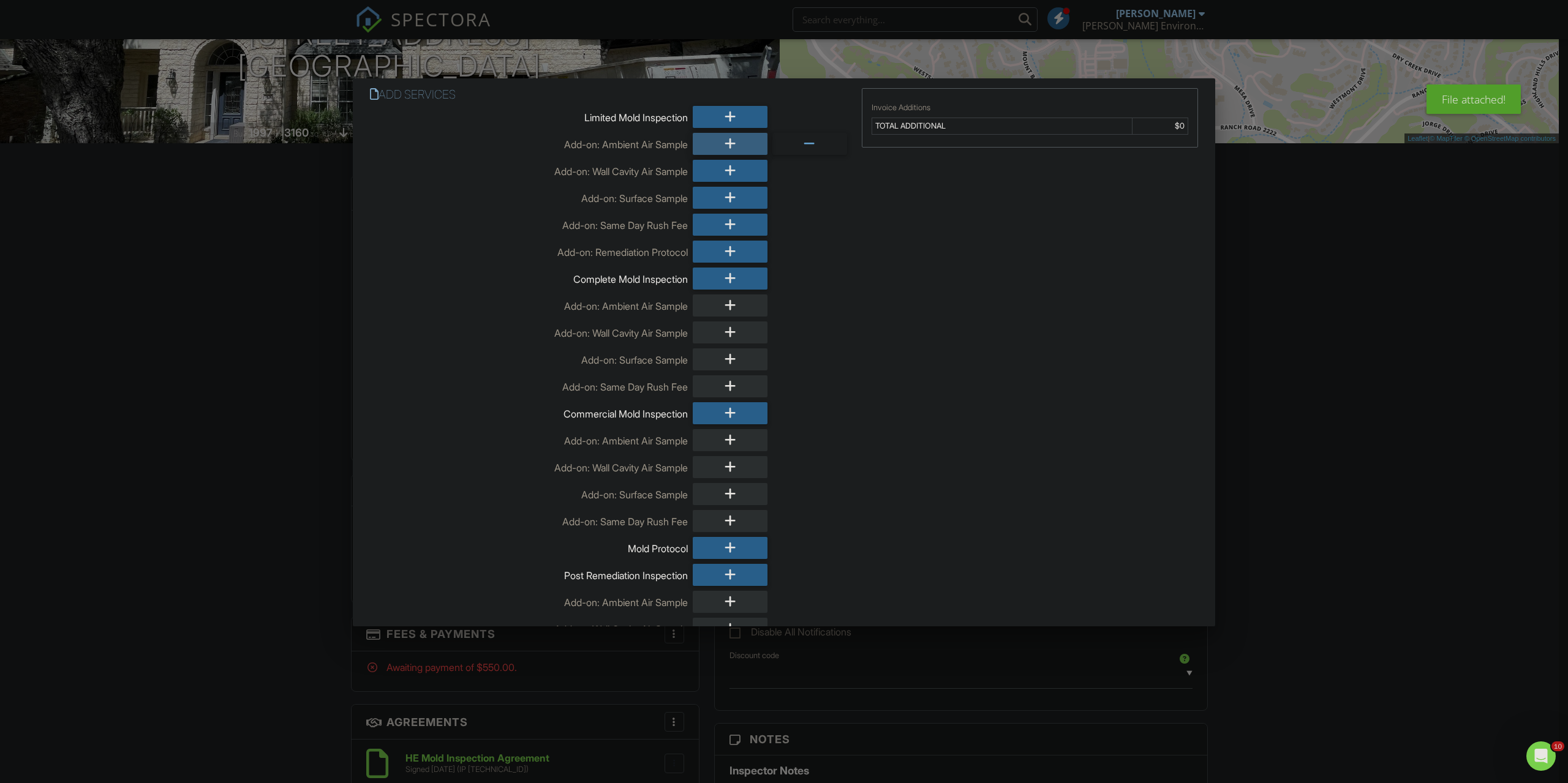scroll, scrollTop: 0, scrollLeft: 0, axis: both 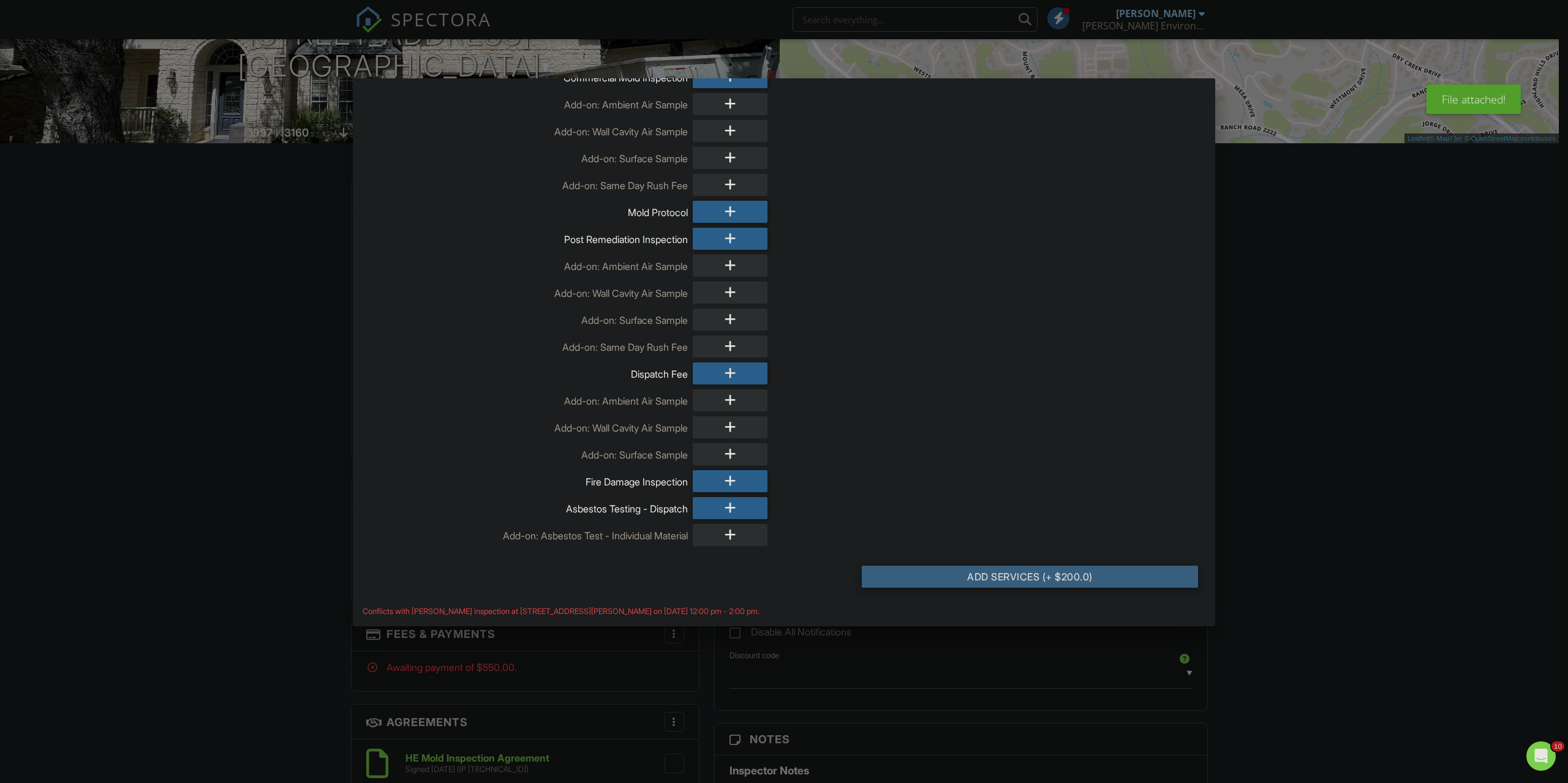 click on "Add Services
(+ $200.0)" at bounding box center [1030, 577] 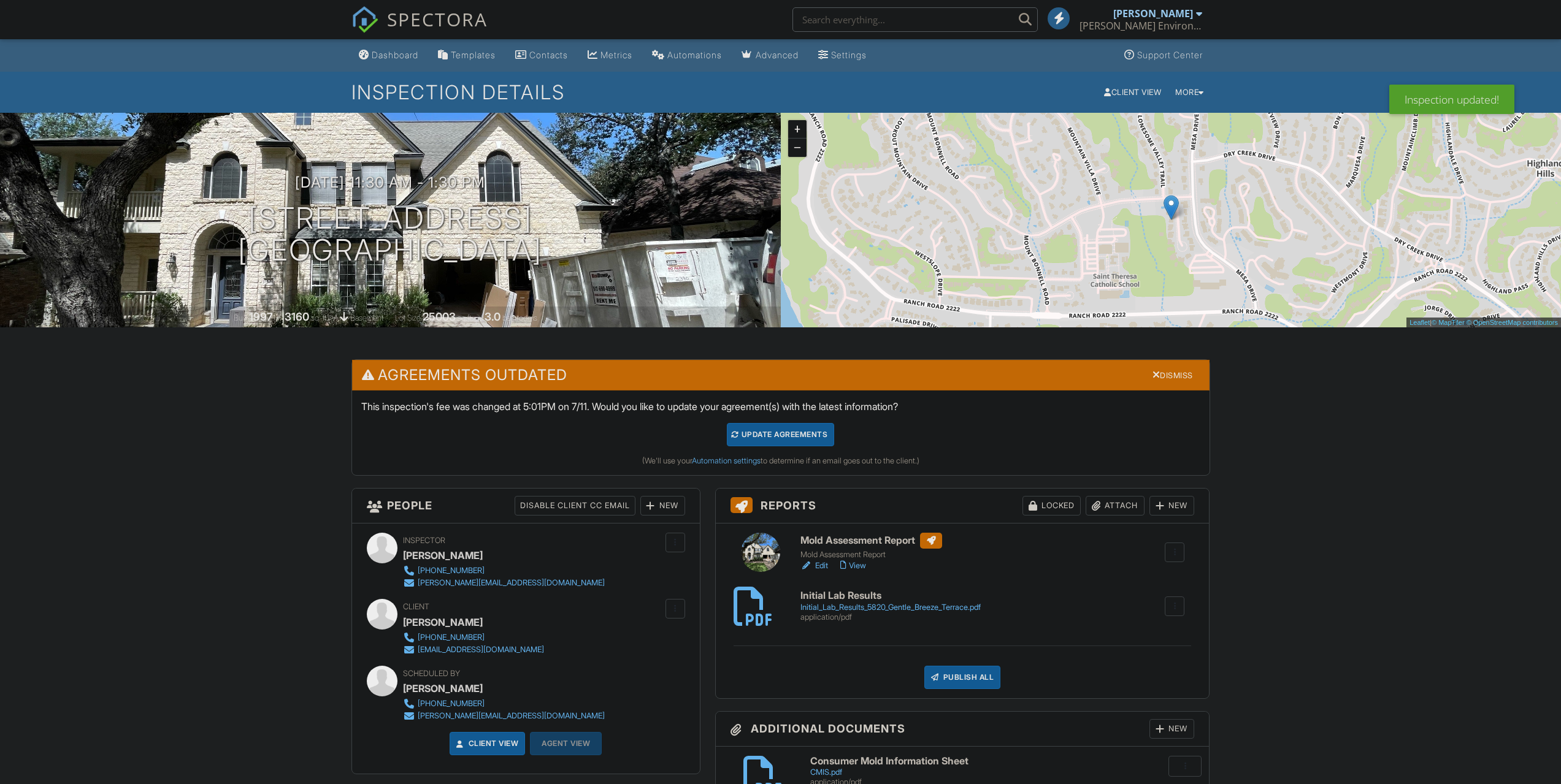 scroll, scrollTop: 306, scrollLeft: 0, axis: vertical 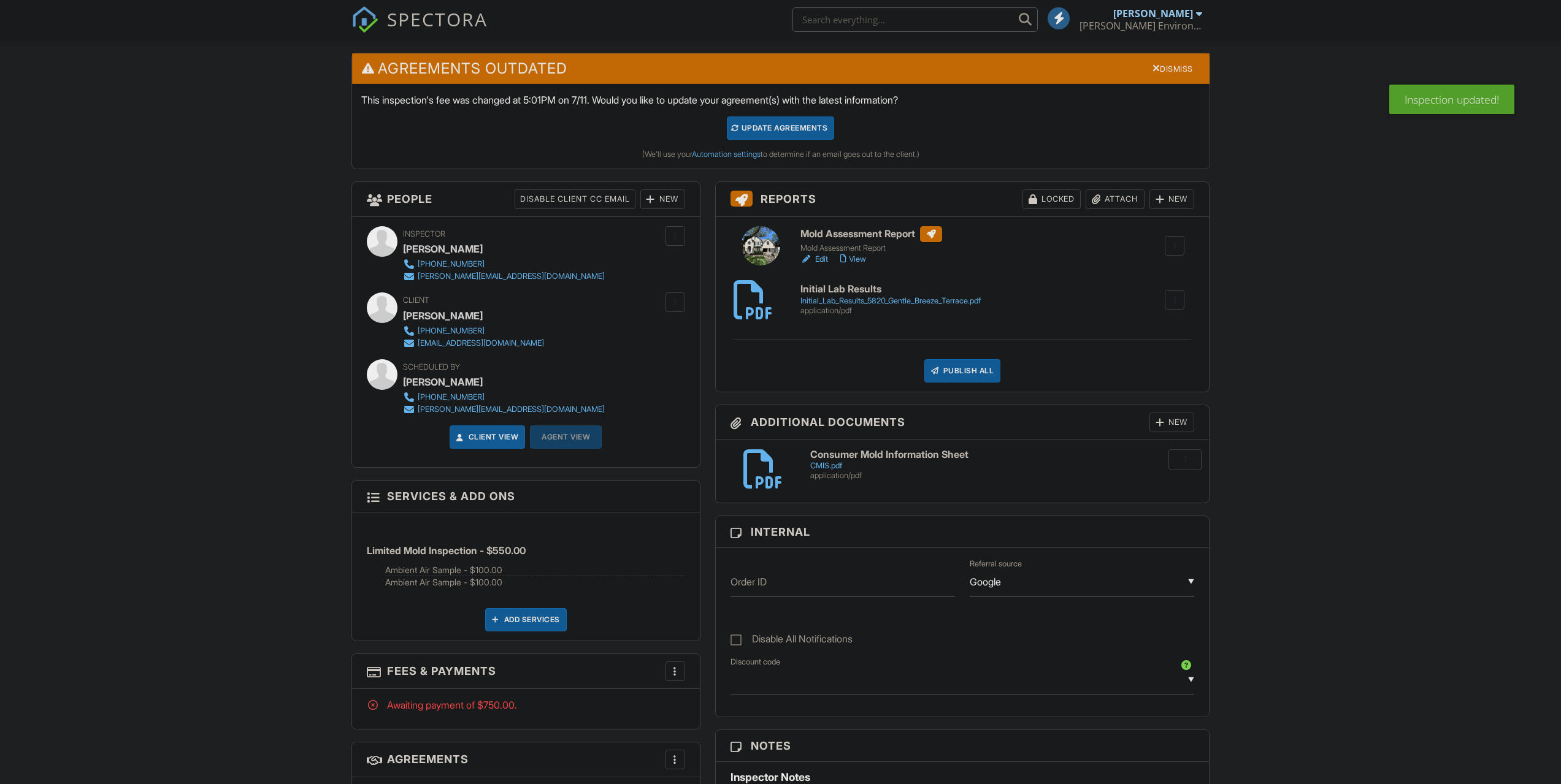 click at bounding box center (675, 671) 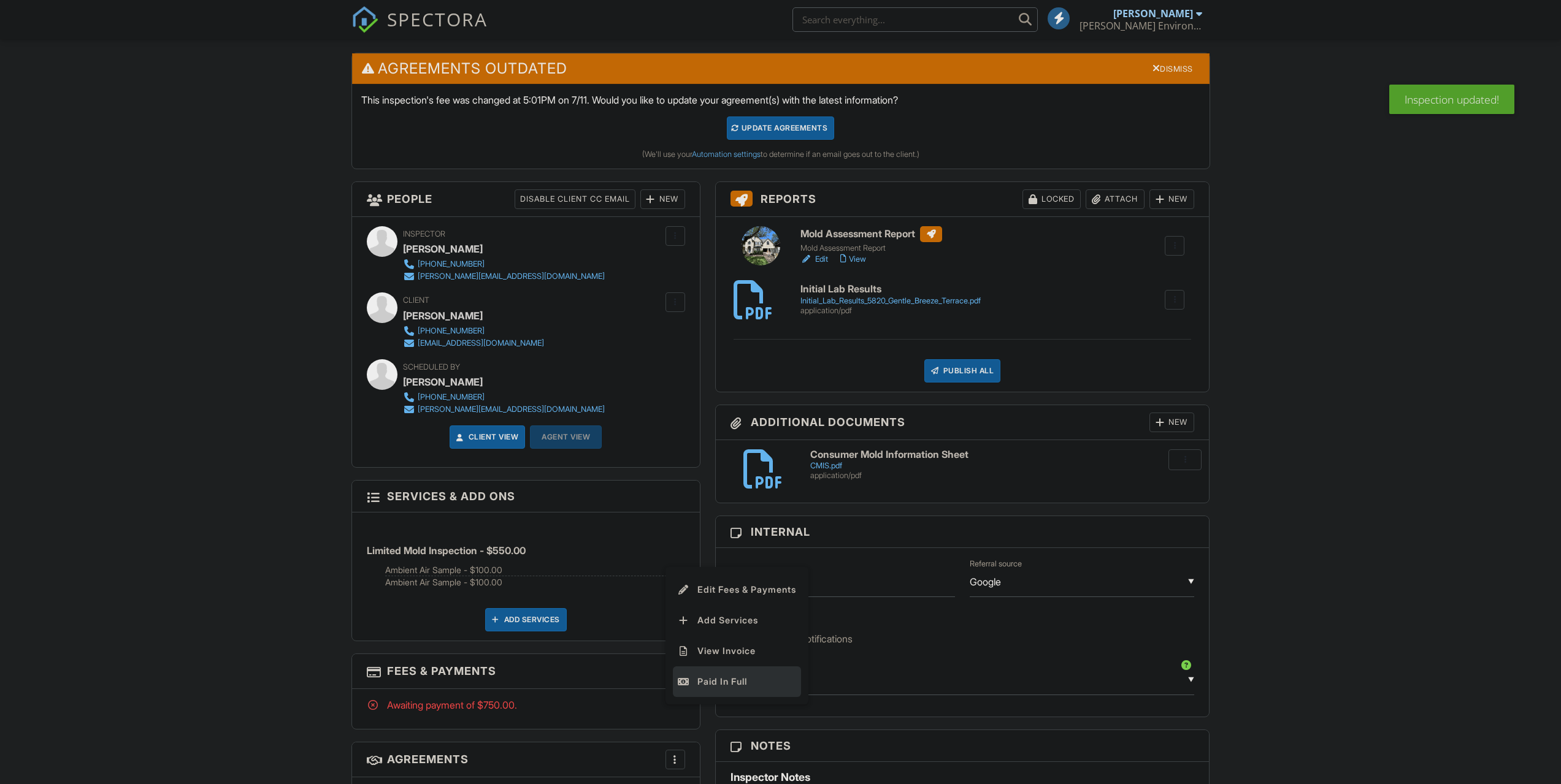 scroll, scrollTop: 306, scrollLeft: 0, axis: vertical 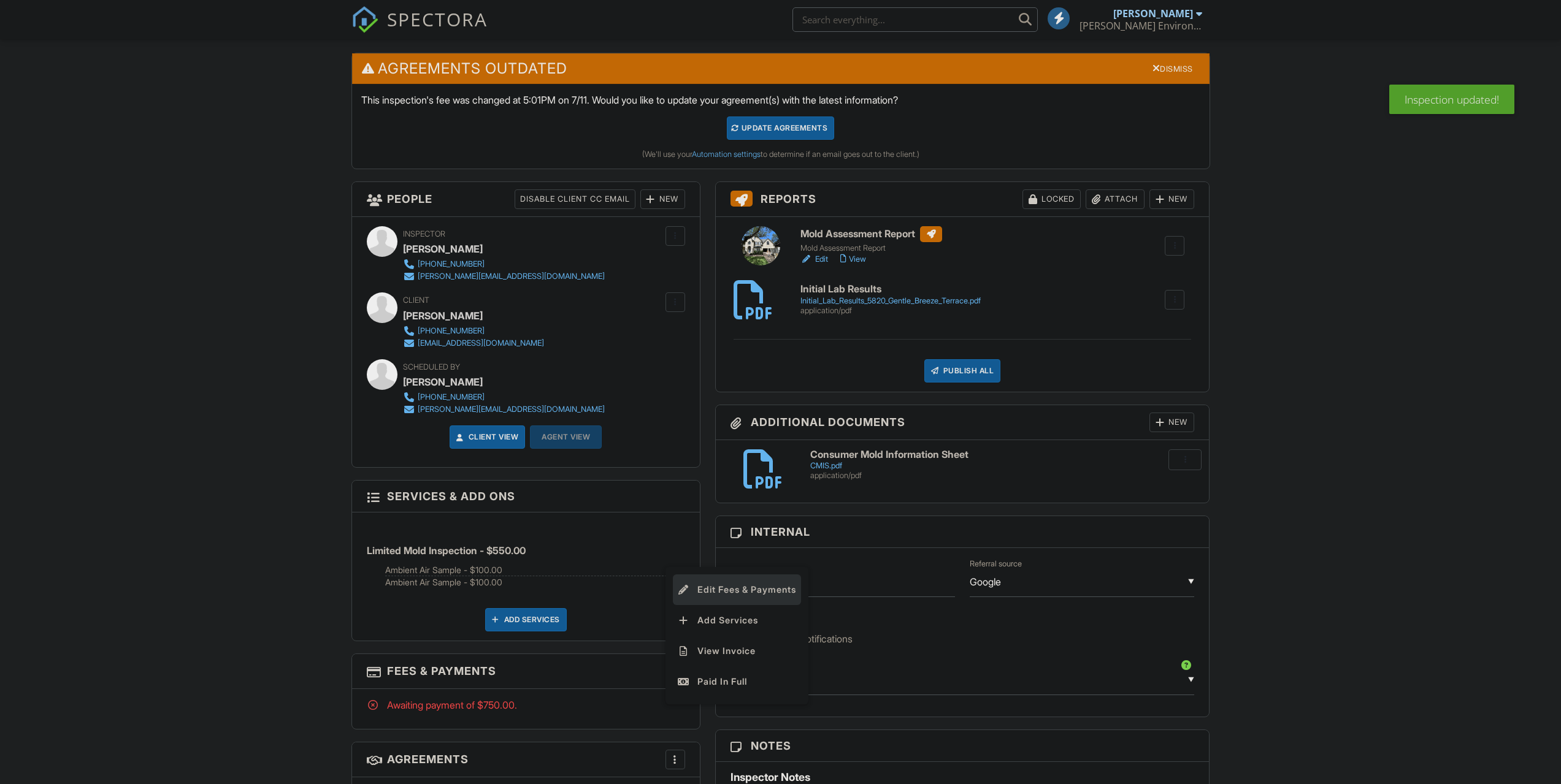 click on "Edit Fees & Payments" at bounding box center (737, 590) 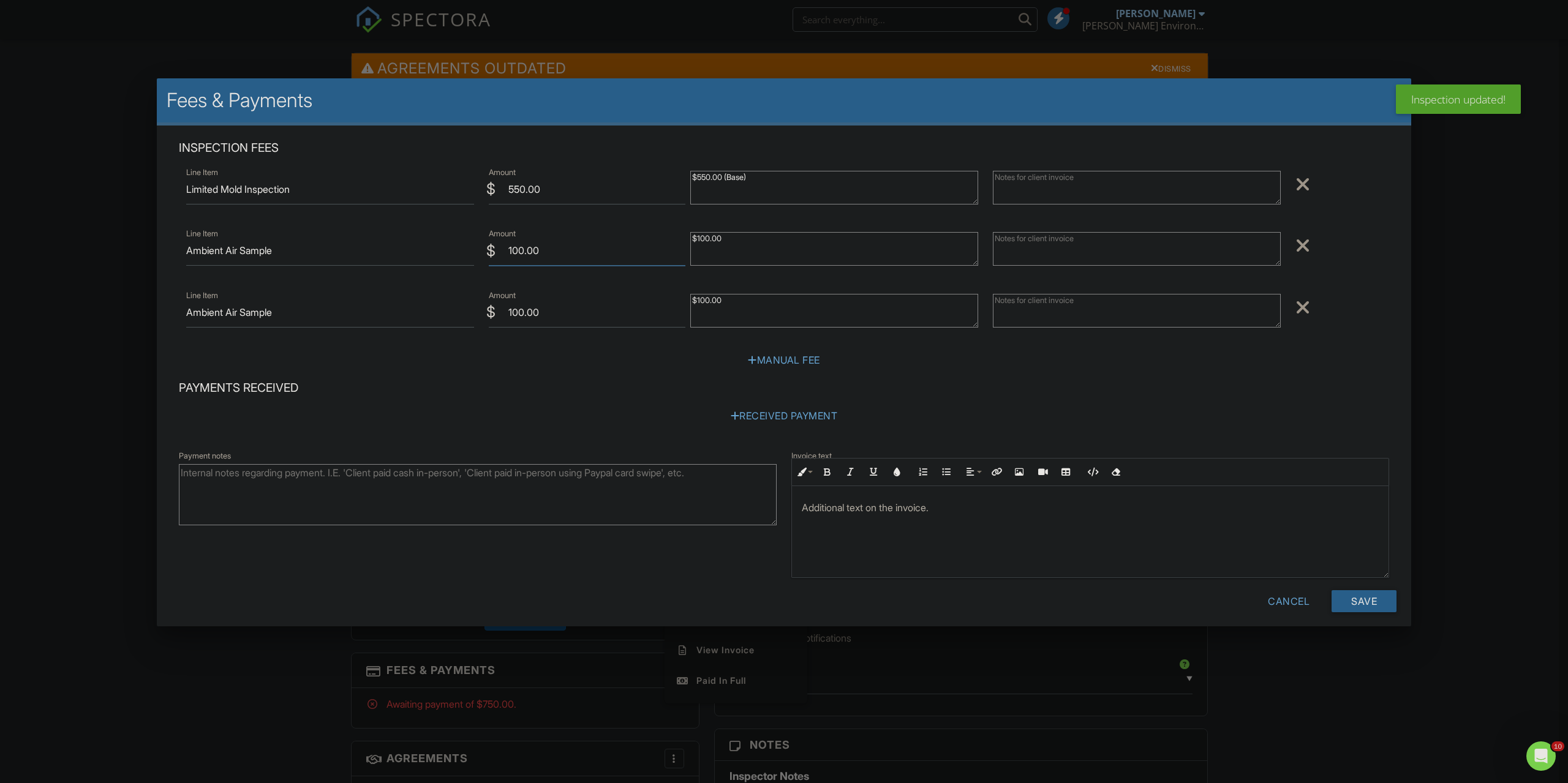 drag, startPoint x: 573, startPoint y: 254, endPoint x: 432, endPoint y: 260, distance: 141.1276 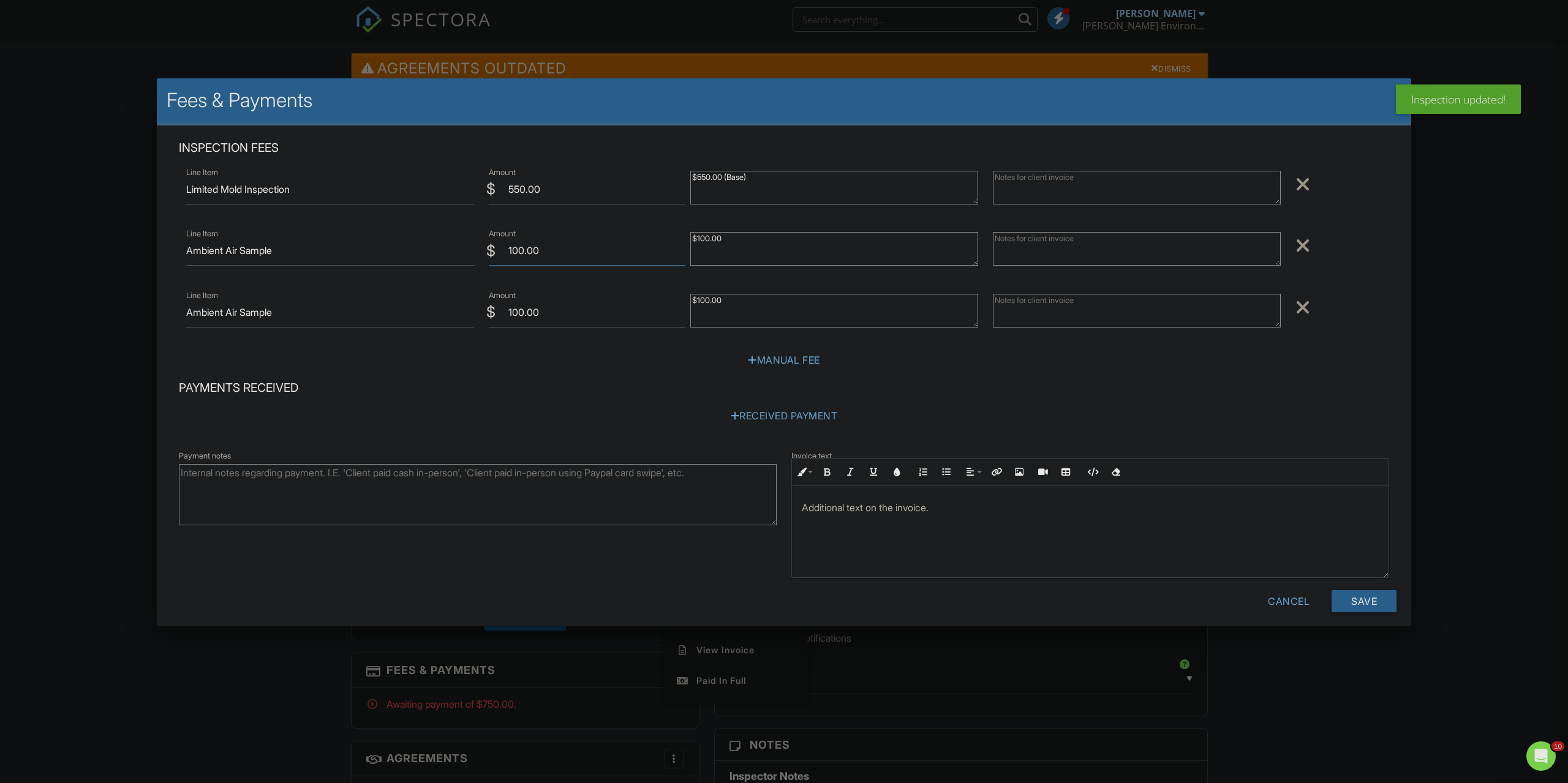 click on "Line Item
Ambient Air Sample
$
Amount
100.00
$100.00
Remove" at bounding box center [784, 250] 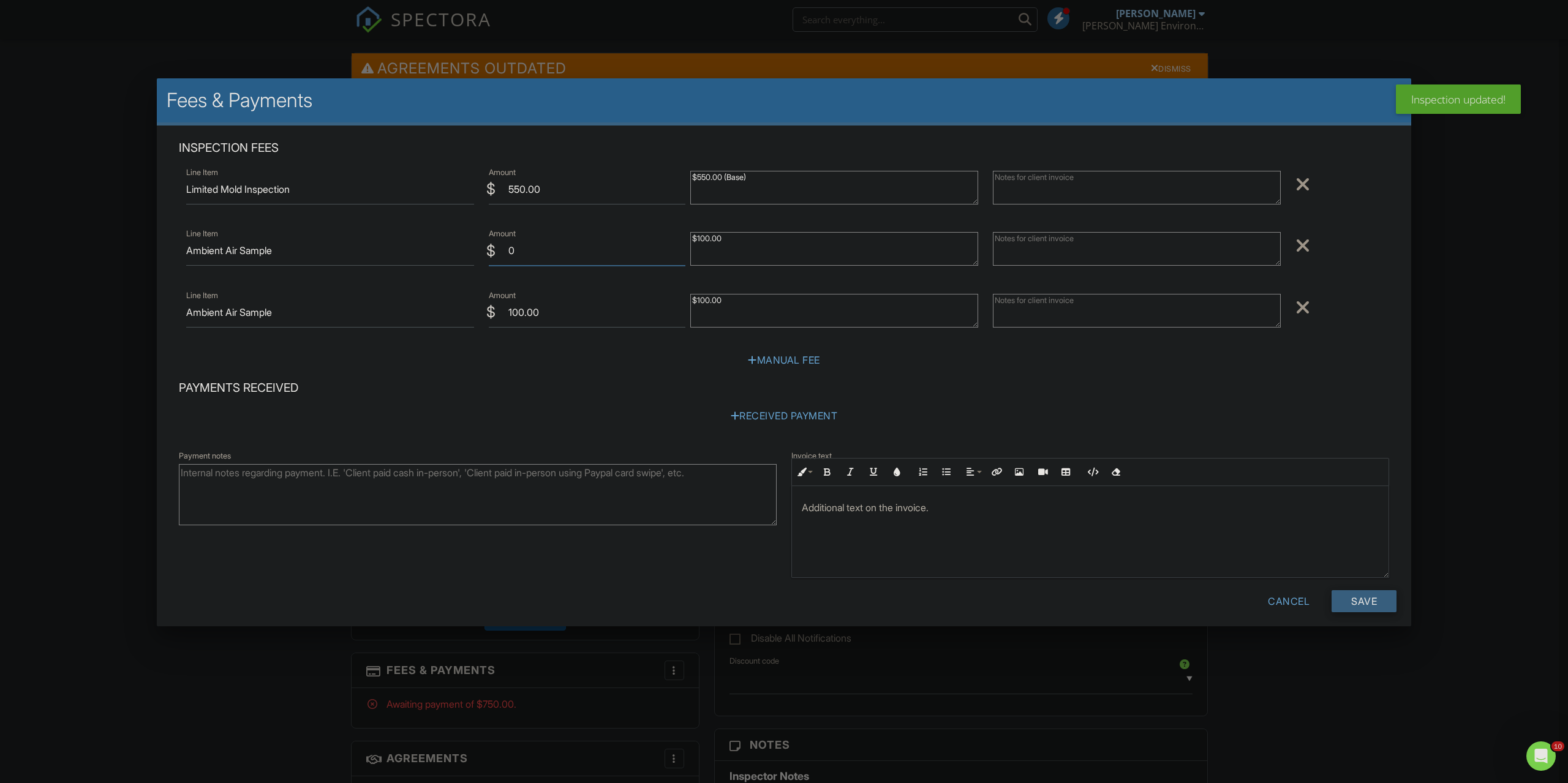 type on "0" 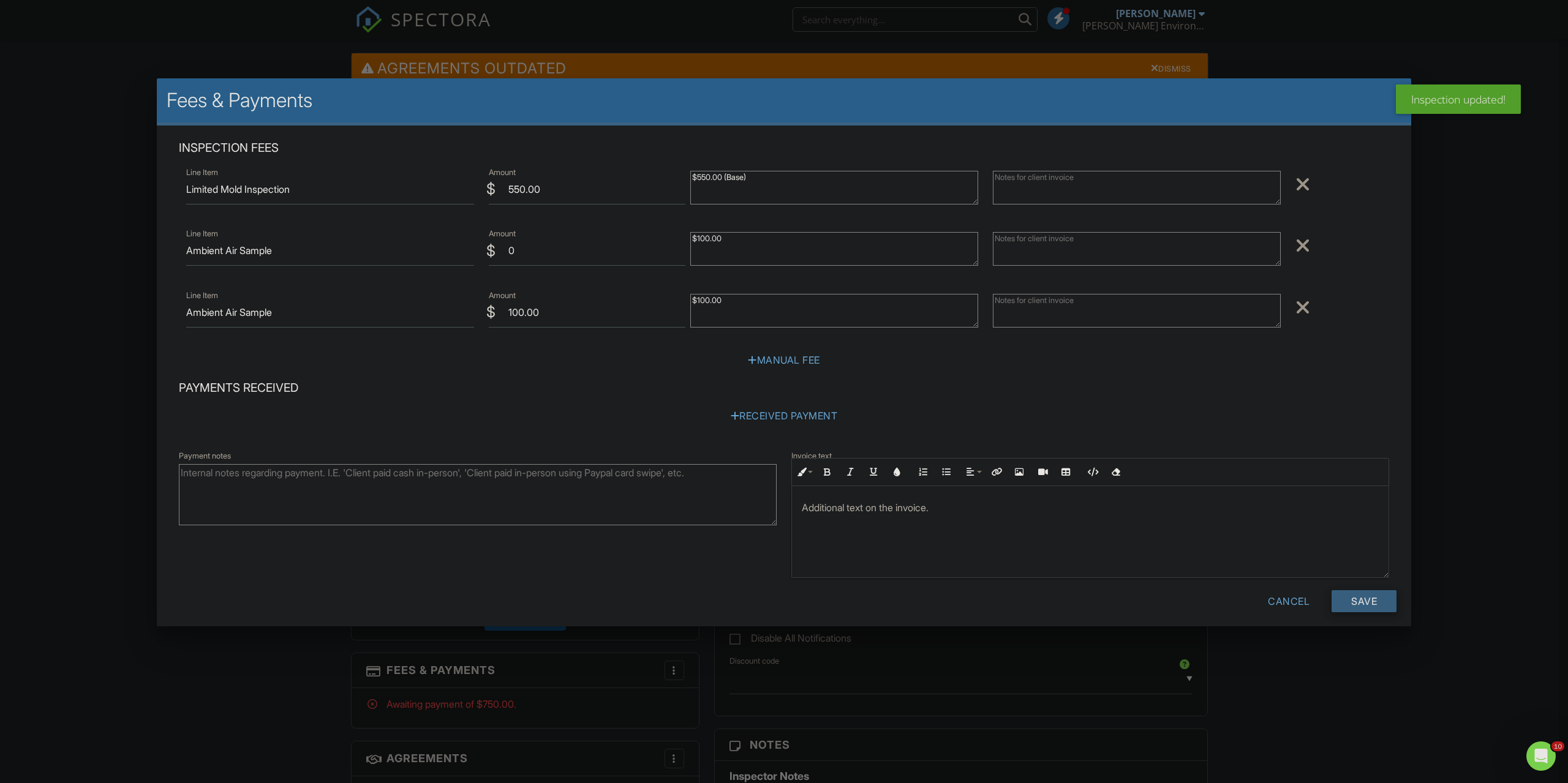 click on "Save" at bounding box center [1364, 601] 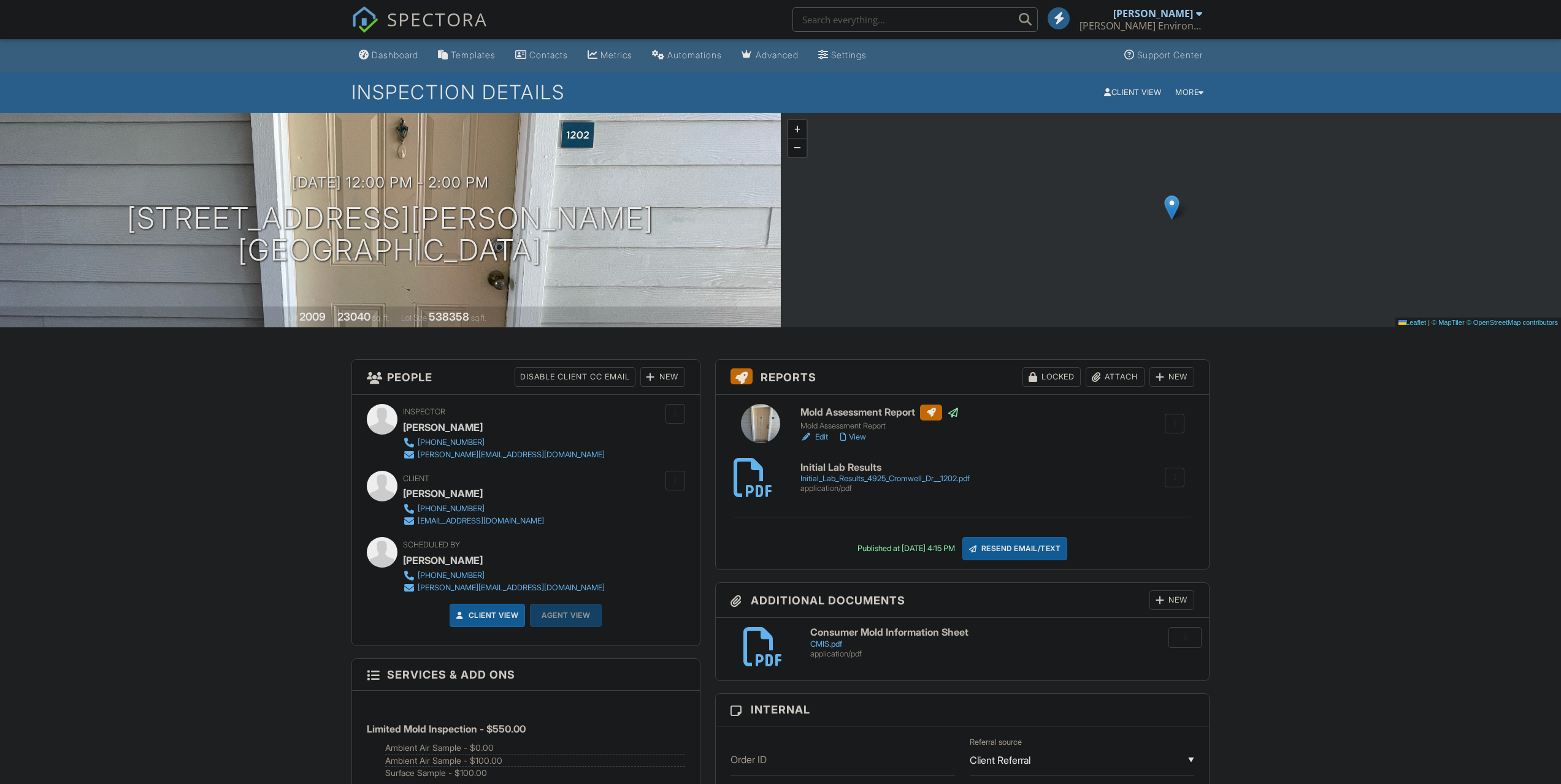 scroll, scrollTop: 954, scrollLeft: 0, axis: vertical 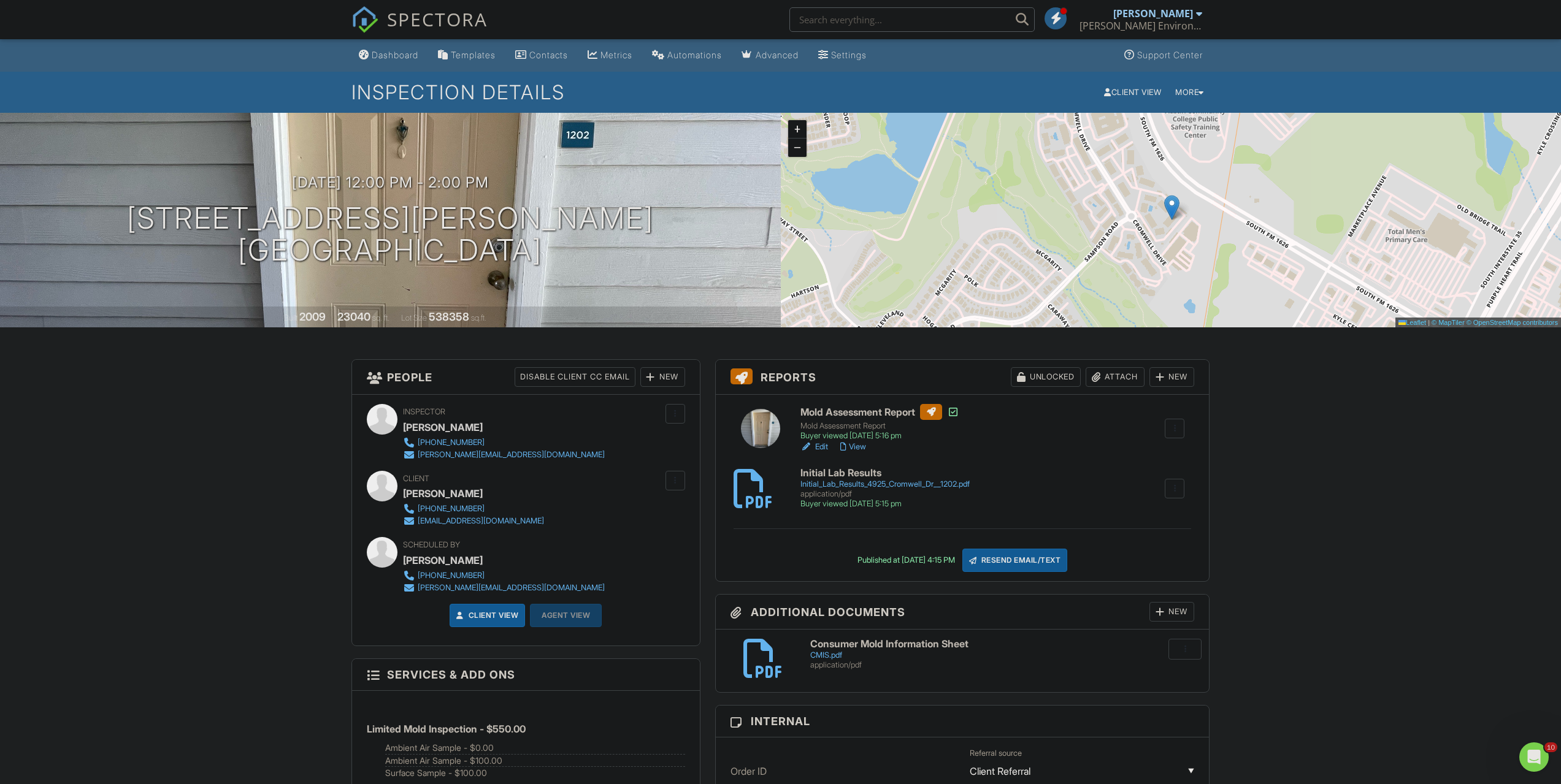 click on "Initial Lab Results" at bounding box center (885, 473) 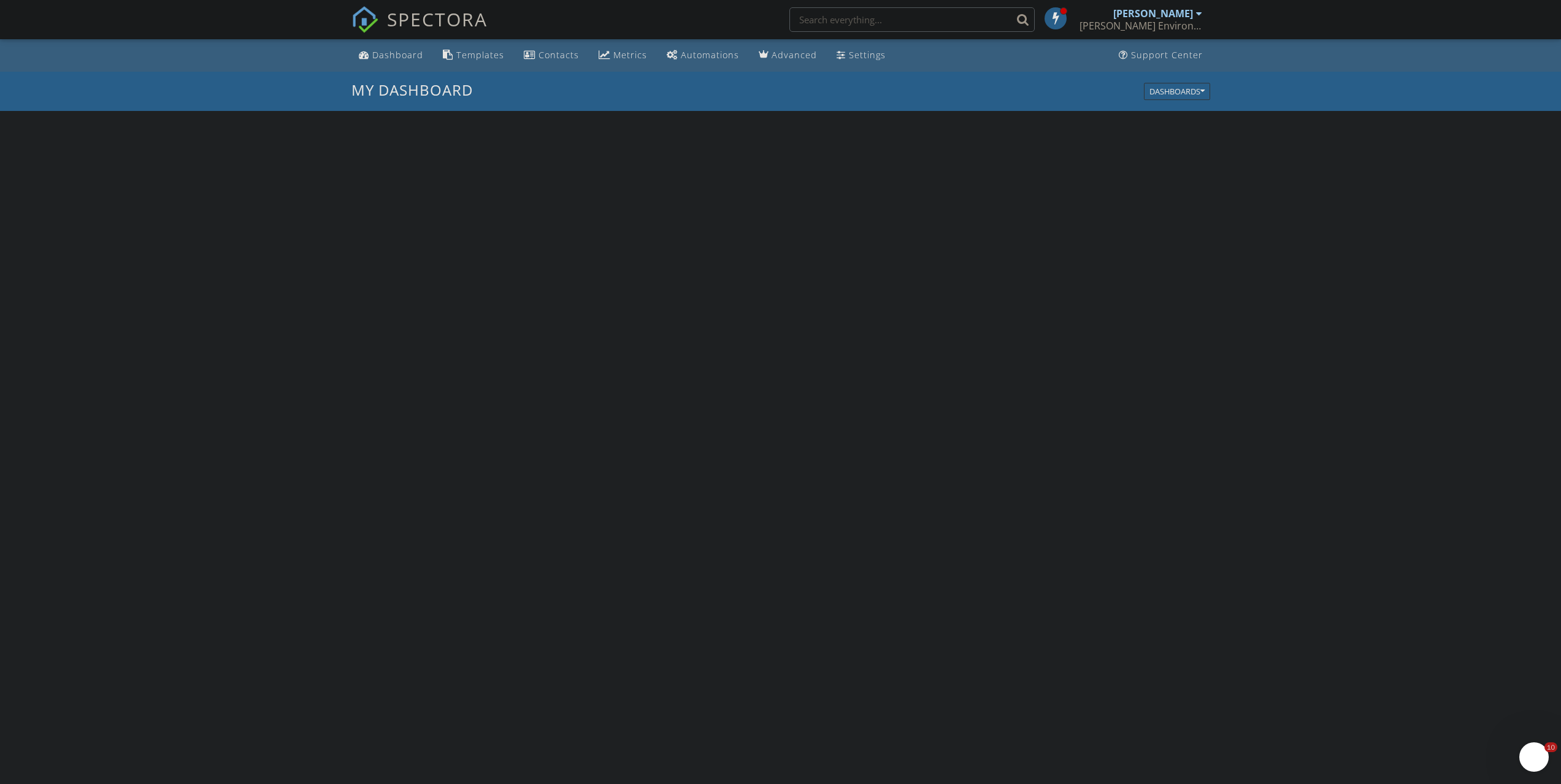 scroll, scrollTop: 6, scrollLeft: 0, axis: vertical 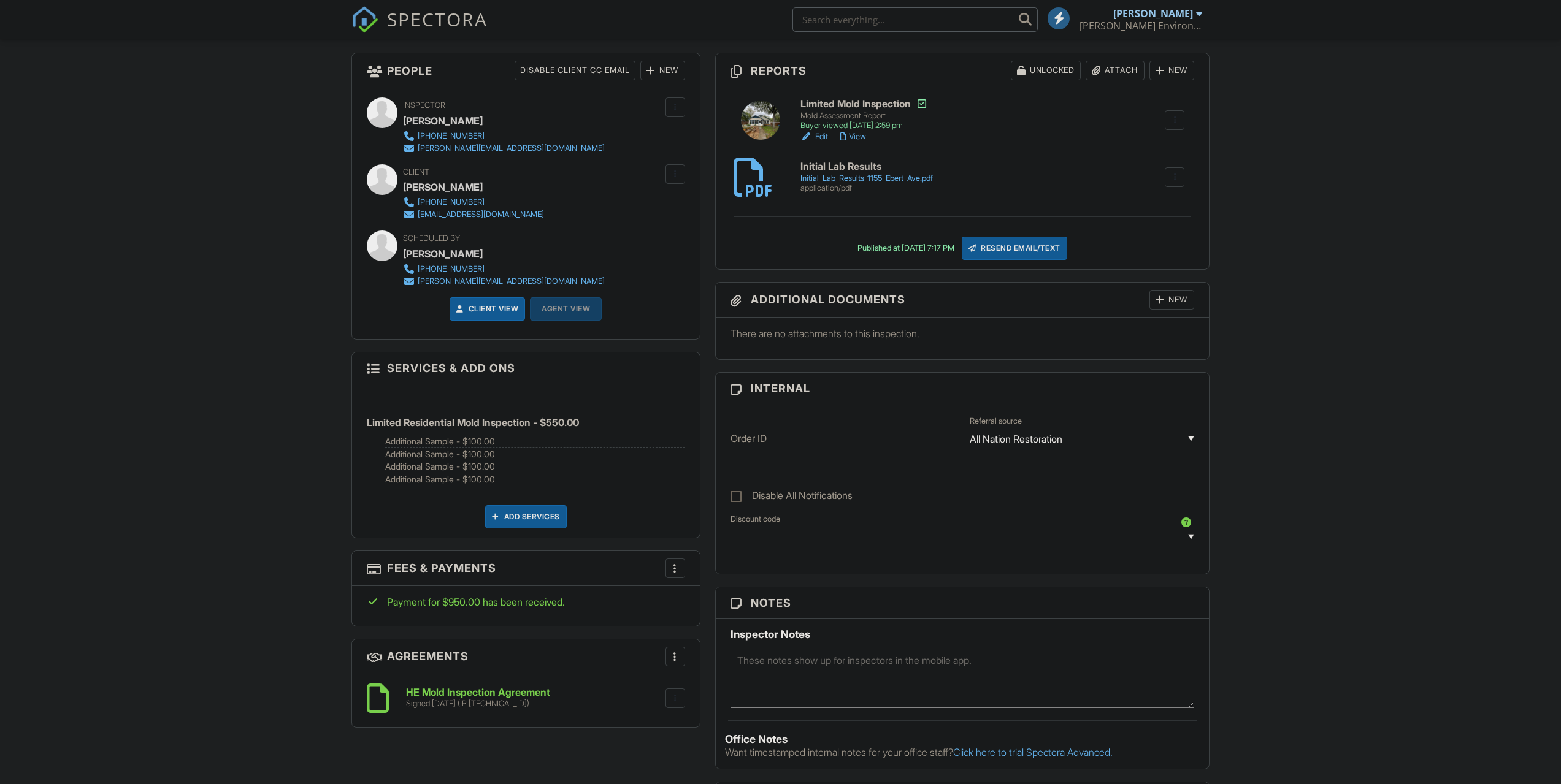 click on "Add Services" at bounding box center [526, 517] 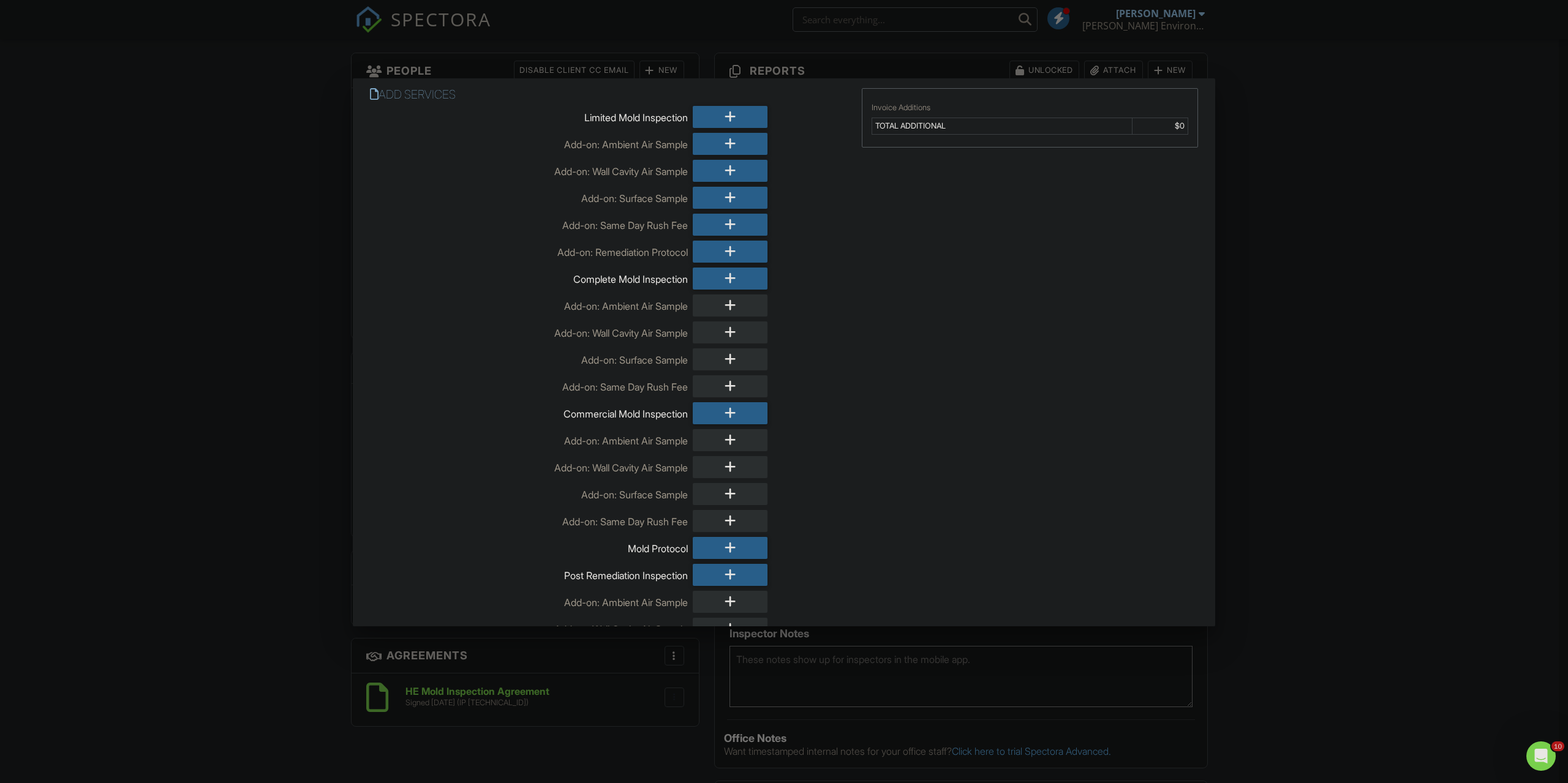 scroll, scrollTop: 0, scrollLeft: 0, axis: both 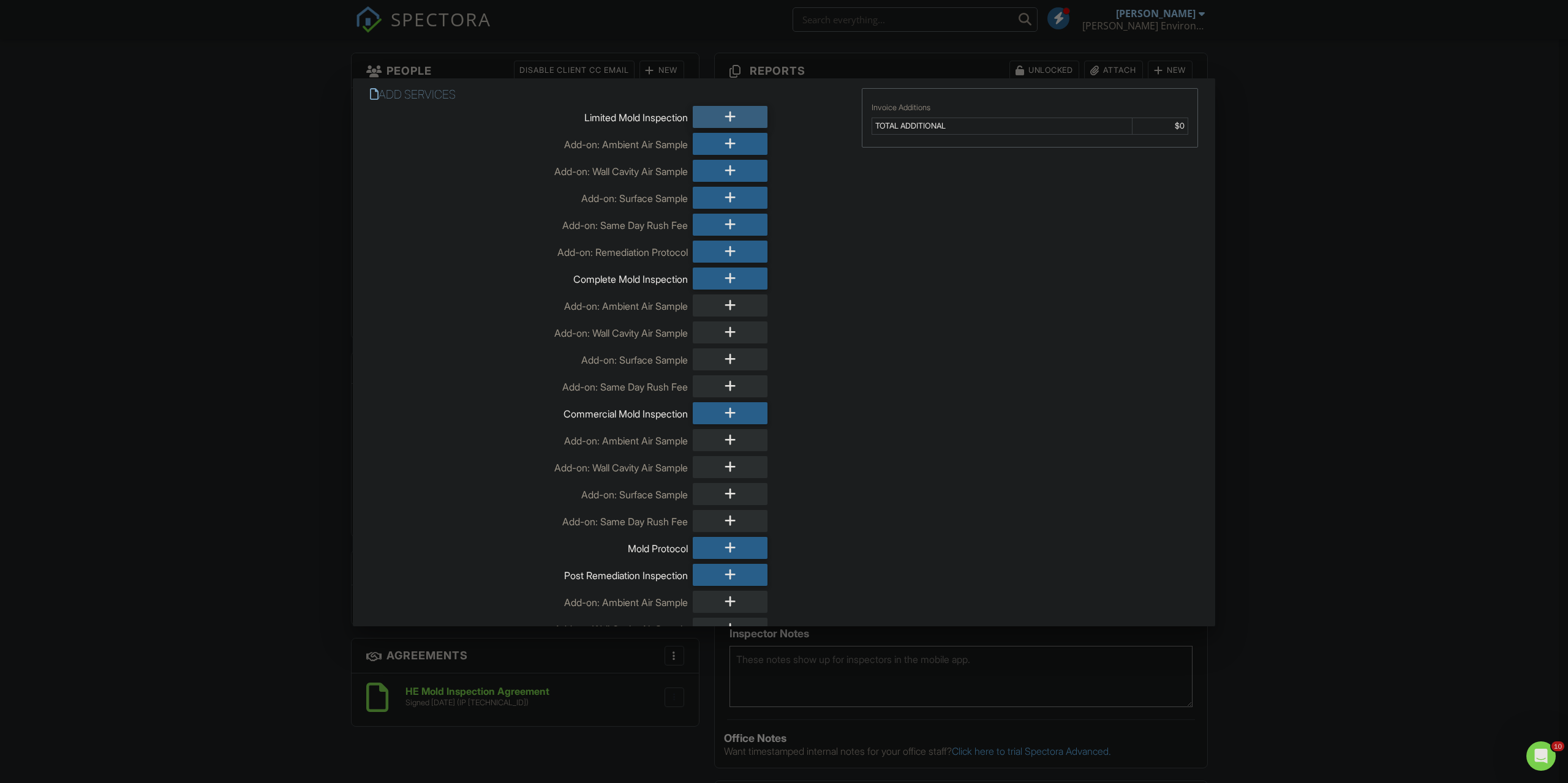 click at bounding box center [730, 117] 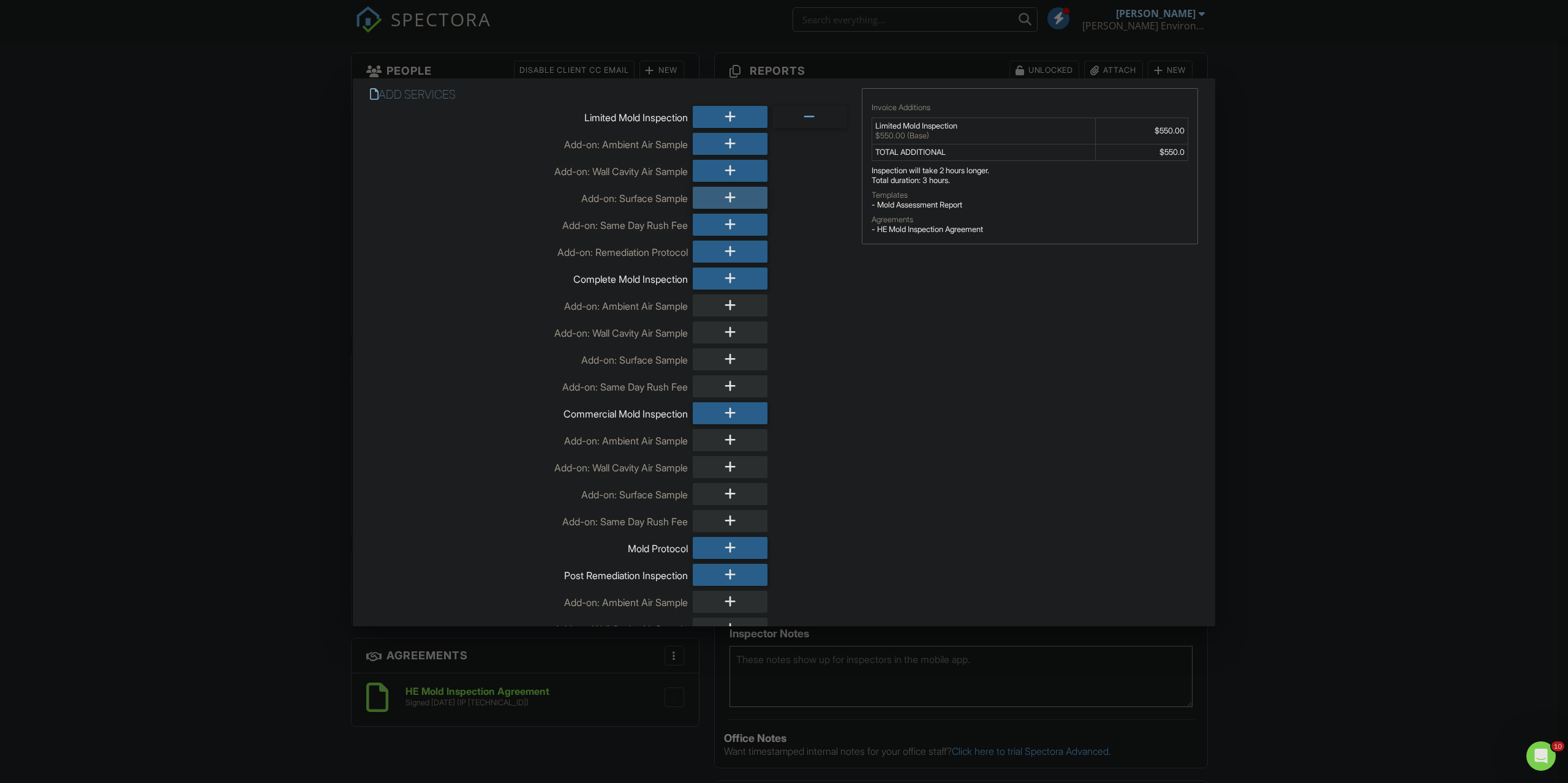 click at bounding box center (730, 198) 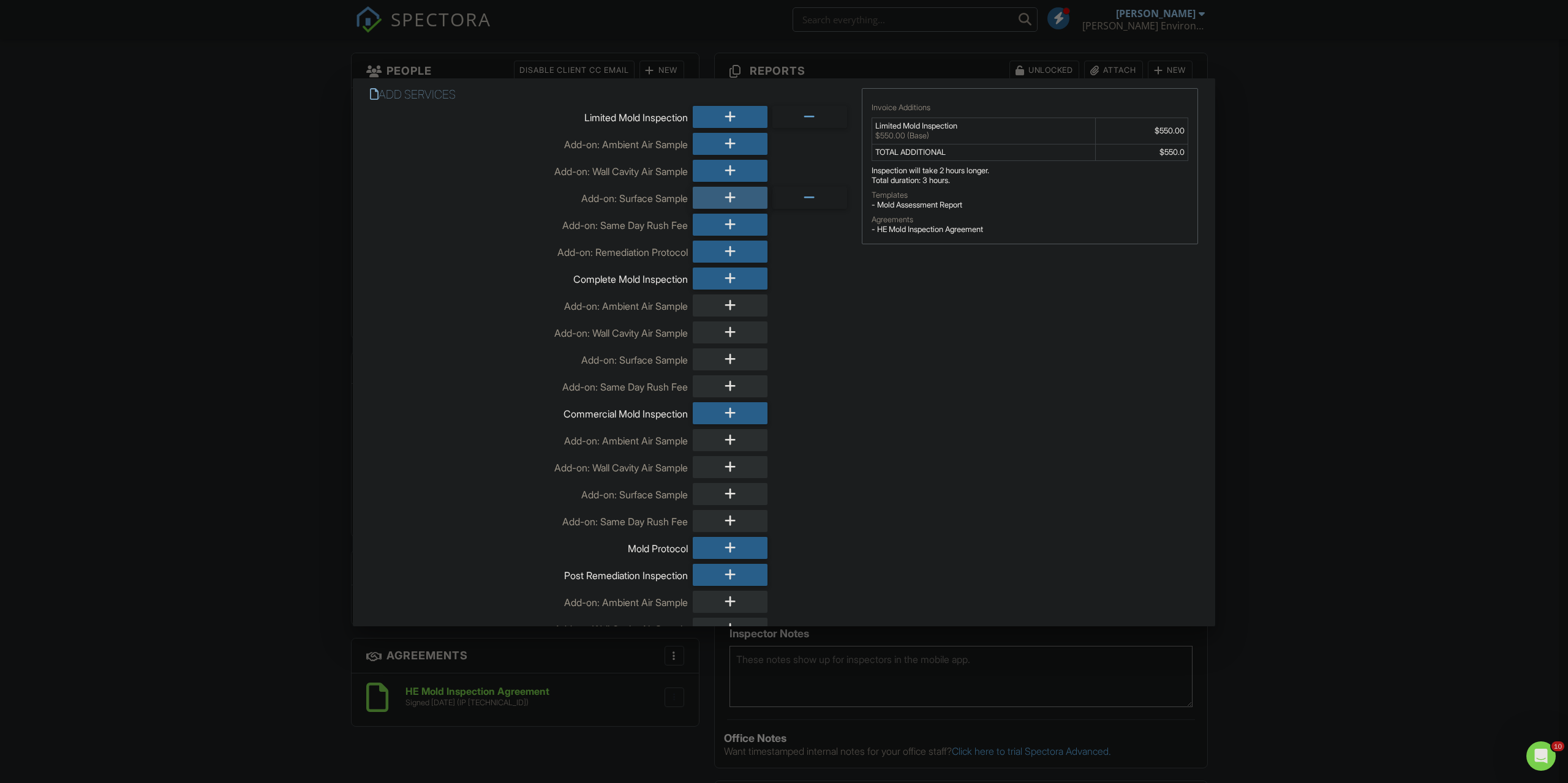 click at bounding box center [730, 198] 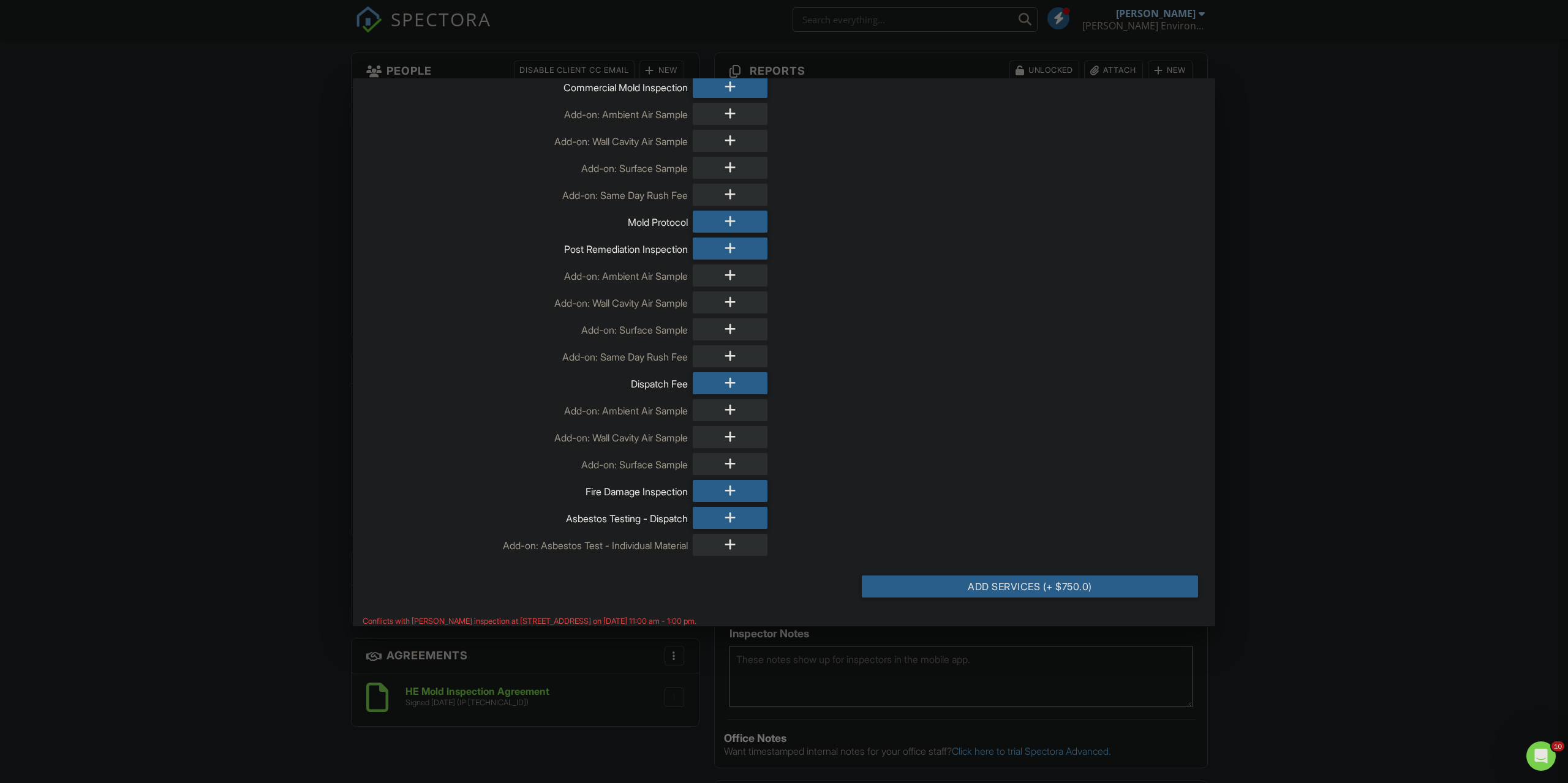scroll, scrollTop: 336, scrollLeft: 0, axis: vertical 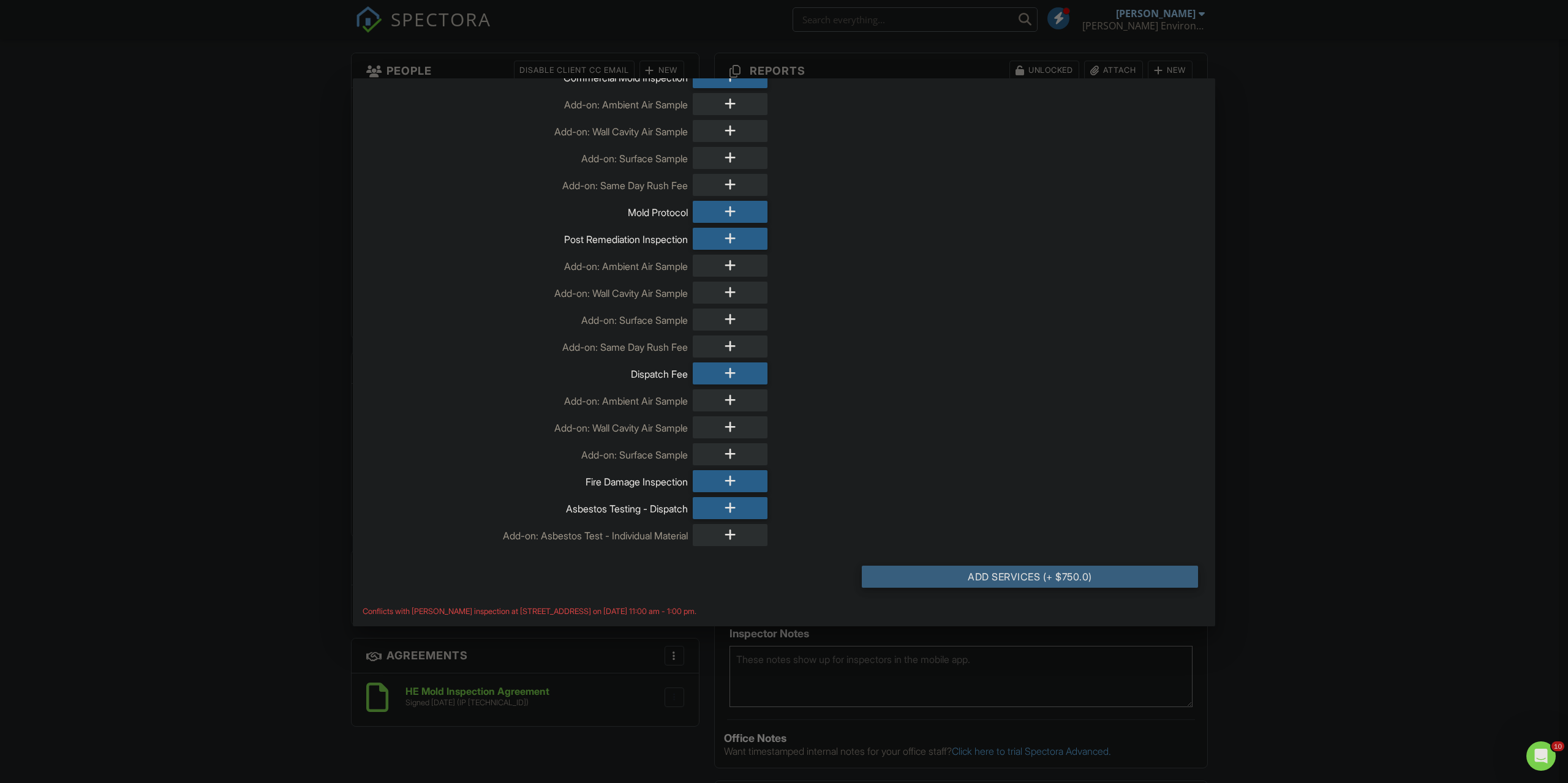 click on "Add Services
(+ $750.0)" at bounding box center [1030, 577] 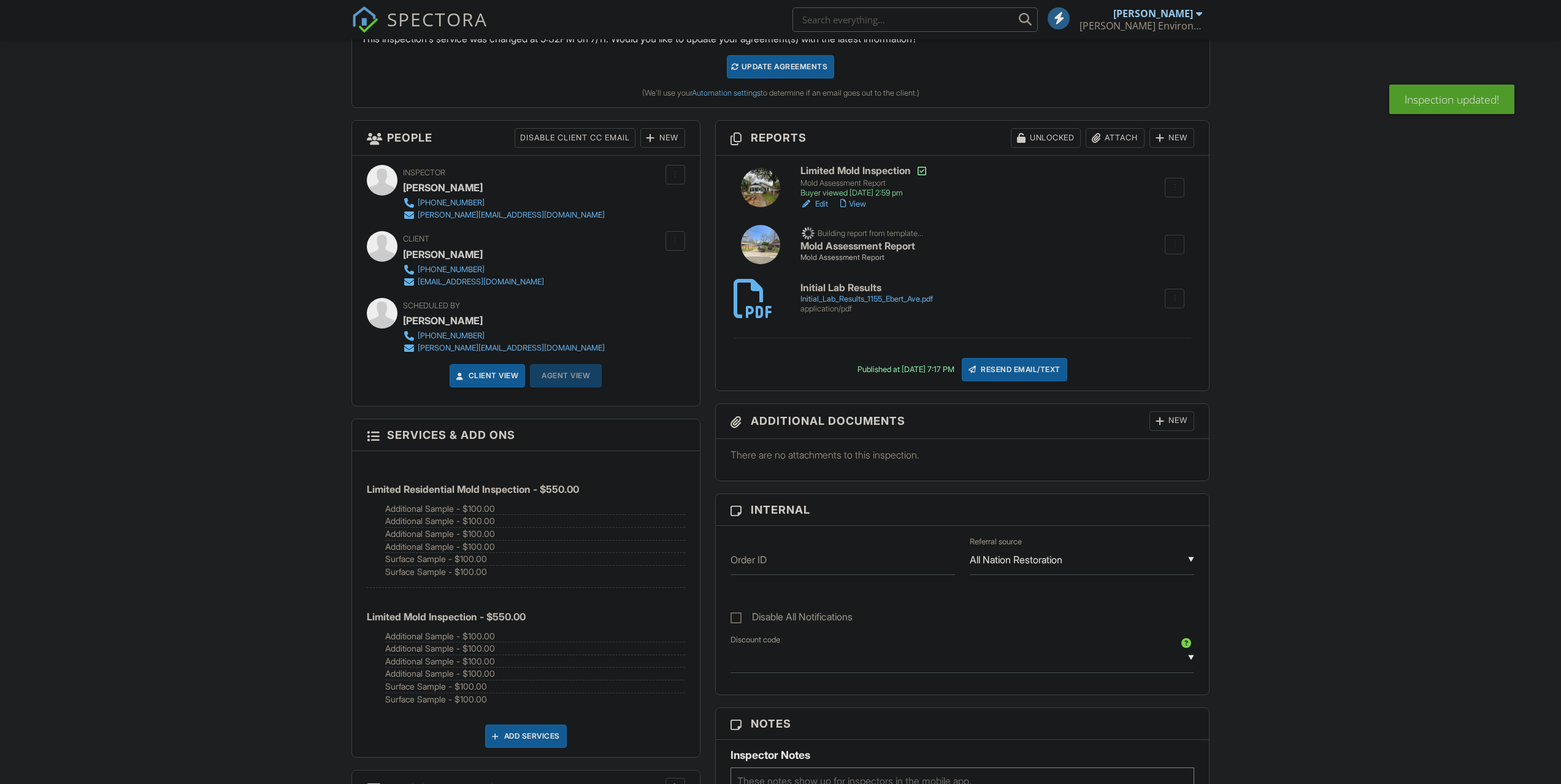 scroll, scrollTop: 368, scrollLeft: 0, axis: vertical 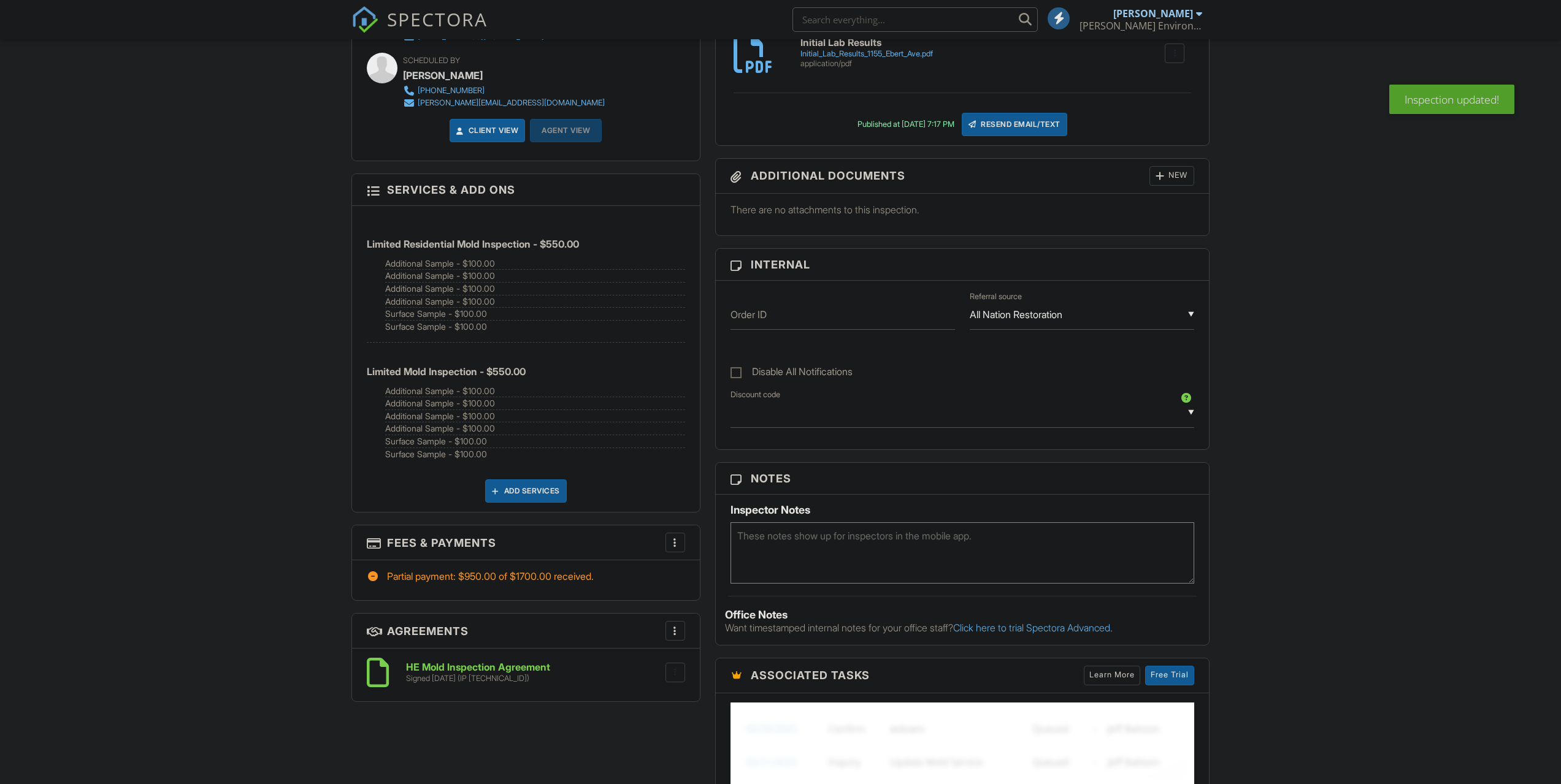 click at bounding box center (675, 542) 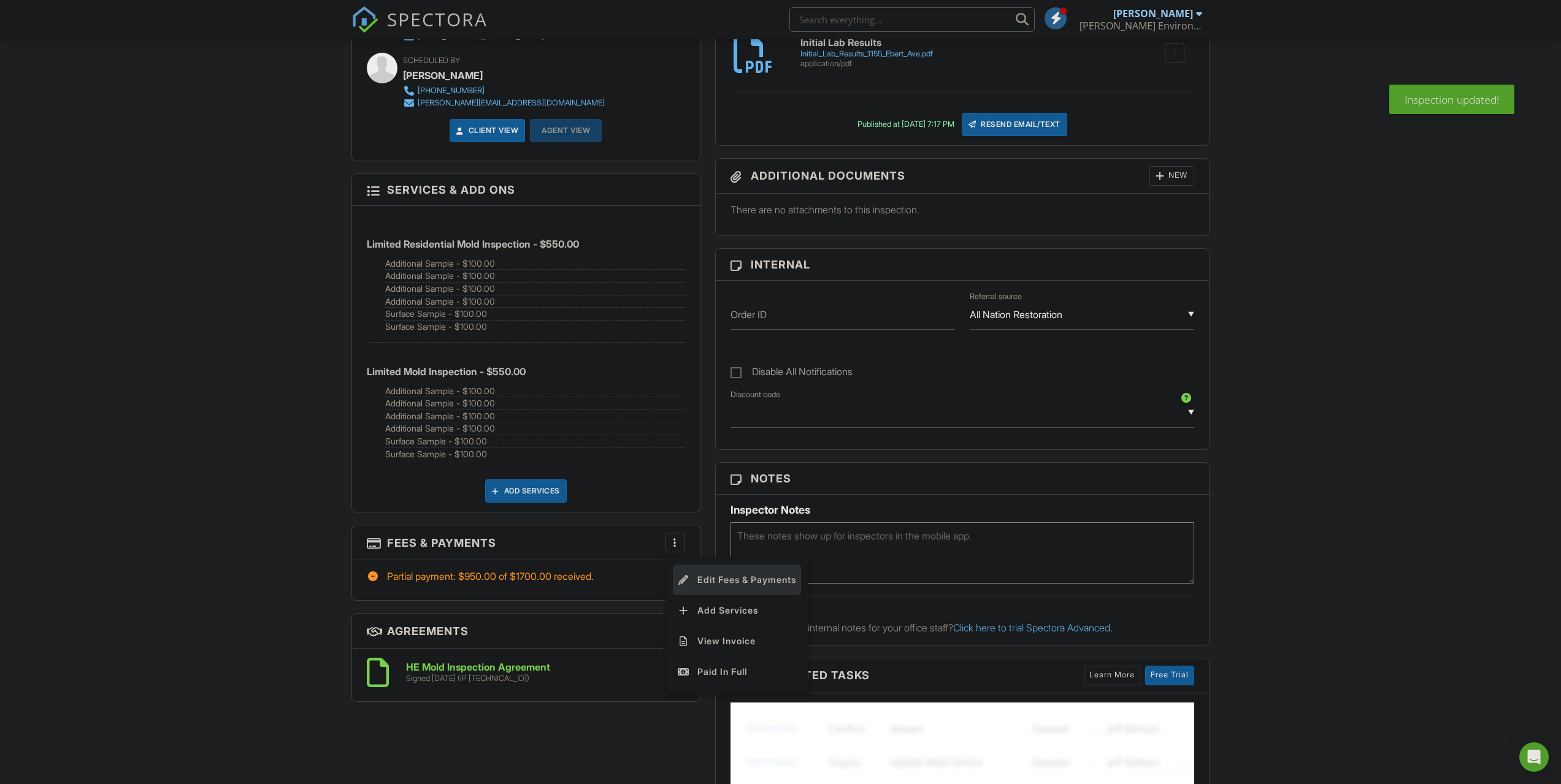 click on "Edit Fees & Payments" at bounding box center [737, 580] 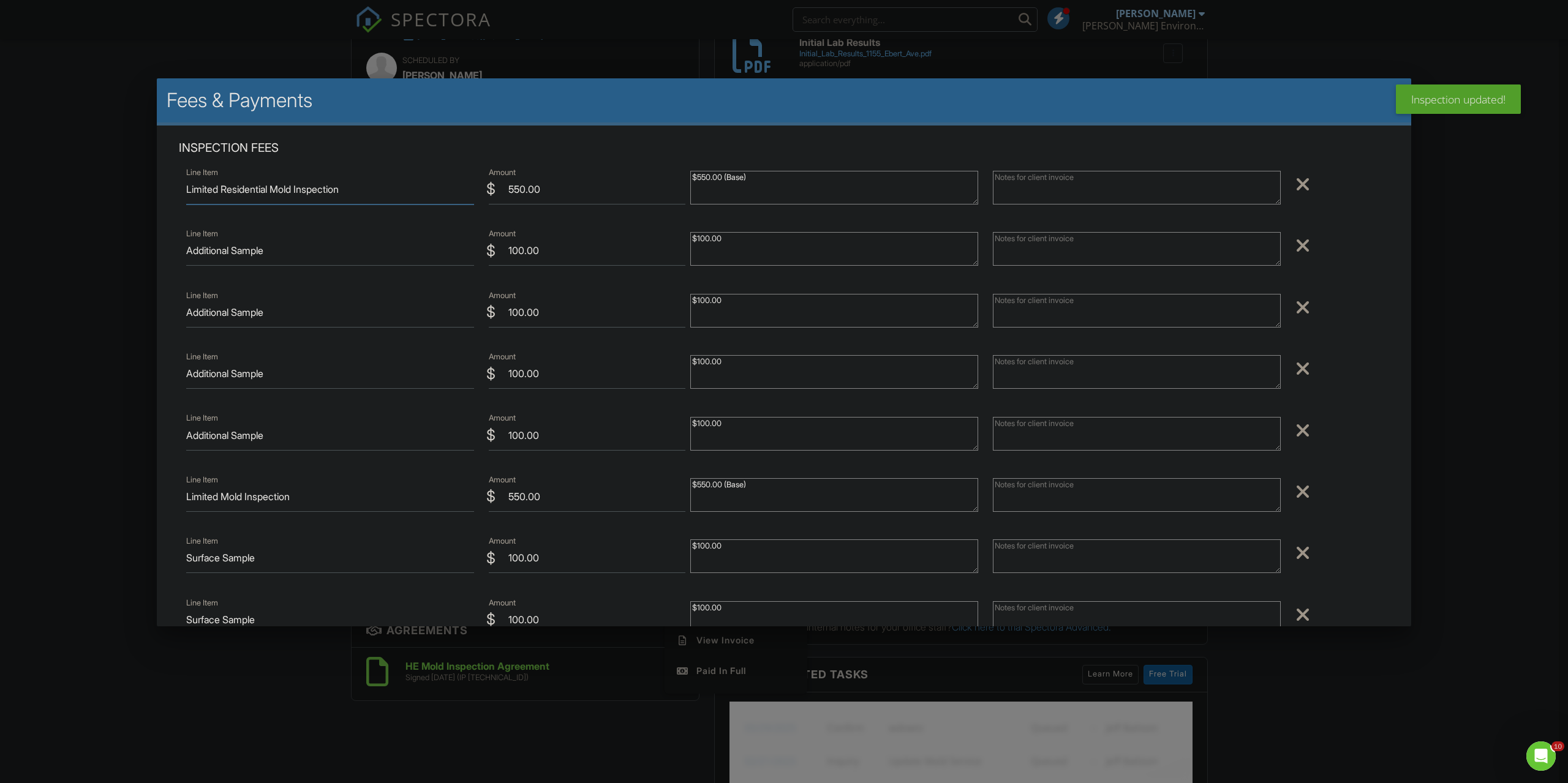 scroll, scrollTop: 0, scrollLeft: 0, axis: both 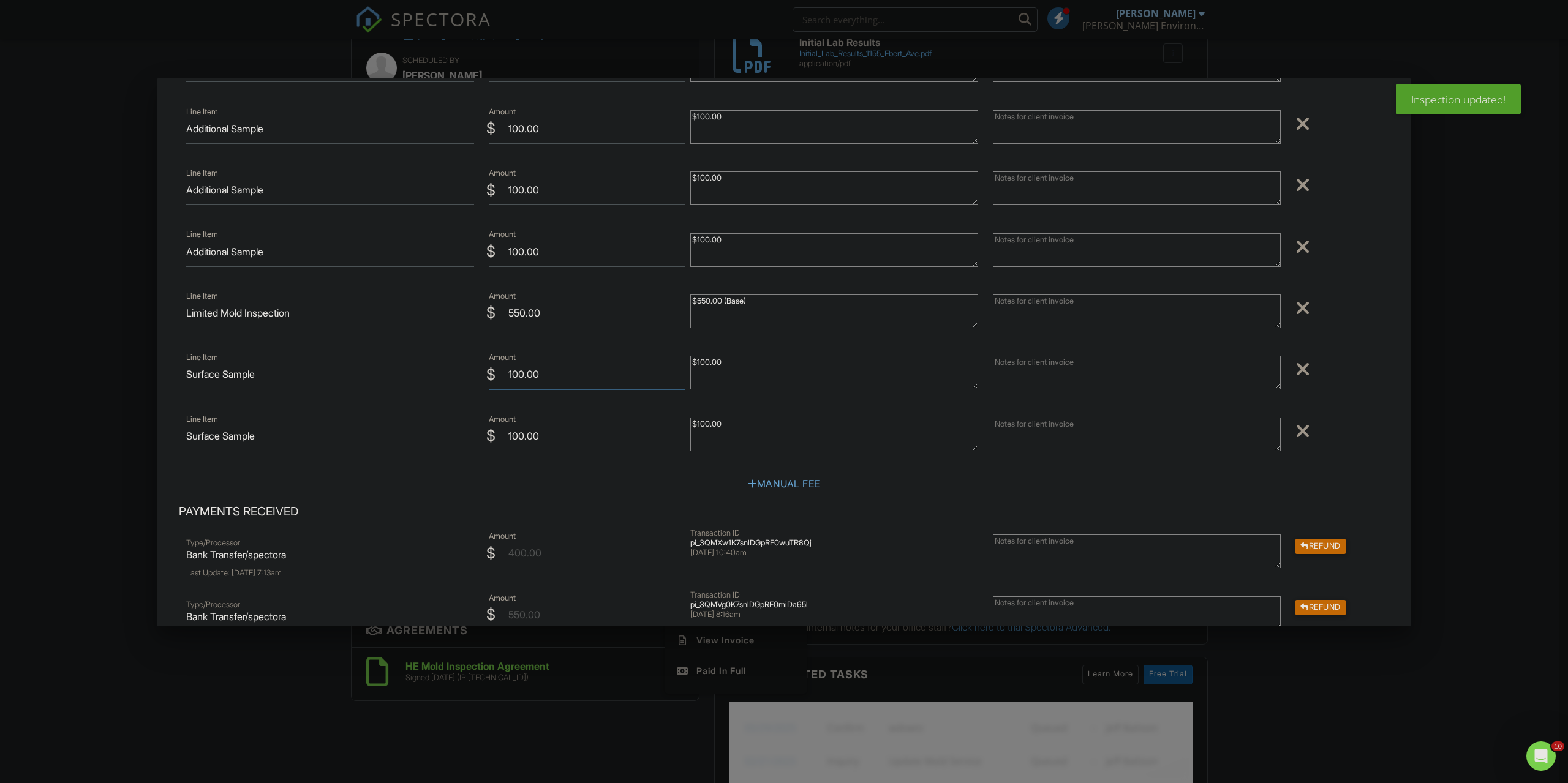 drag, startPoint x: 552, startPoint y: 375, endPoint x: 477, endPoint y: 376, distance: 75.00667 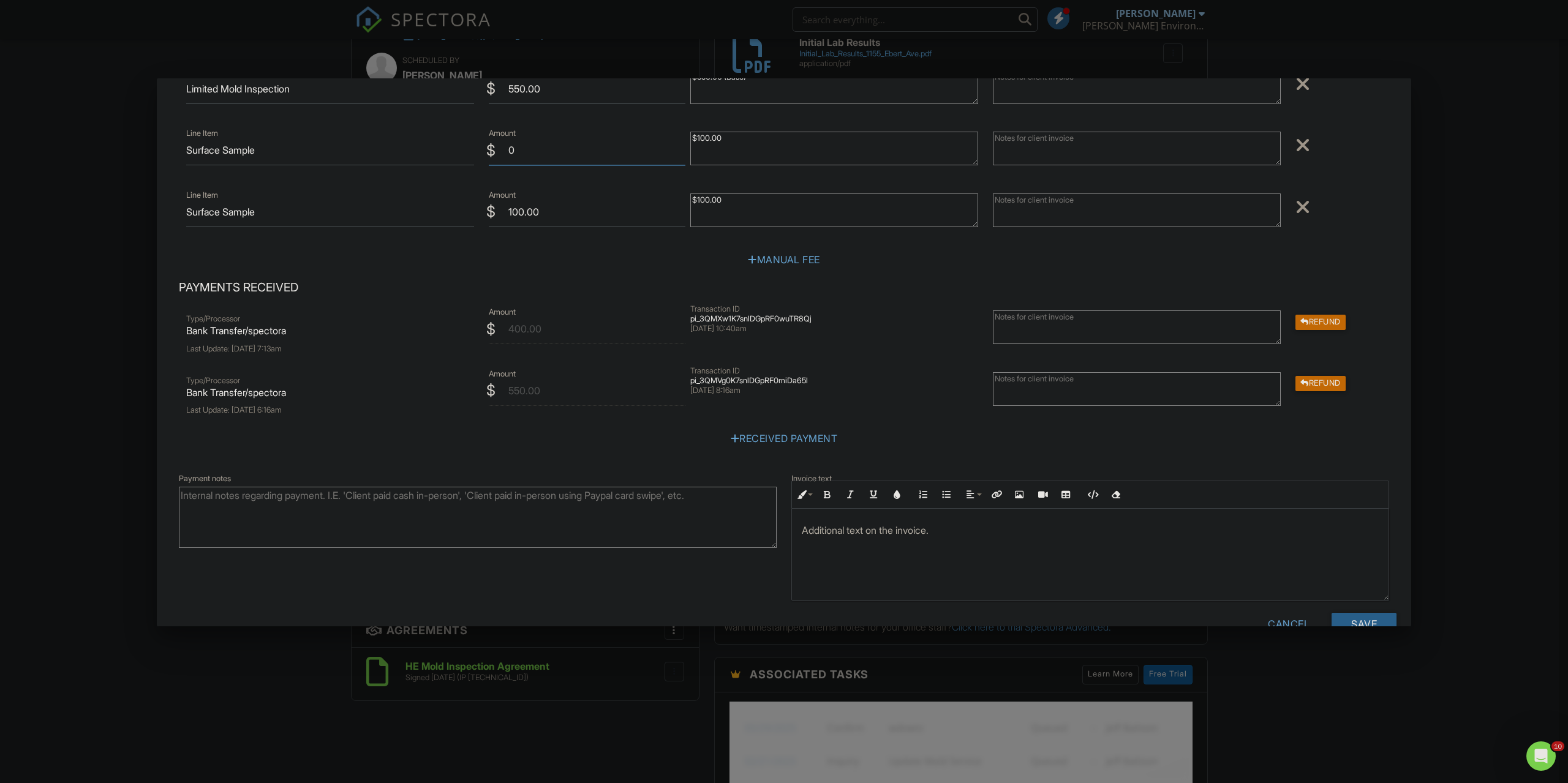 scroll, scrollTop: 440, scrollLeft: 0, axis: vertical 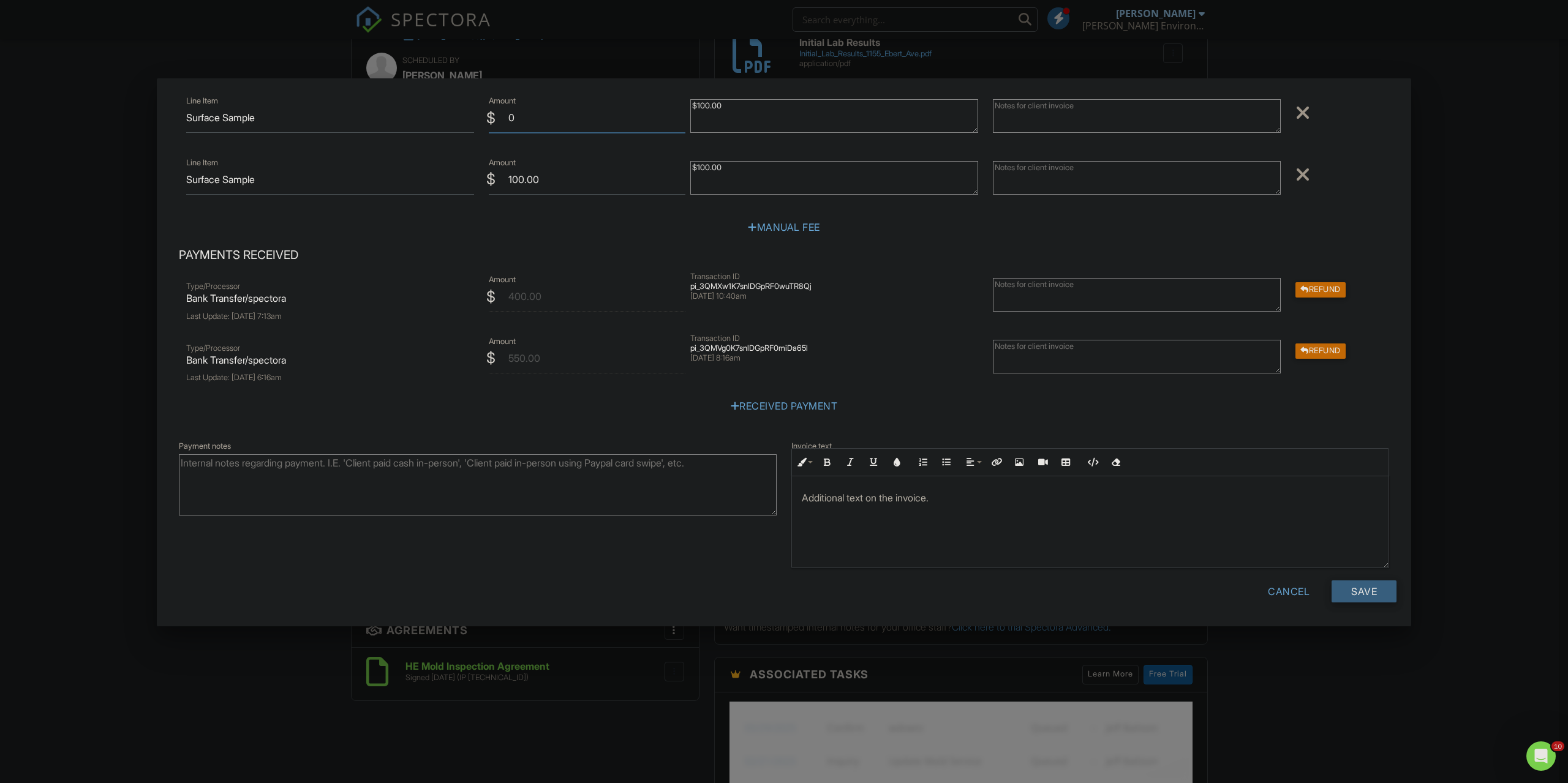 type on "0" 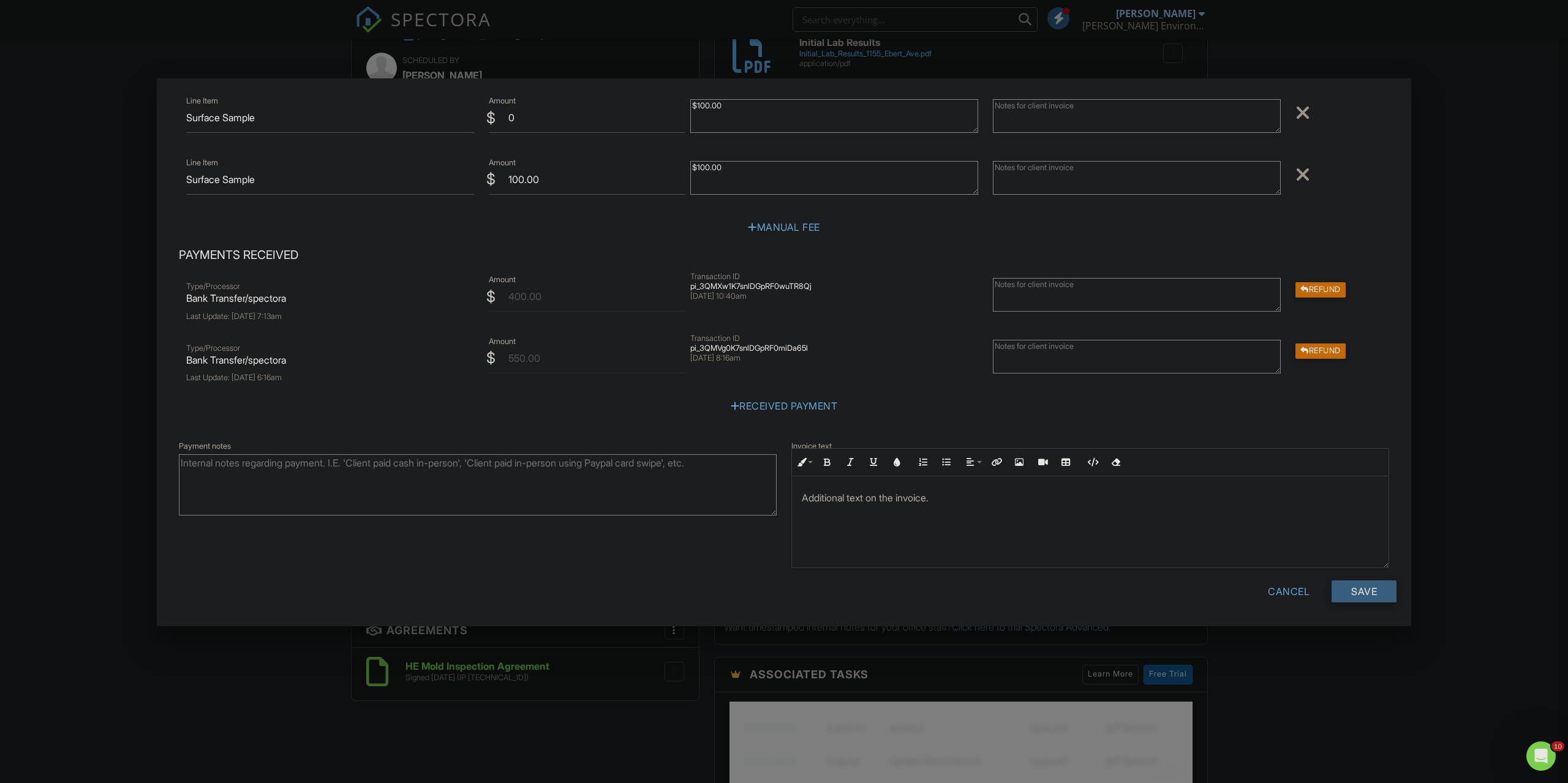click on "Save" at bounding box center (1364, 591) 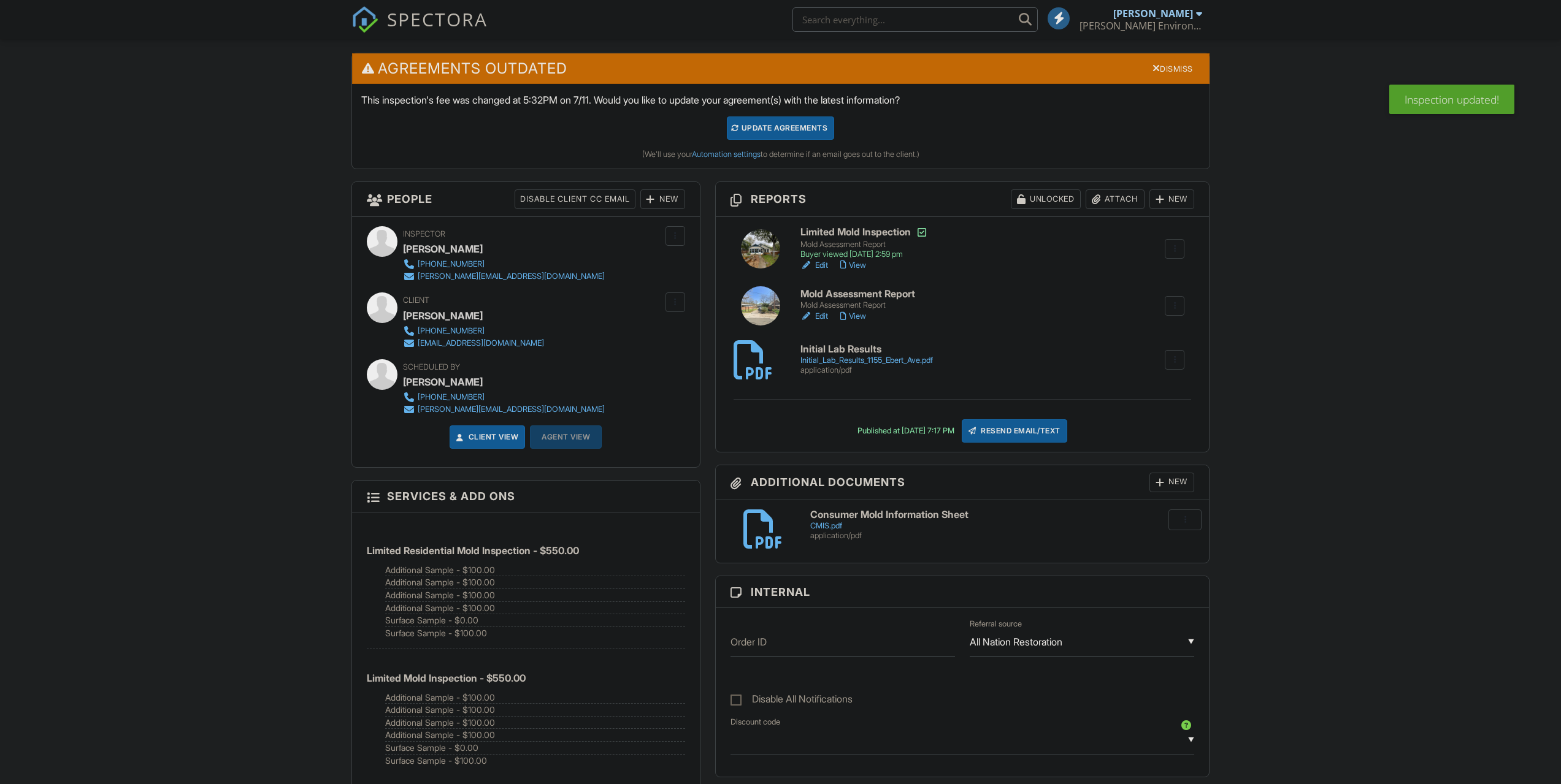 scroll, scrollTop: 306, scrollLeft: 0, axis: vertical 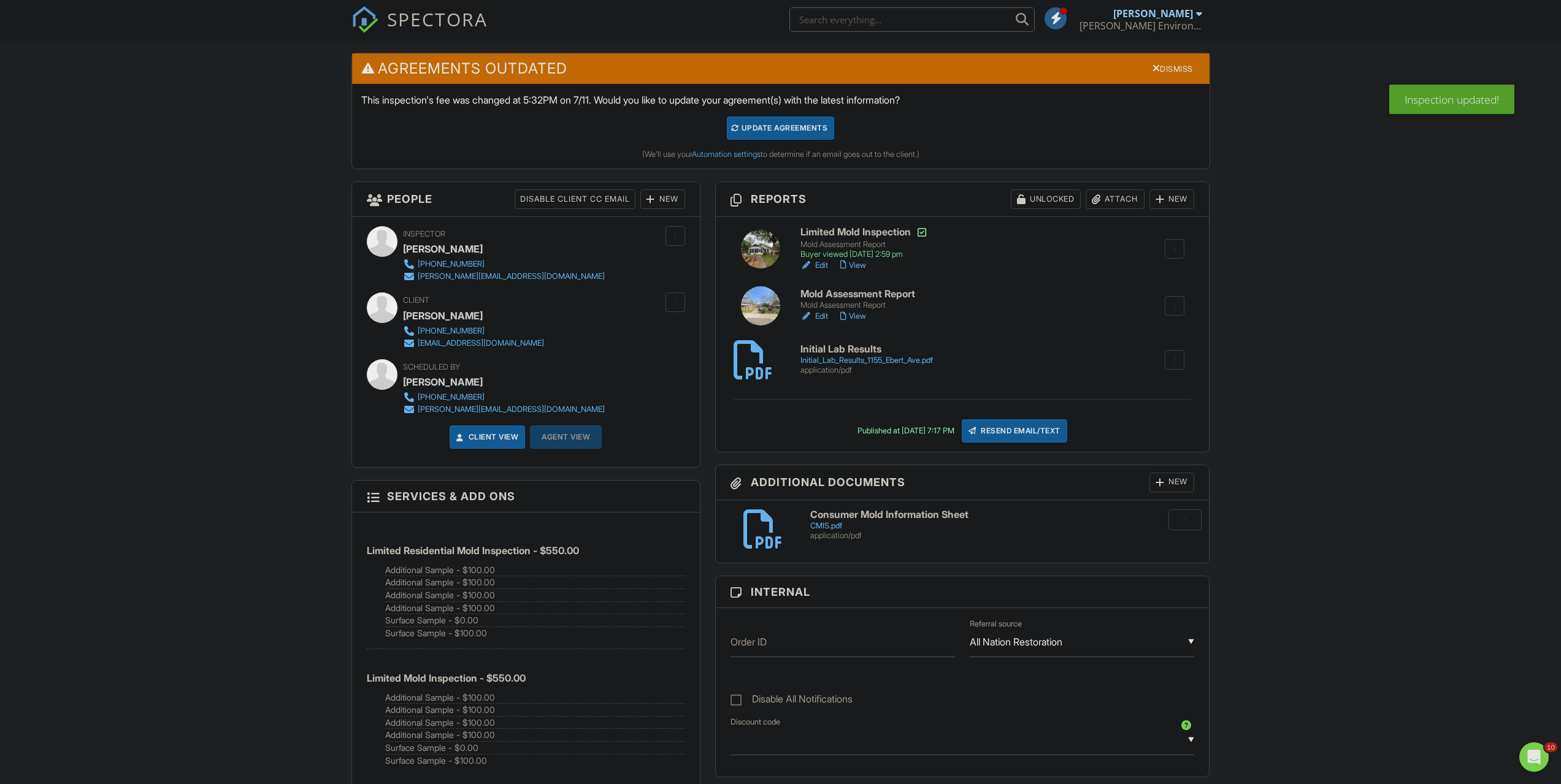 click at bounding box center [1175, 249] 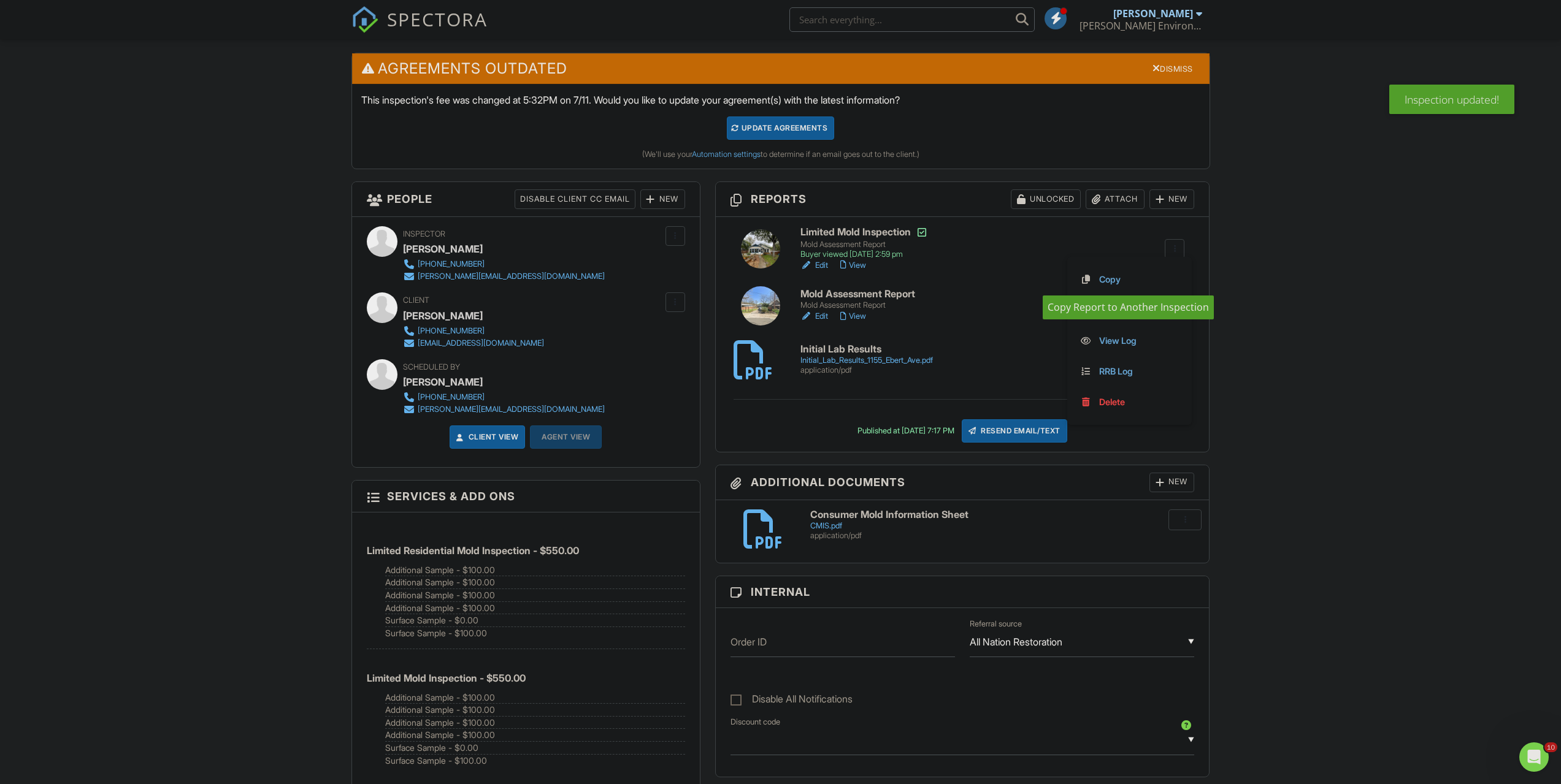 click on "Dashboard
Templates
Contacts
Metrics
Automations
Advanced
Settings
Support Center
Inspection Details
Client View
More
Property Details
Reschedule
Reorder / Copy
Share
Cancel
[GEOGRAPHIC_DATA]
Print Order
Convert to V10
View Change Log
[DATE]  9:00 am
- 12:00 pm
[STREET_ADDRESS][PERSON_NAME]
[GEOGRAPHIC_DATA], [GEOGRAPHIC_DATA]
Built
2003
1280
sq. ft.
Lot Size
7401
sq.ft.
3
bedrooms
2.0
bathrooms
+ − Leaflet  |  © MapTiler   © OpenStreetMap contributors
All emails and texts are disabled for this inspection!
Turn on emails and texts
Turn on and Requeue Notifications
Agreements Outdated
Dismiss
Update Agreements
(We'll use your  Automation settings" at bounding box center [780, 737] 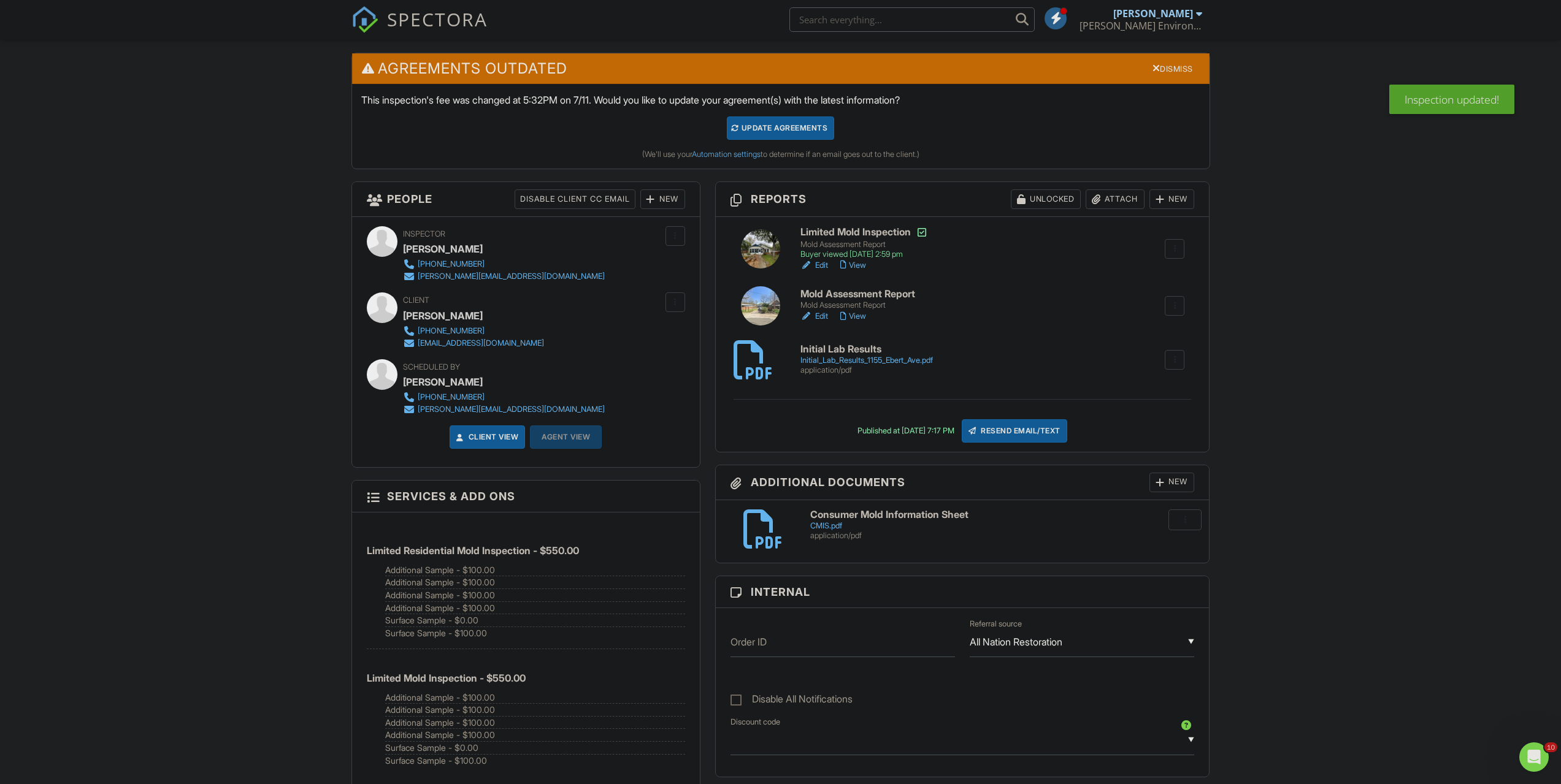 click at bounding box center [1175, 306] 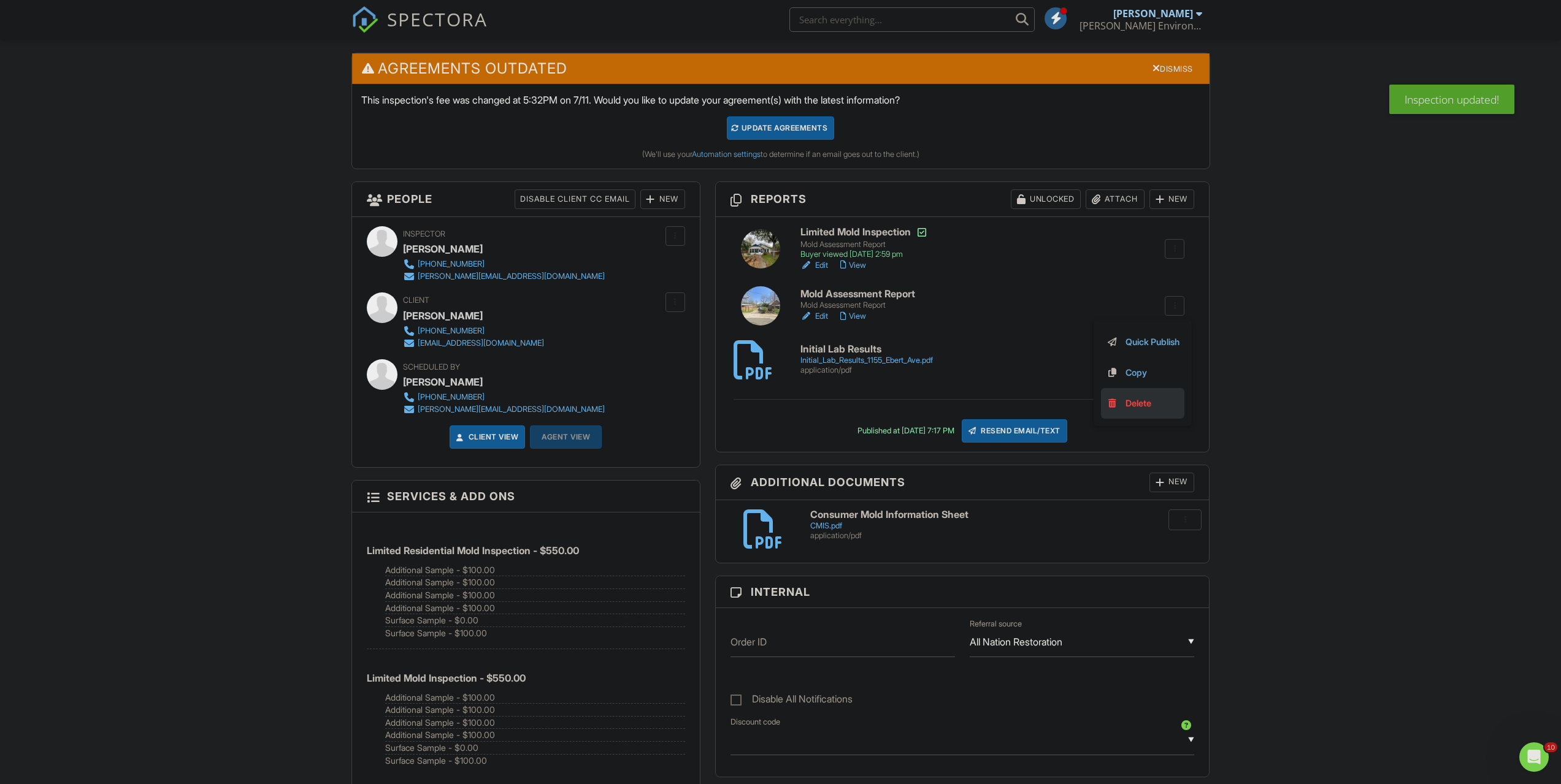 click on "Delete" at bounding box center [1138, 403] 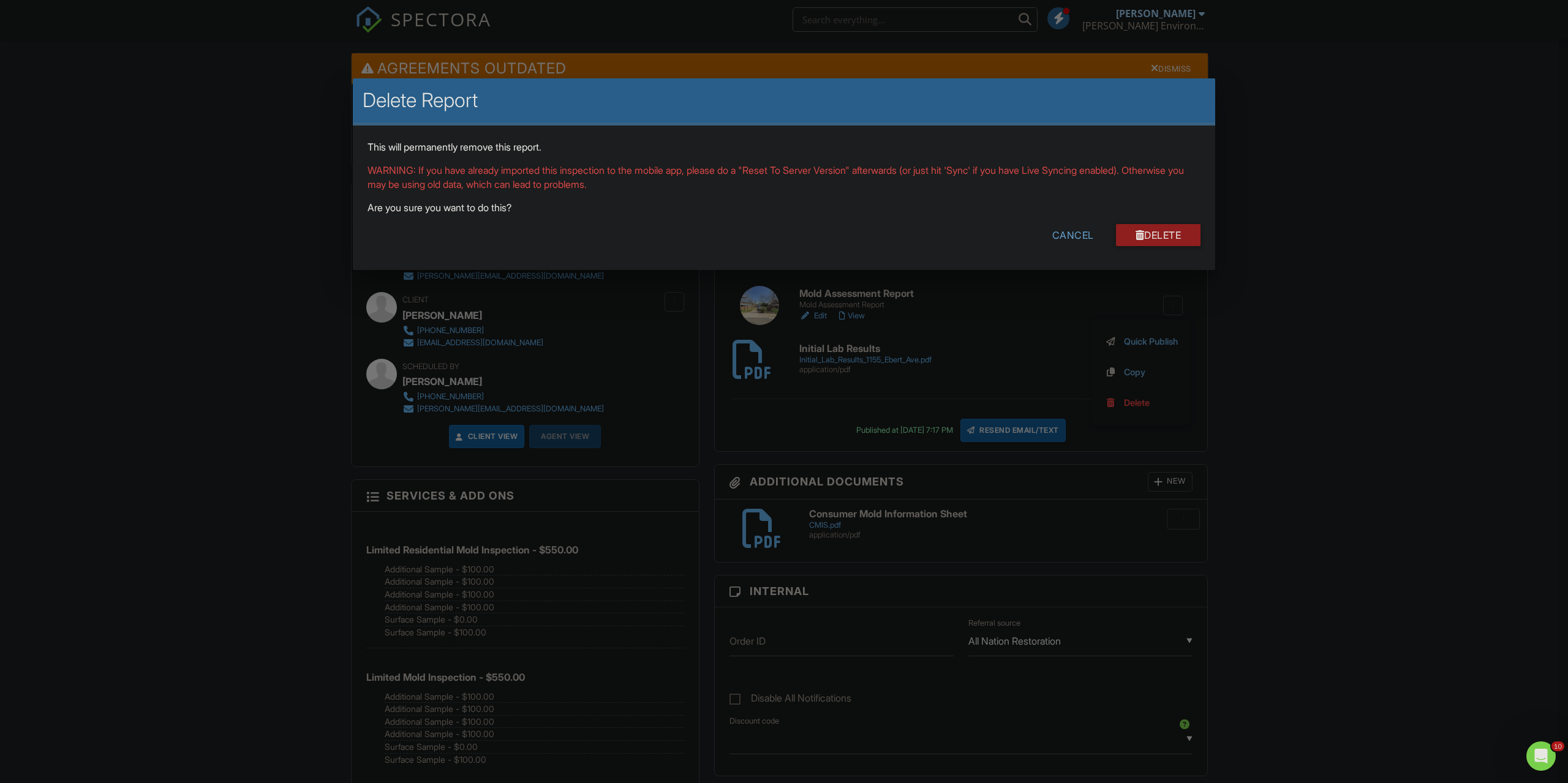 click at bounding box center [1140, 235] 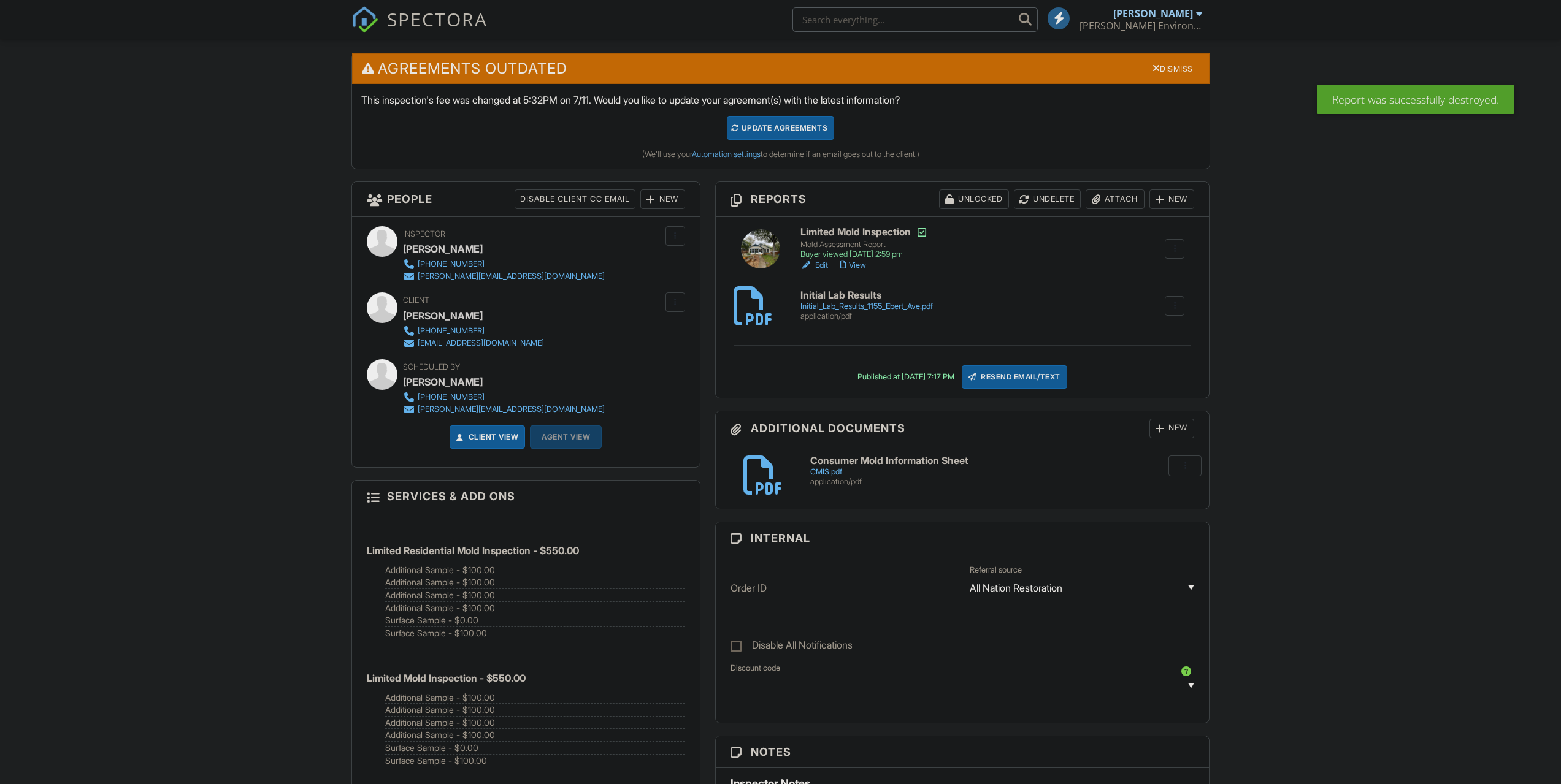 scroll, scrollTop: 306, scrollLeft: 0, axis: vertical 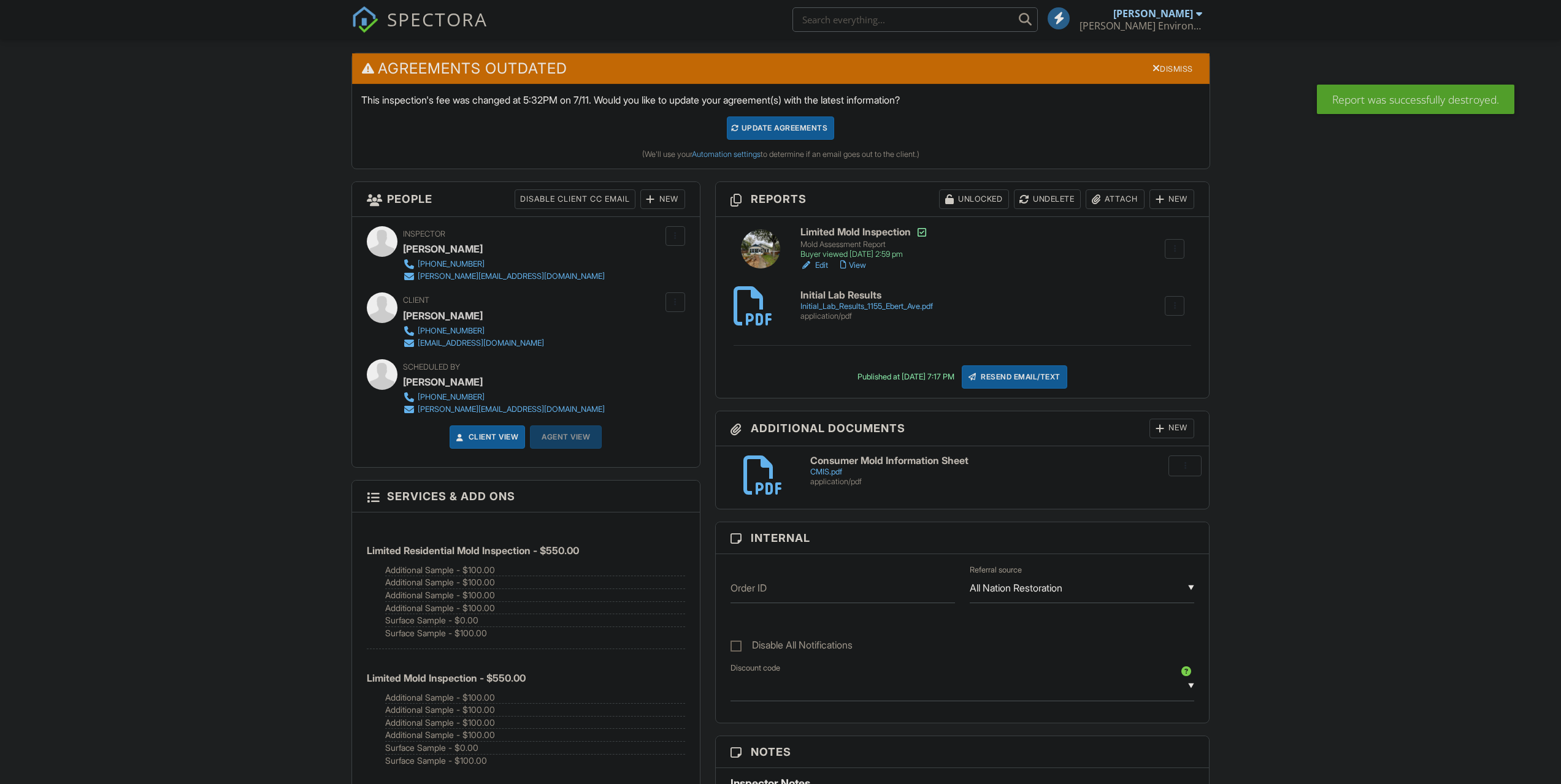 click at bounding box center [1175, 249] 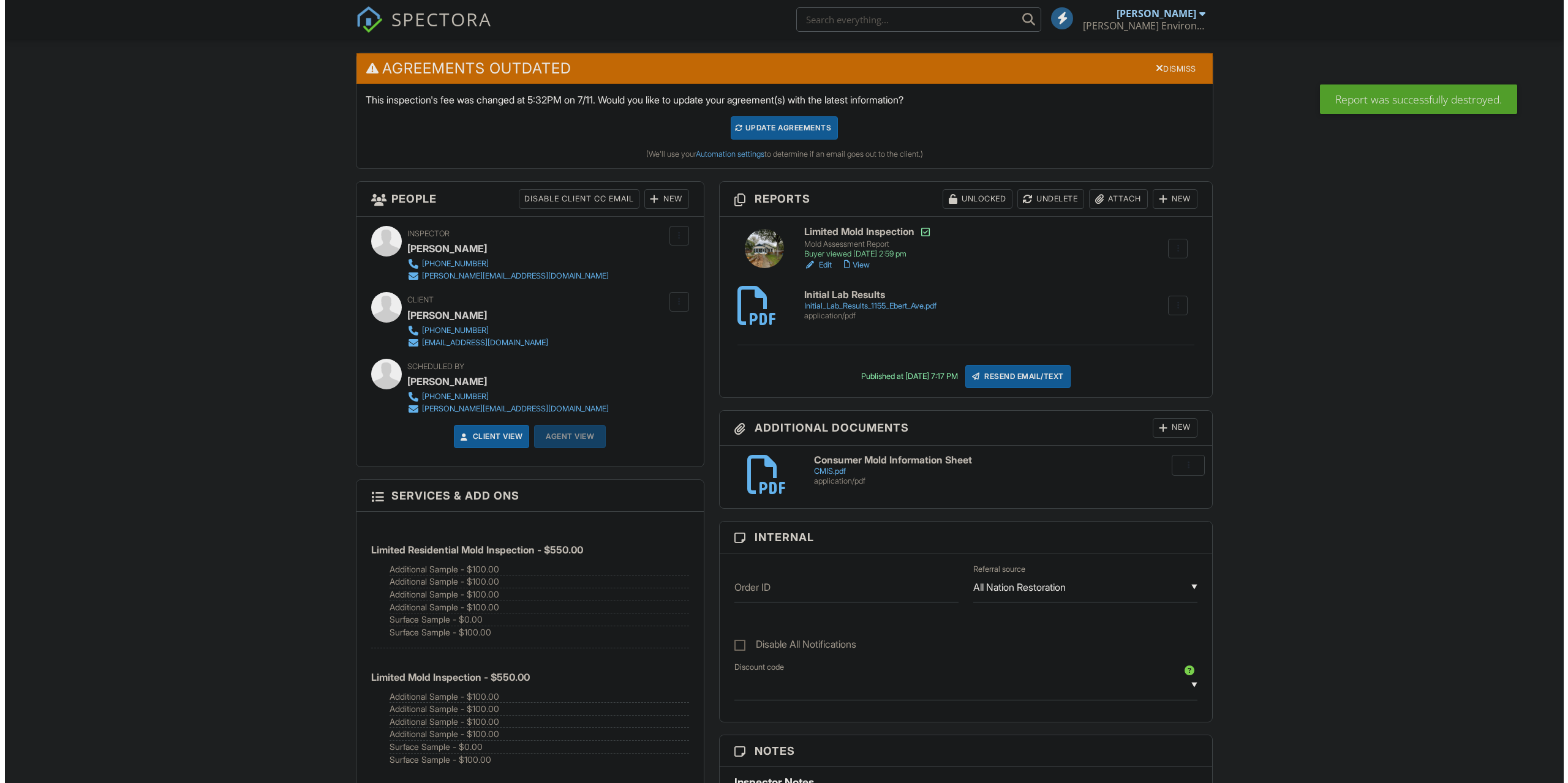 scroll, scrollTop: 0, scrollLeft: 0, axis: both 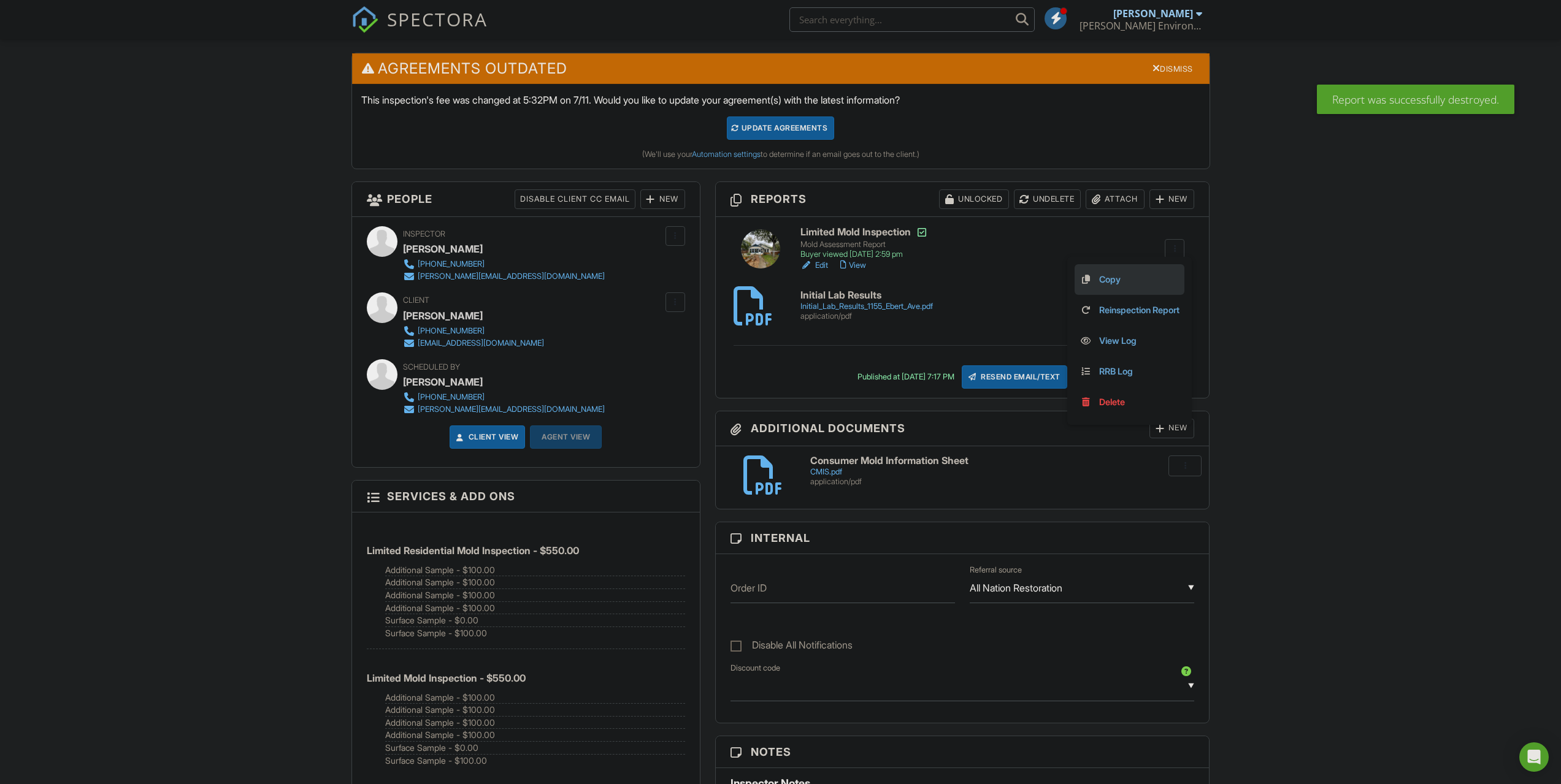 click on "Copy" at bounding box center [1129, 280] 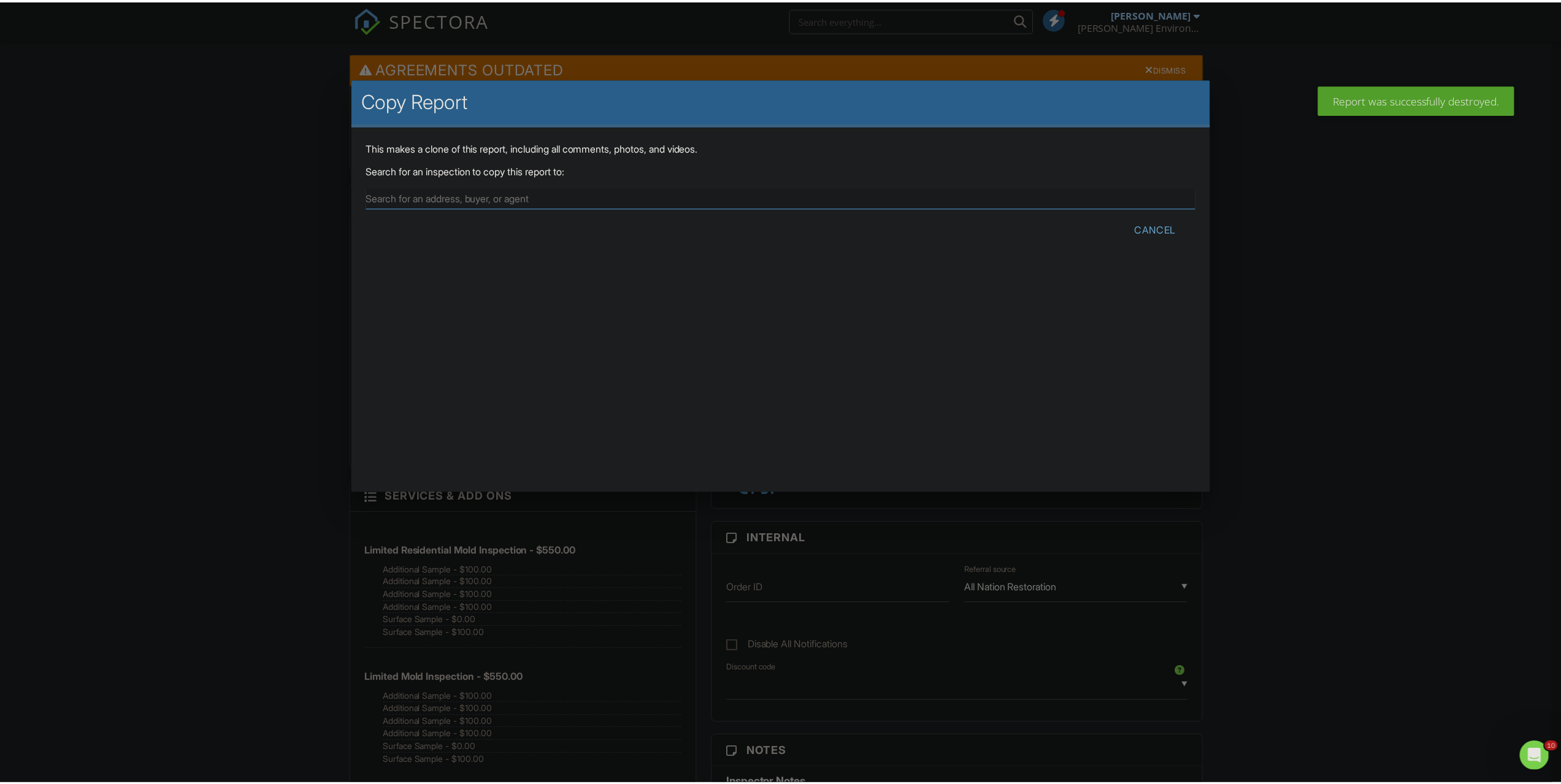 scroll, scrollTop: 0, scrollLeft: 0, axis: both 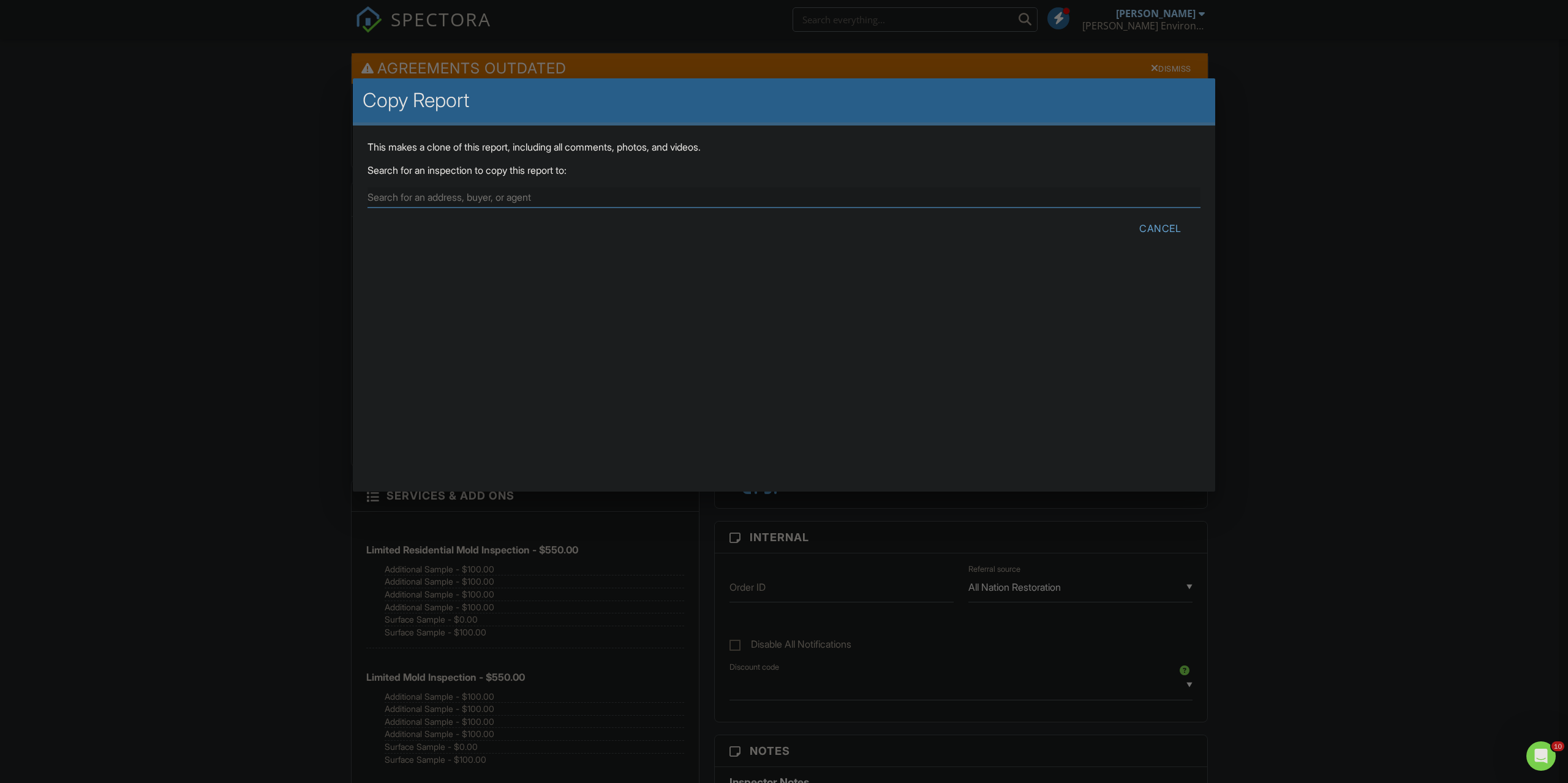 click at bounding box center (784, 197) 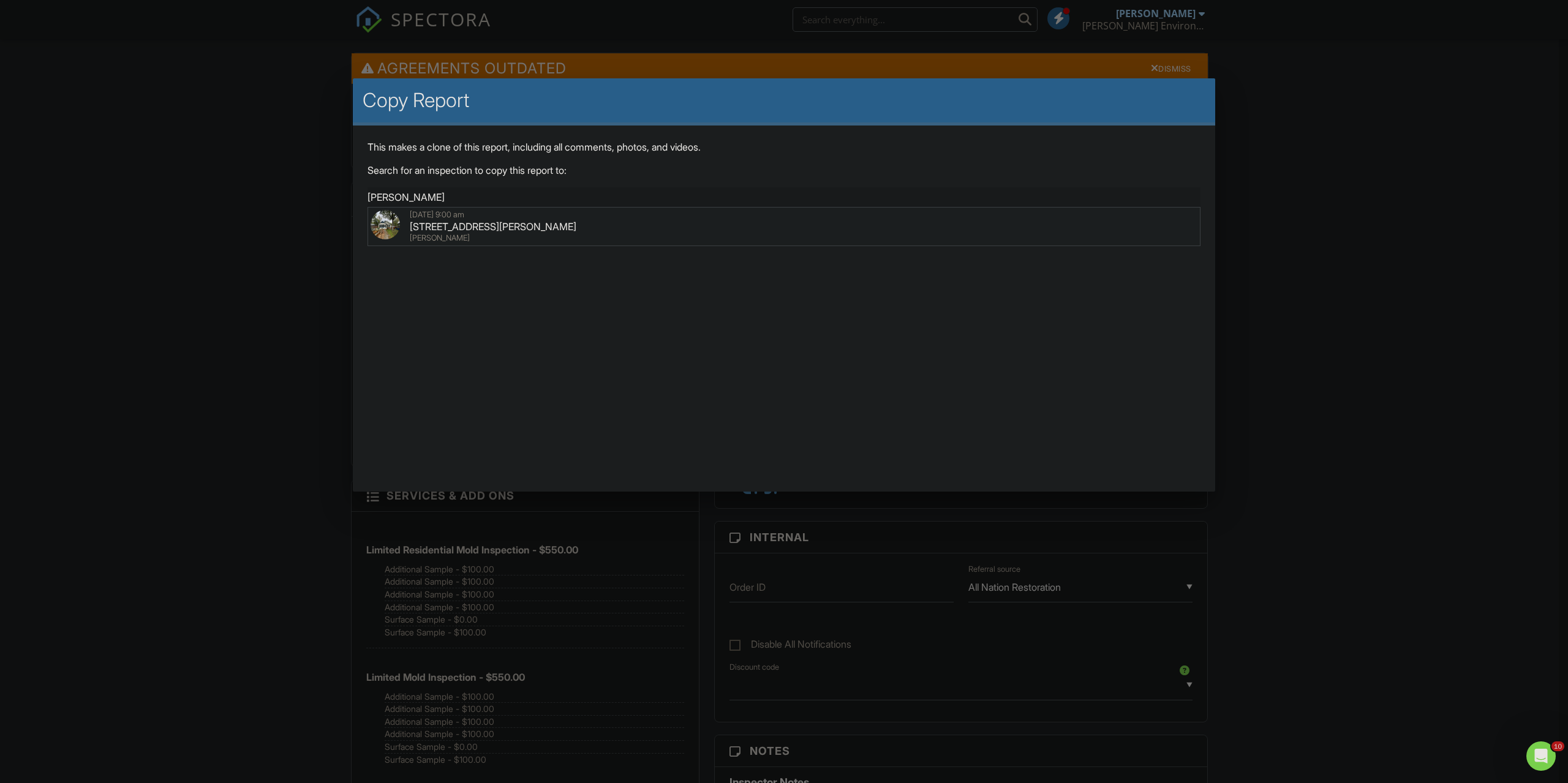 click on "1155 Ebert Ave, Austin, TX 78721" at bounding box center (784, 227) 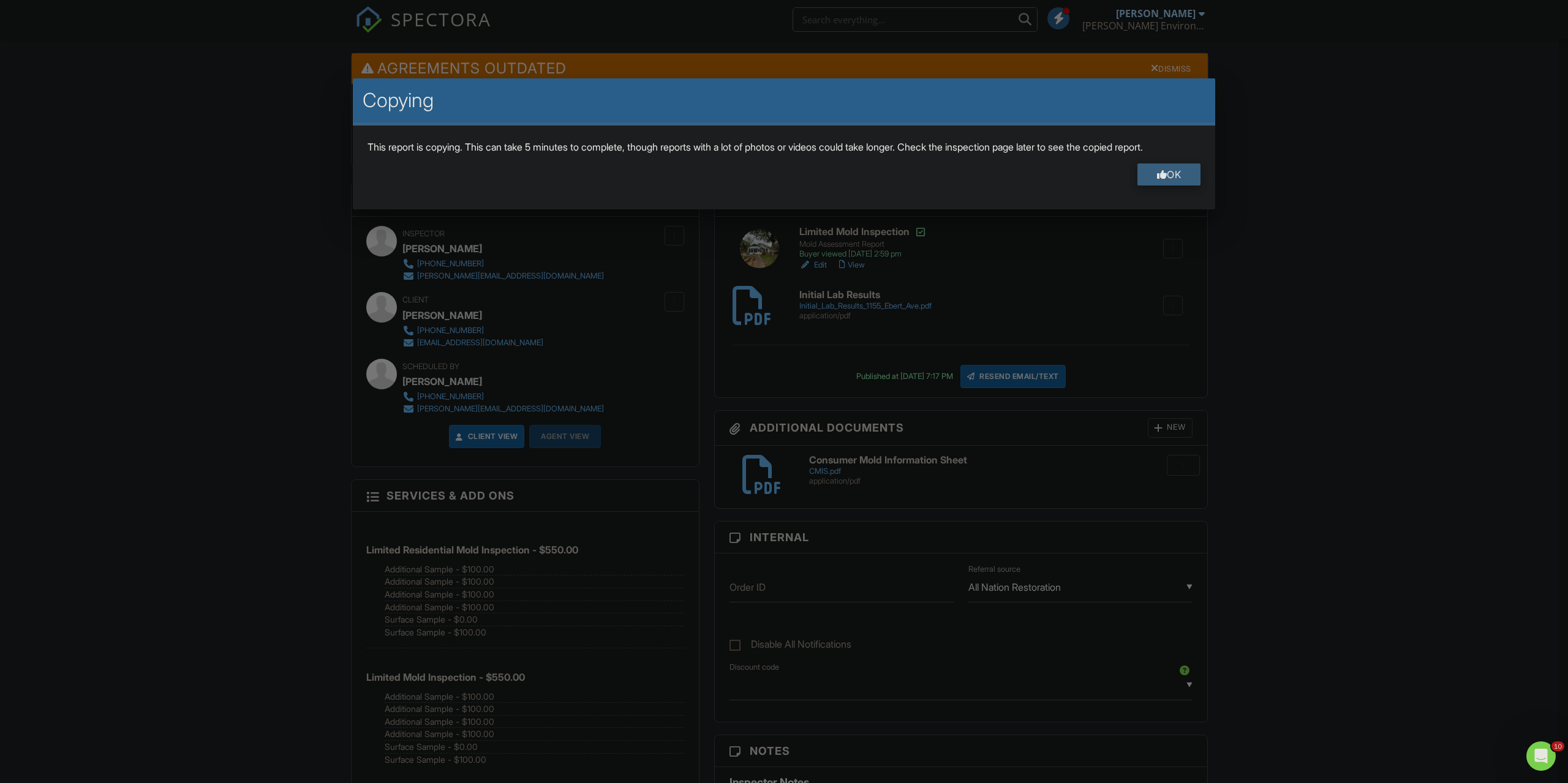 click on "OK" at bounding box center [1169, 174] 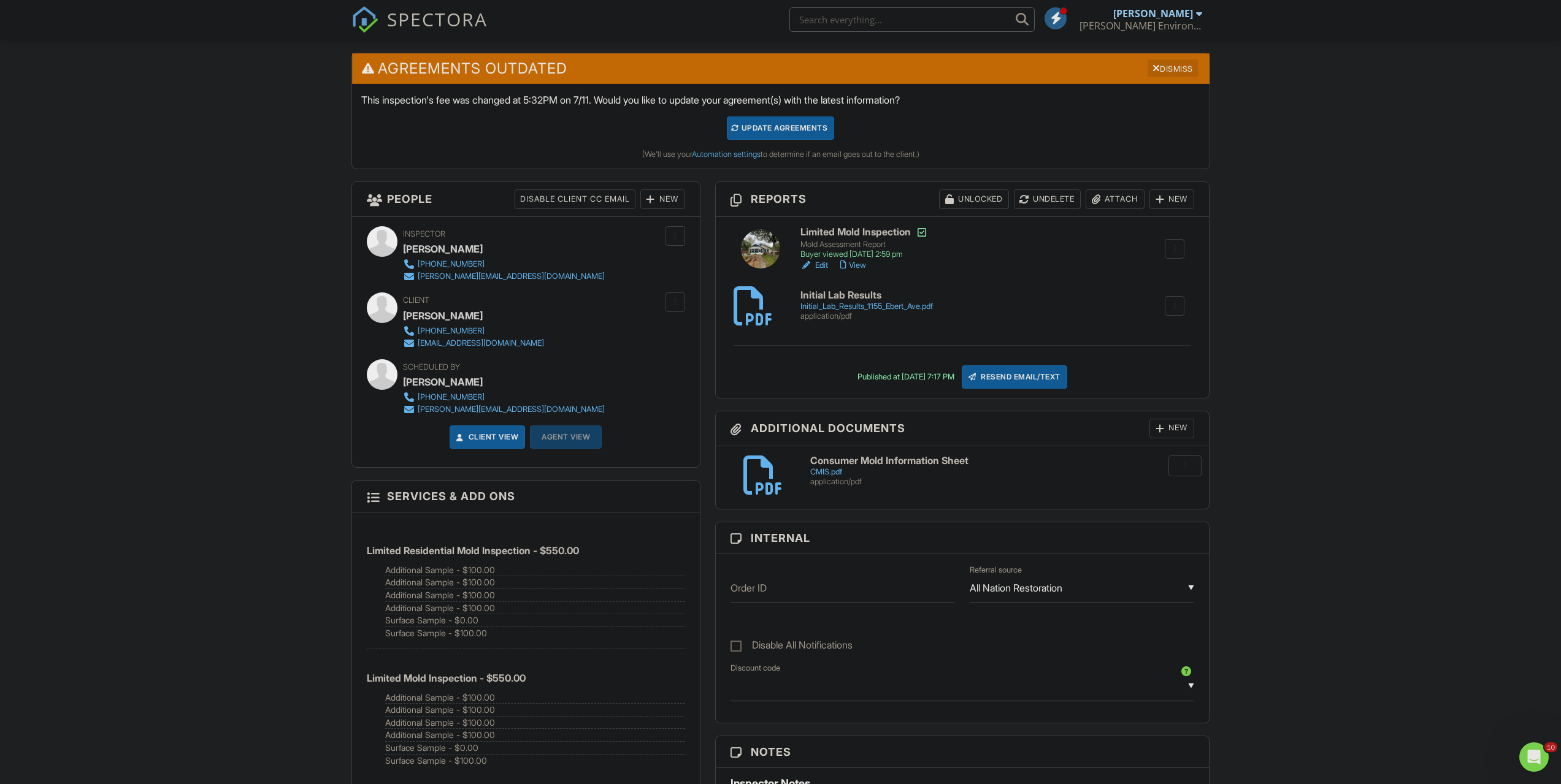 click on "Dismiss" at bounding box center (1173, 68) 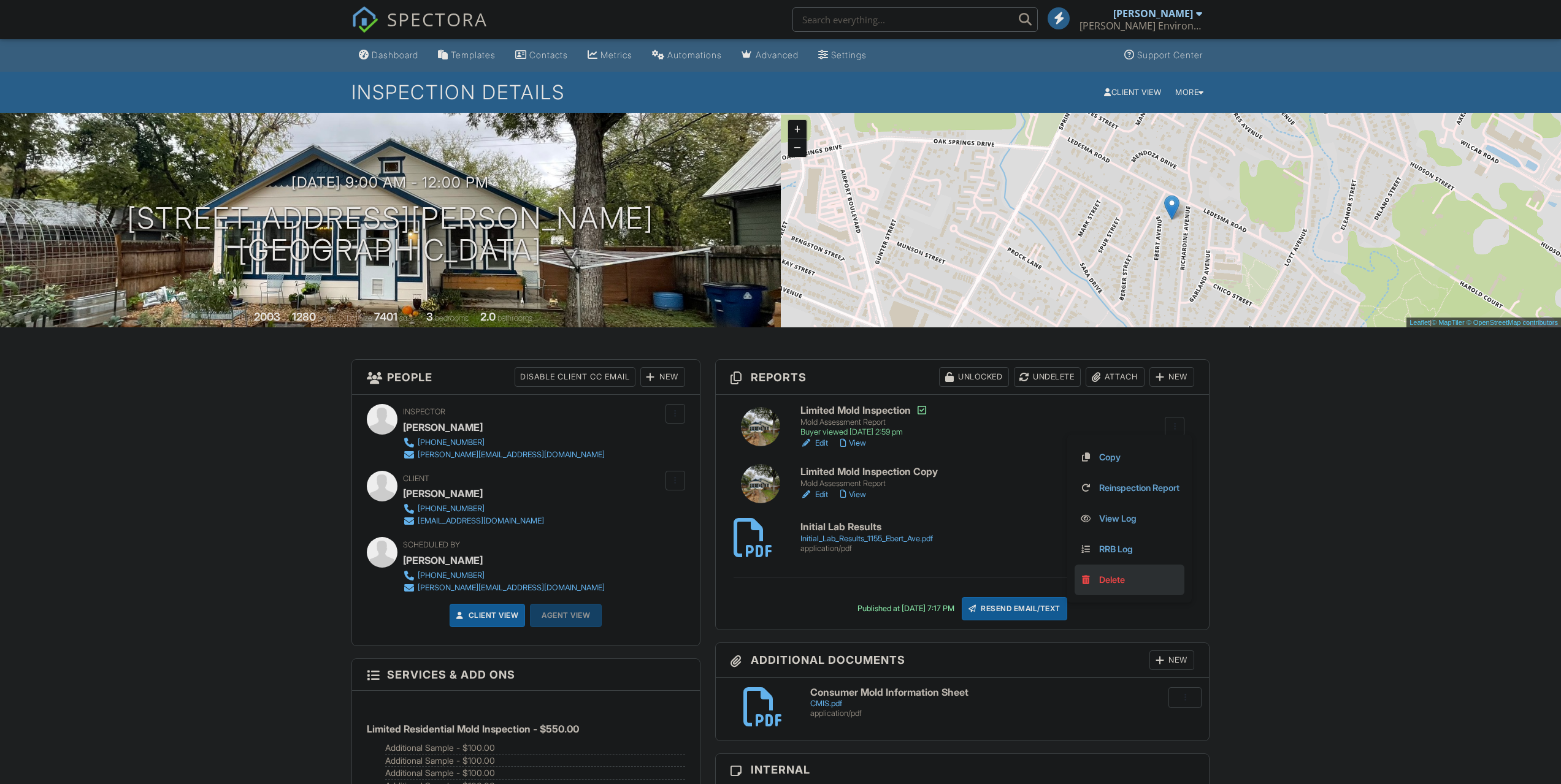 click on "Delete" at bounding box center [1112, 580] 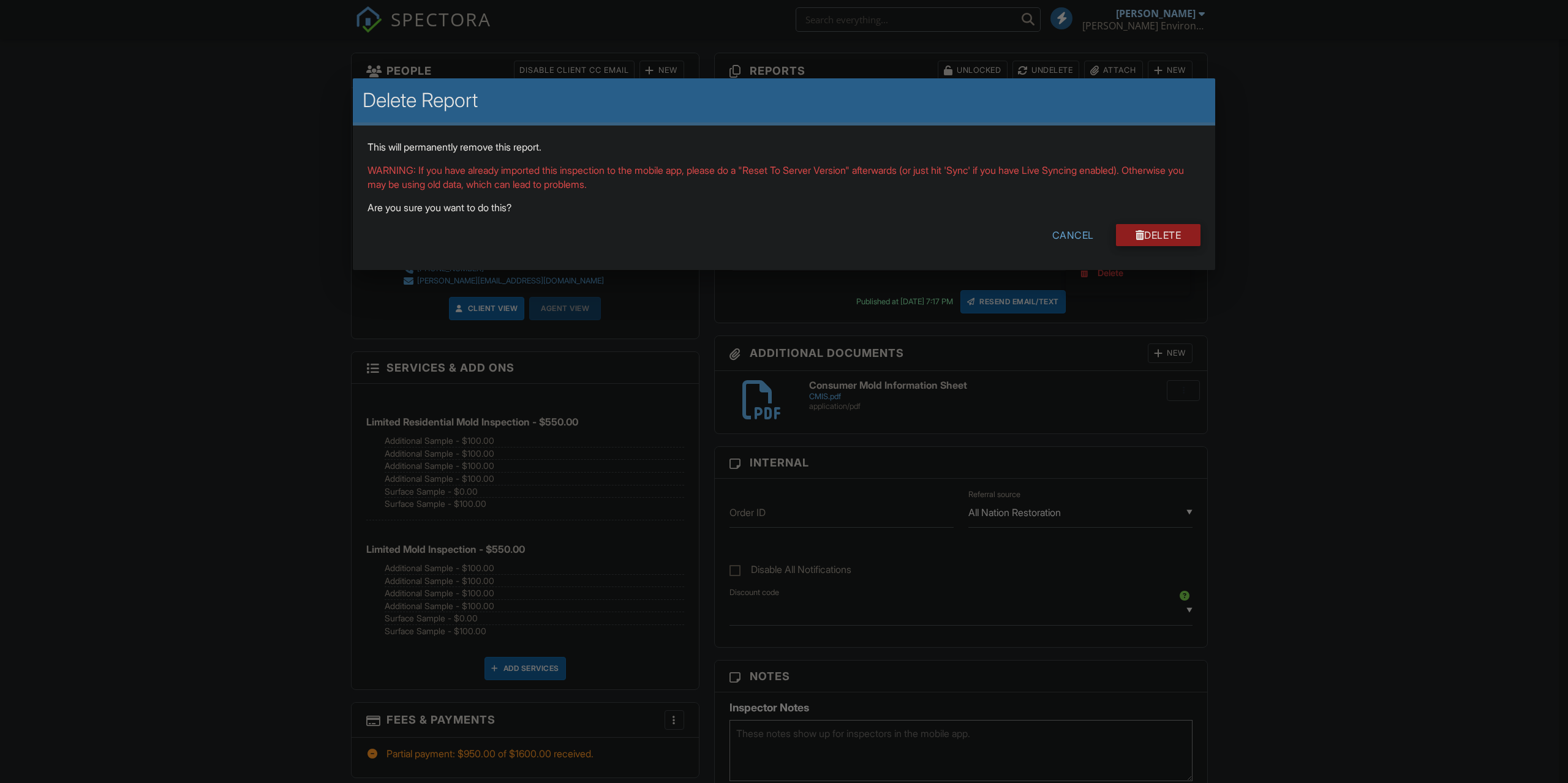 scroll, scrollTop: 306, scrollLeft: 0, axis: vertical 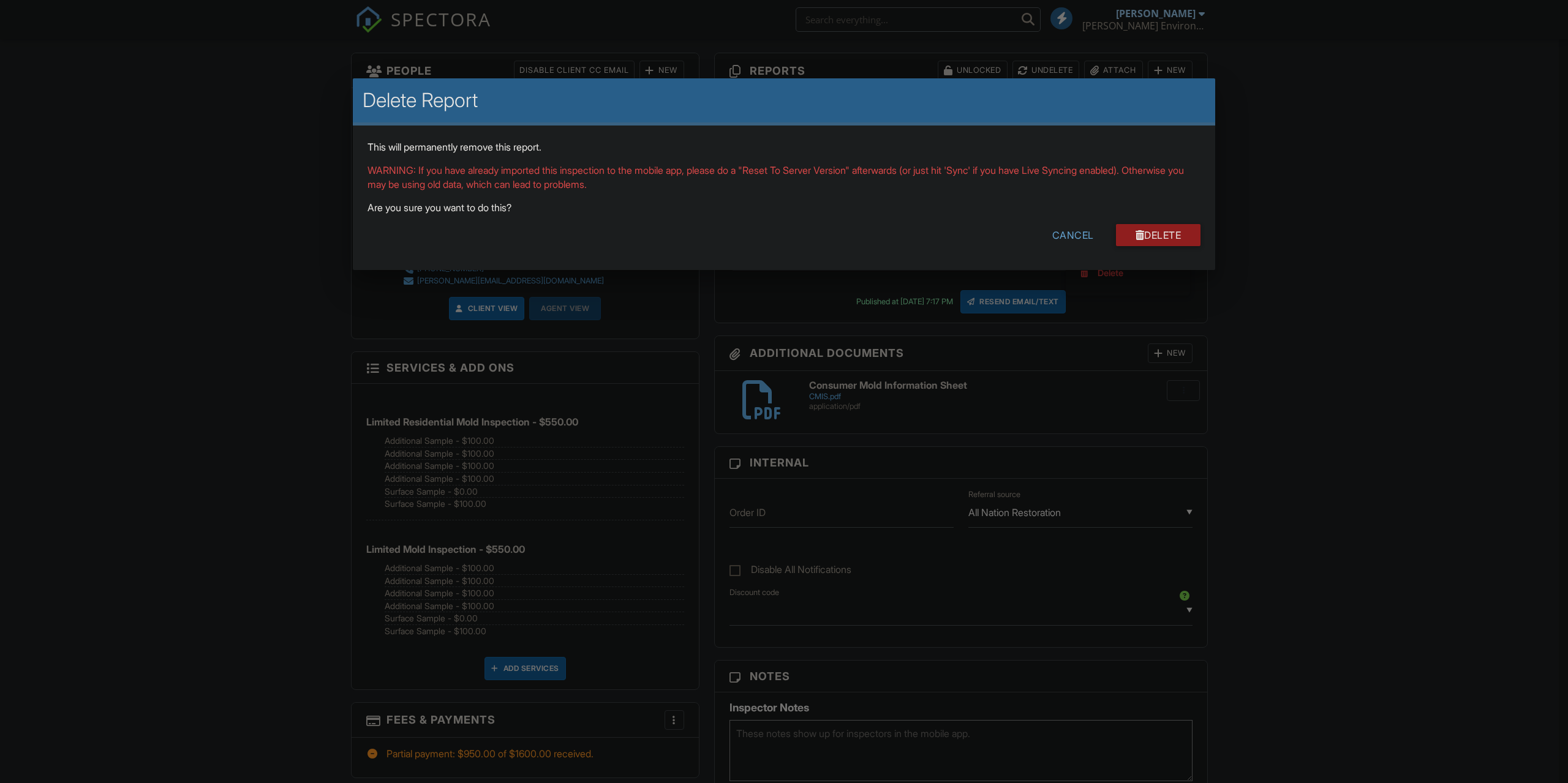 click on "Delete" at bounding box center [1158, 235] 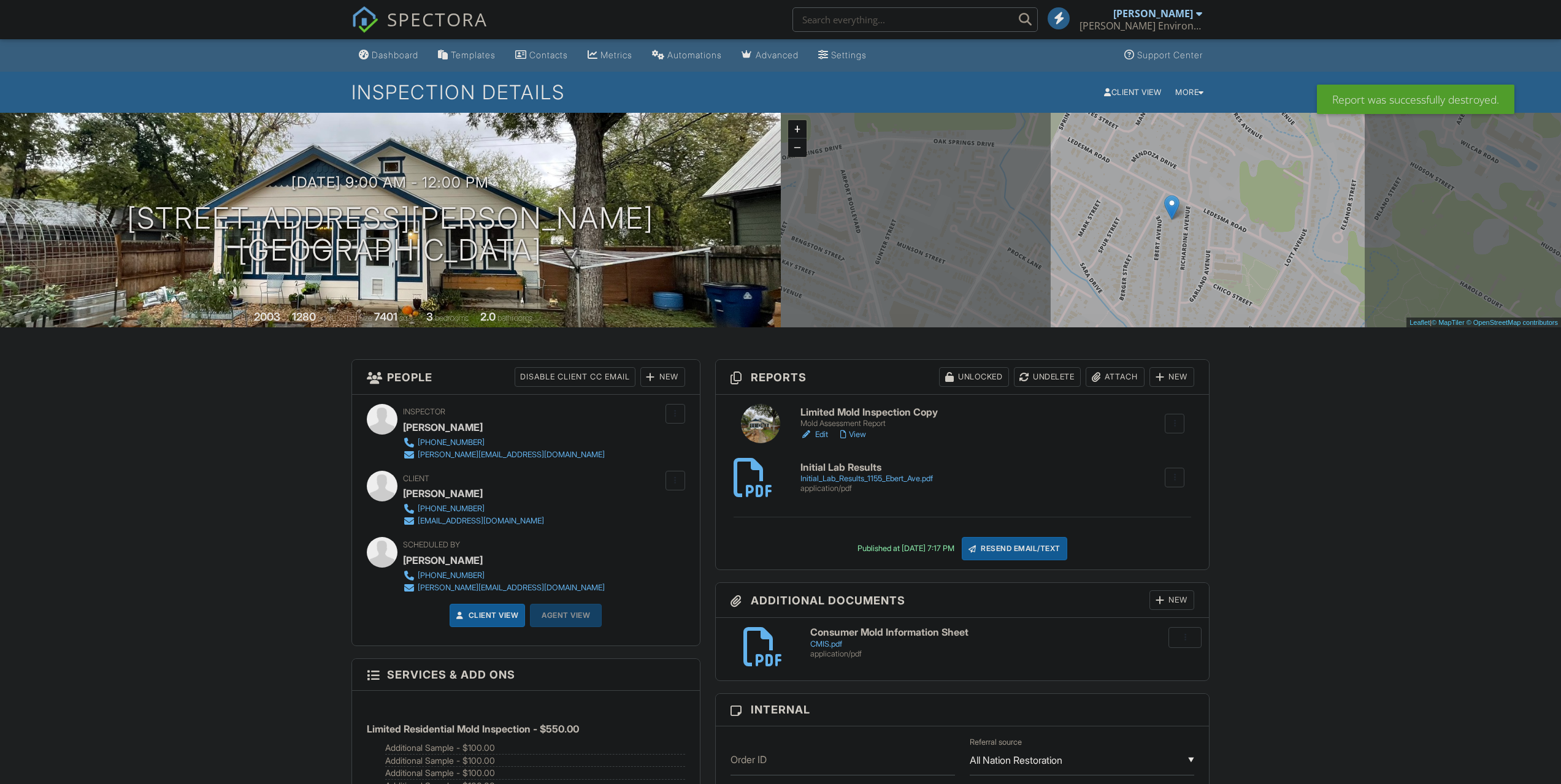 scroll, scrollTop: 184, scrollLeft: 0, axis: vertical 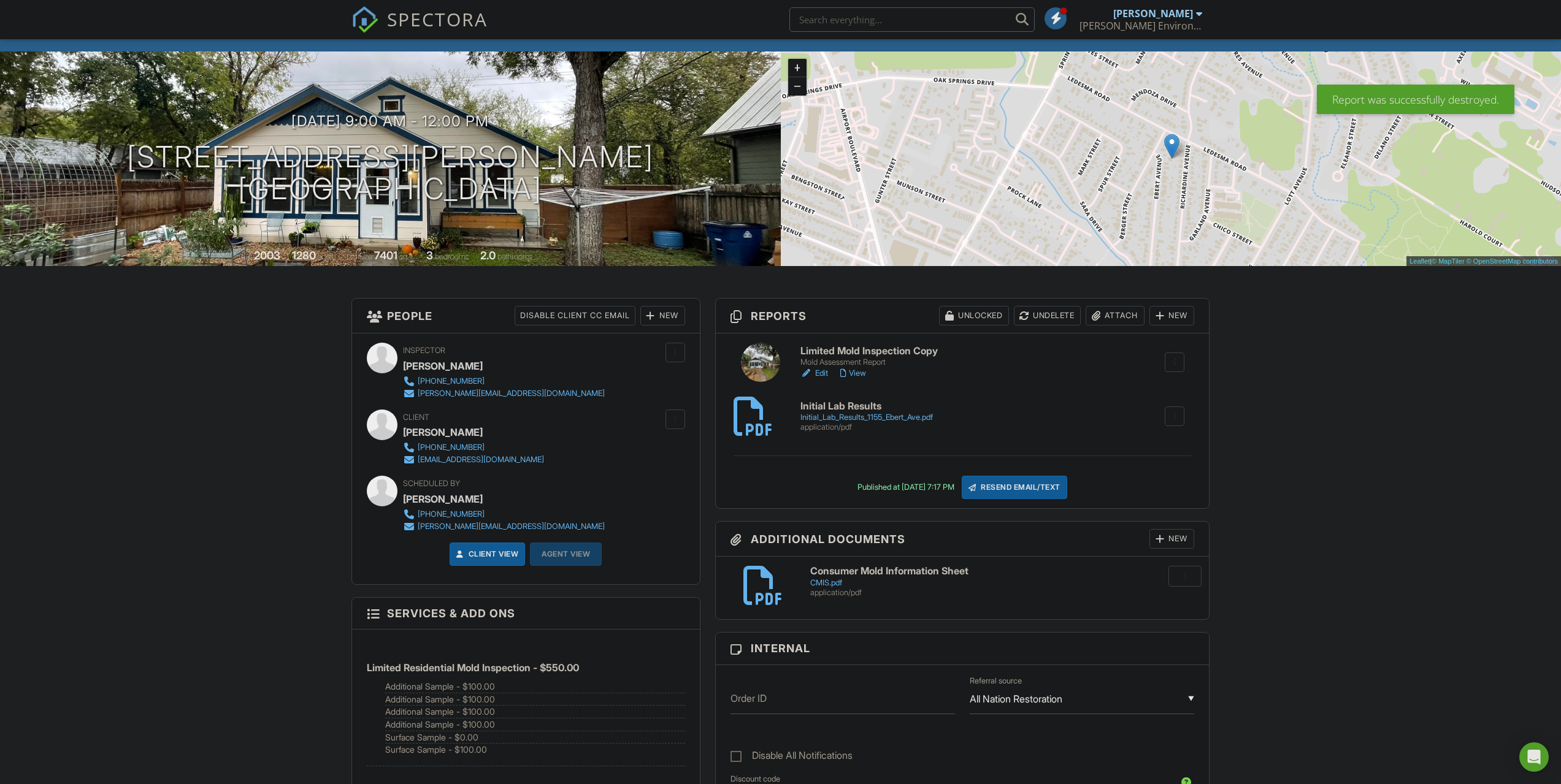 click on "Attach" at bounding box center [1115, 316] 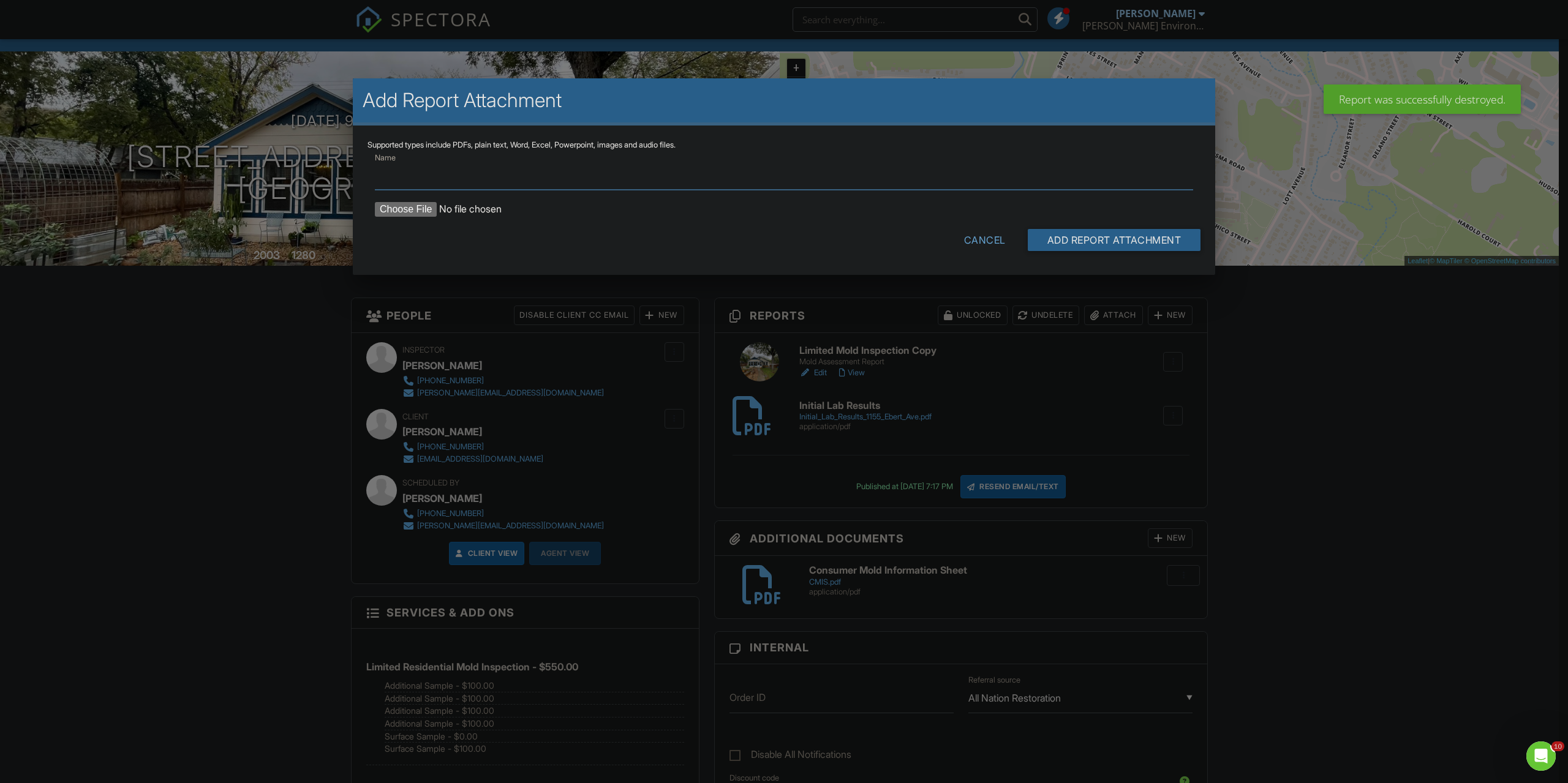 scroll, scrollTop: 0, scrollLeft: 0, axis: both 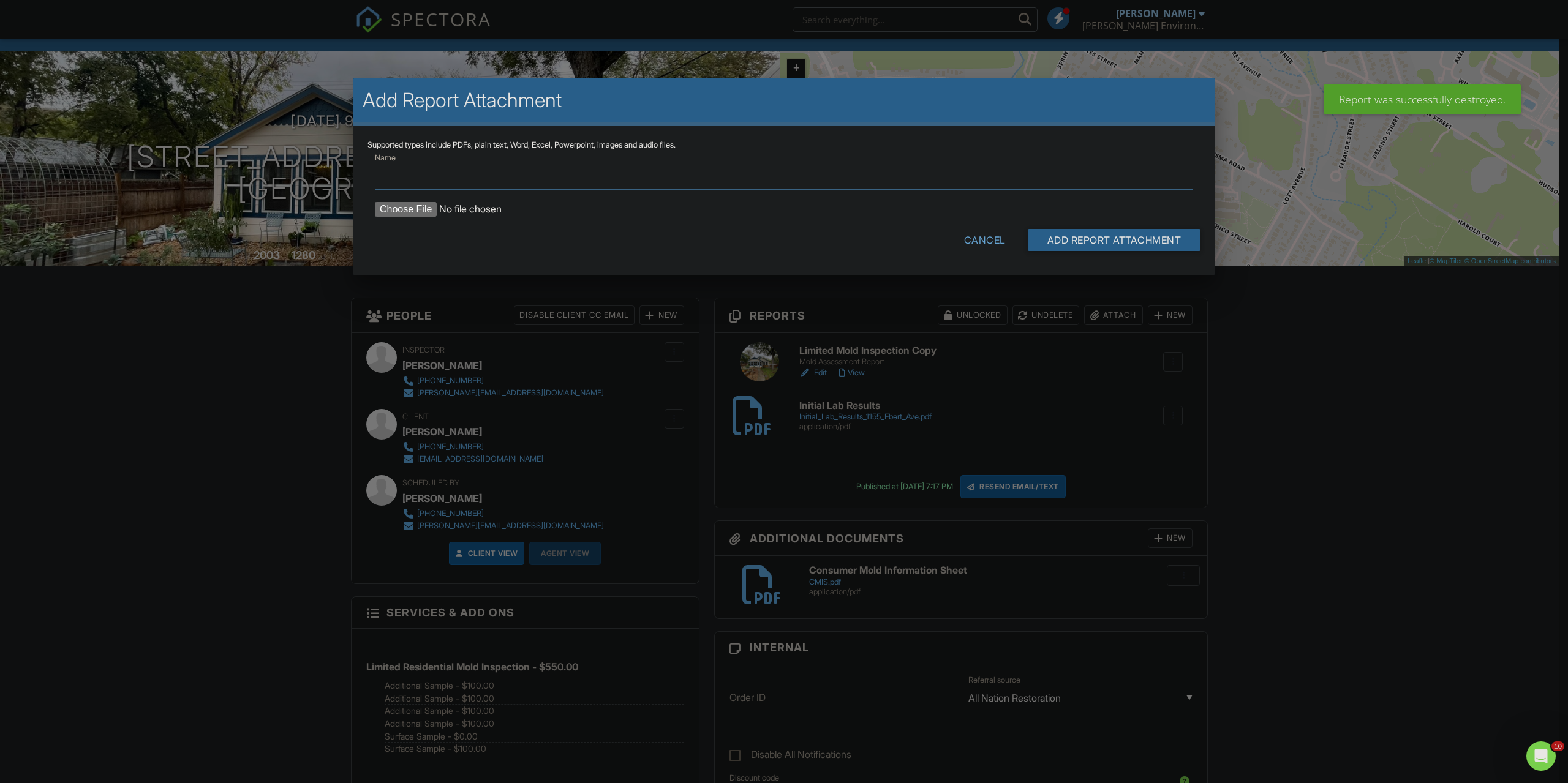 click on "Name" at bounding box center (784, 174) 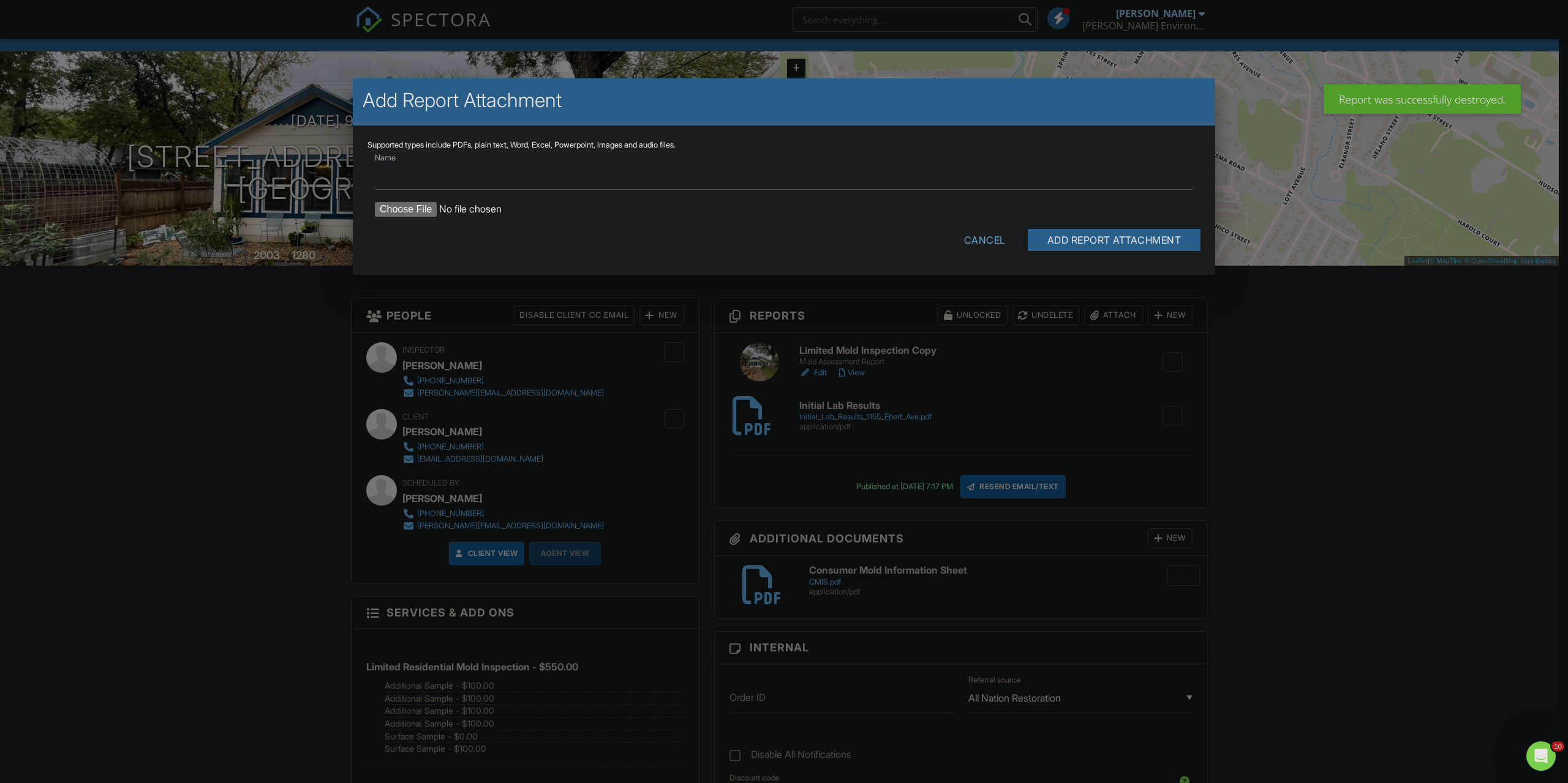 click on "Cancel" at bounding box center (985, 240) 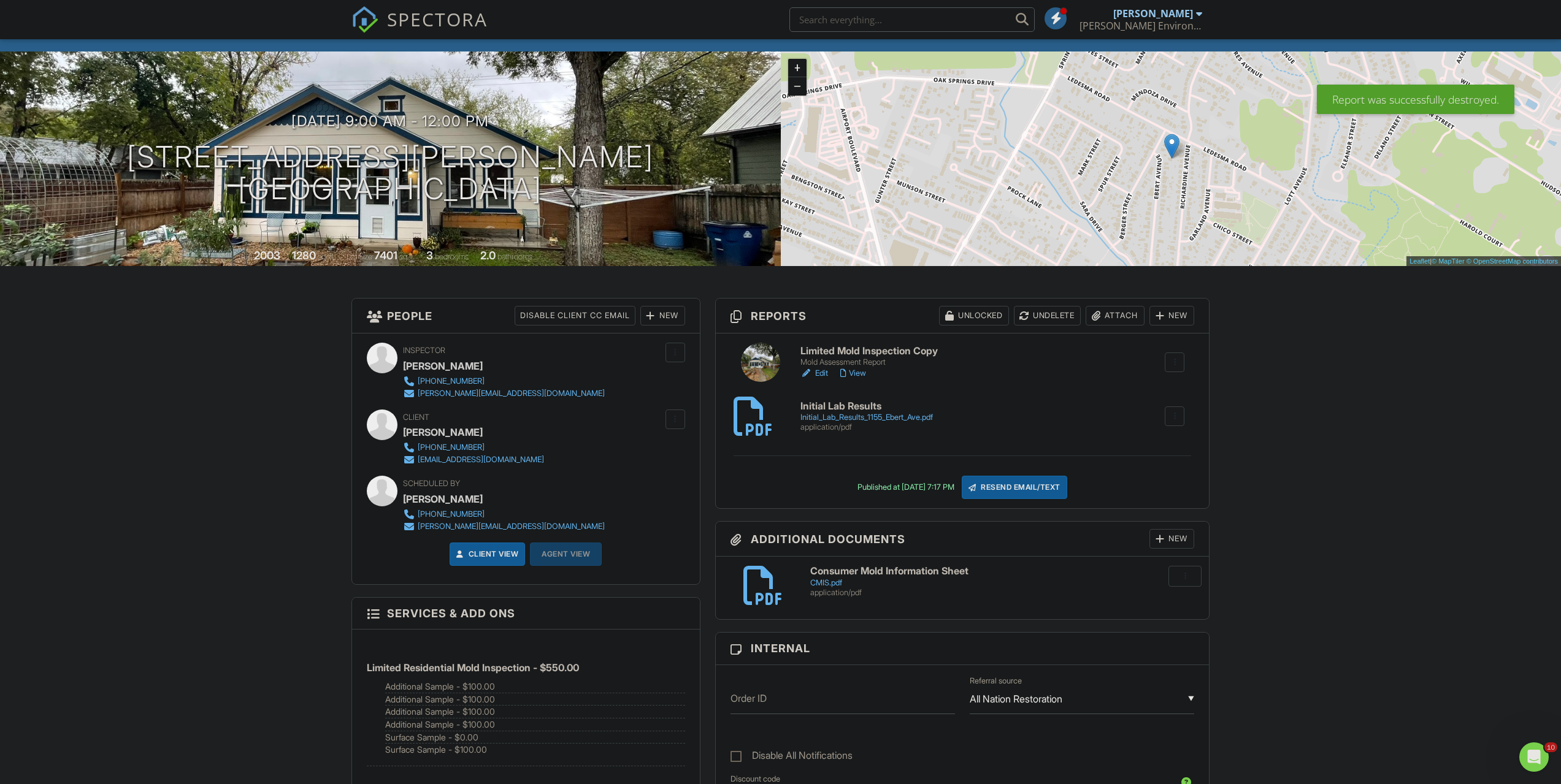 click on "New" at bounding box center (1172, 316) 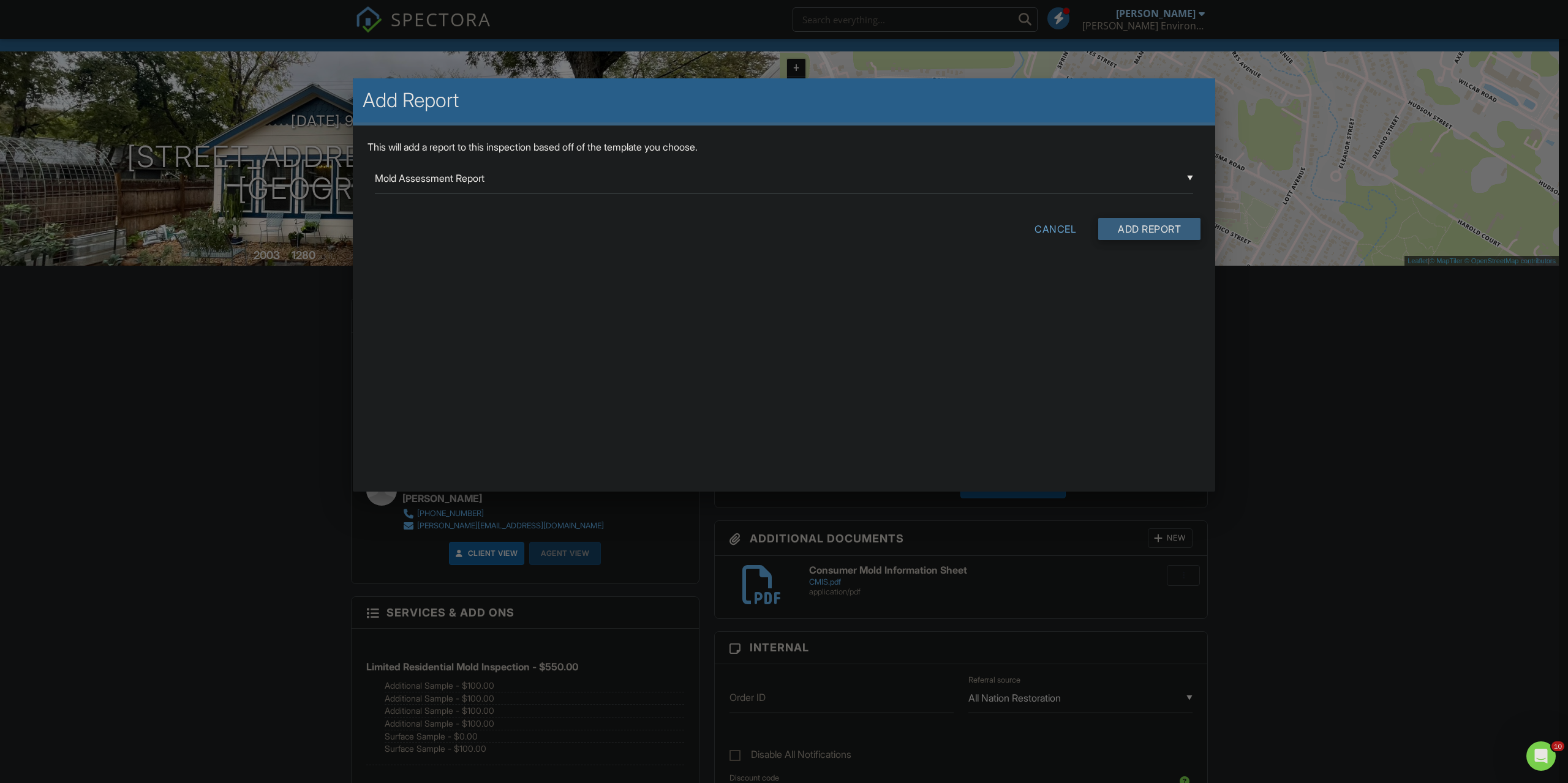 click on "Add Report" at bounding box center [1149, 229] 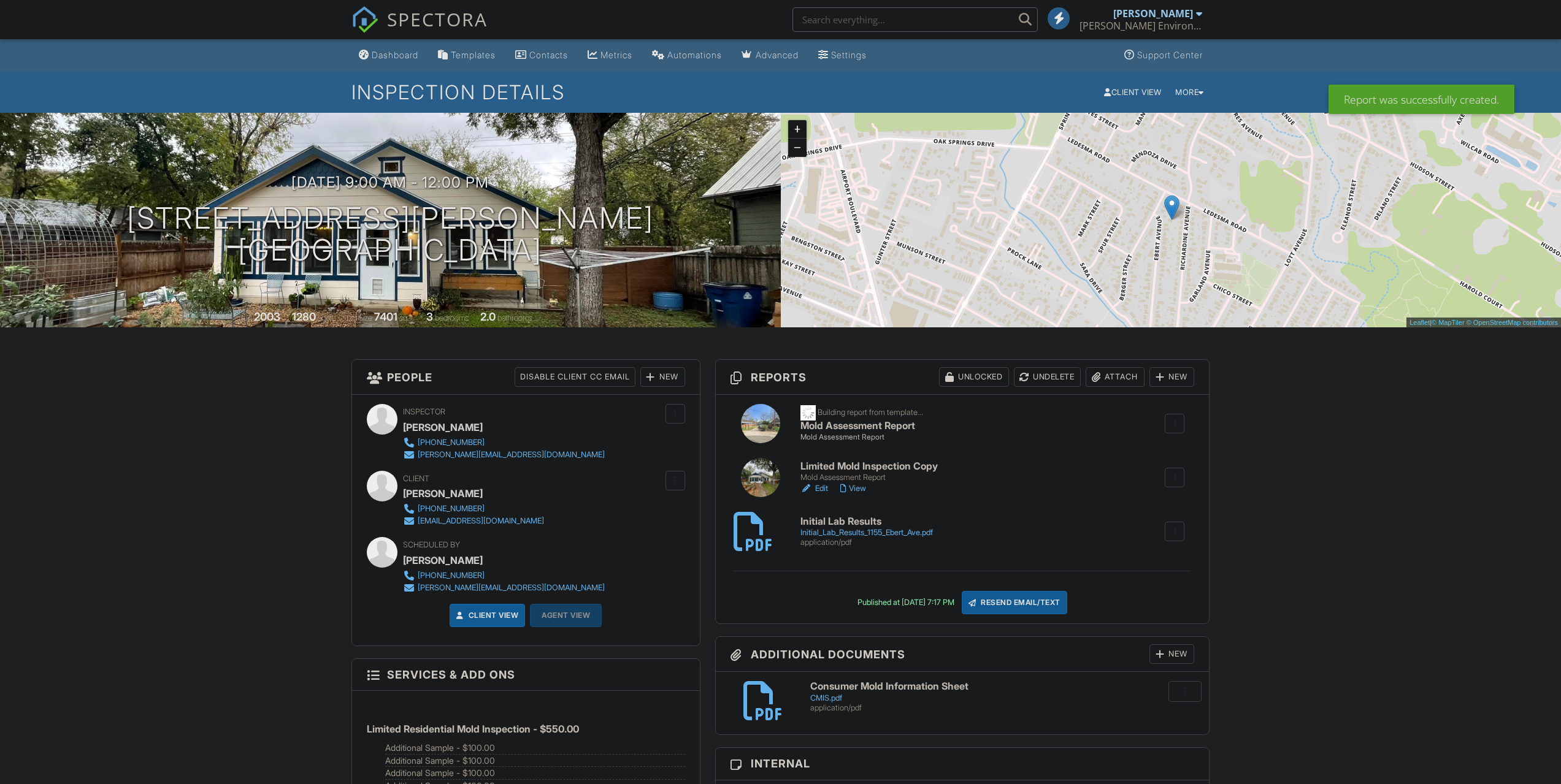 scroll, scrollTop: 0, scrollLeft: 0, axis: both 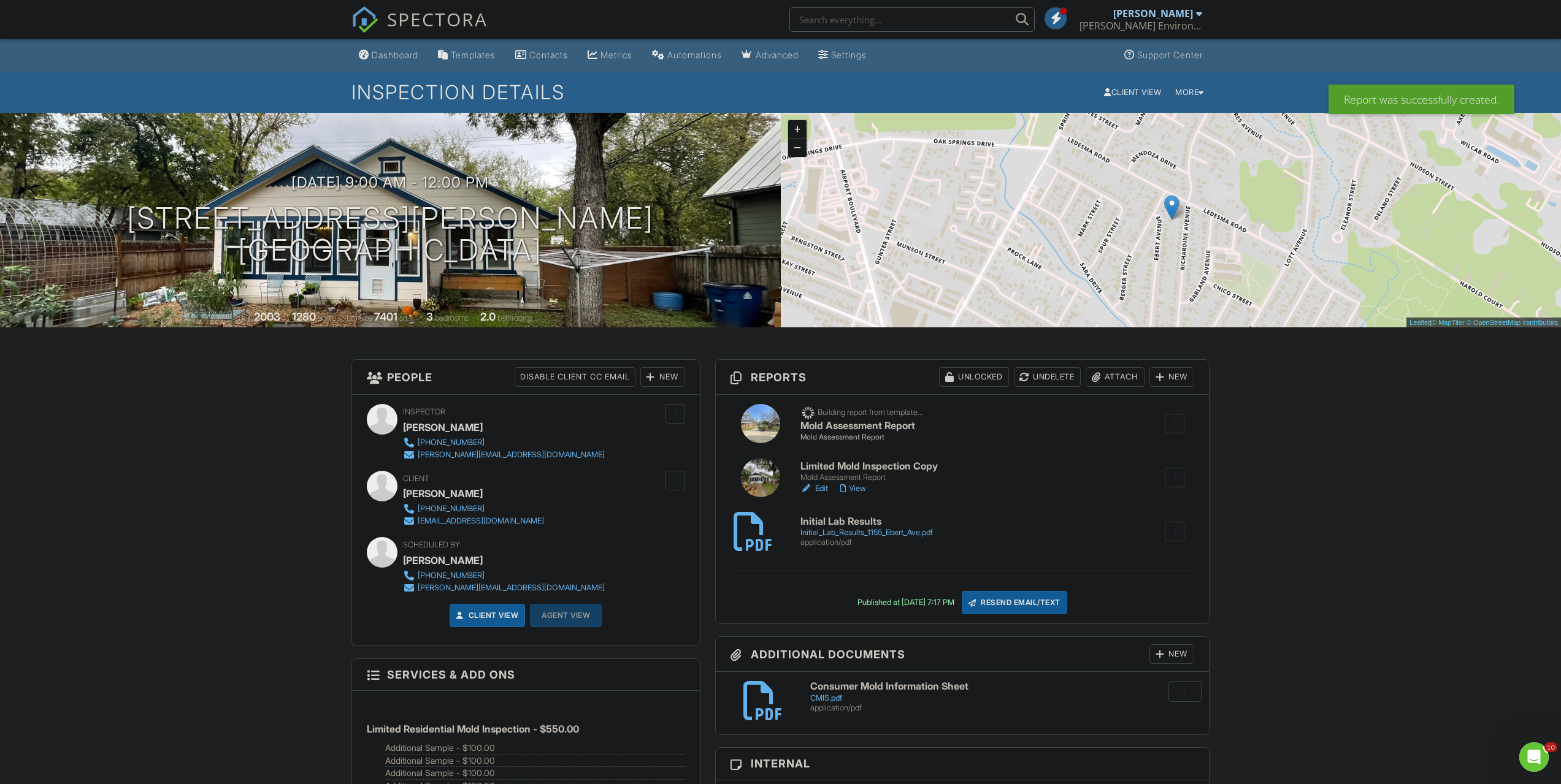 click on "Limited Mold Inspection Copy" at bounding box center (869, 466) 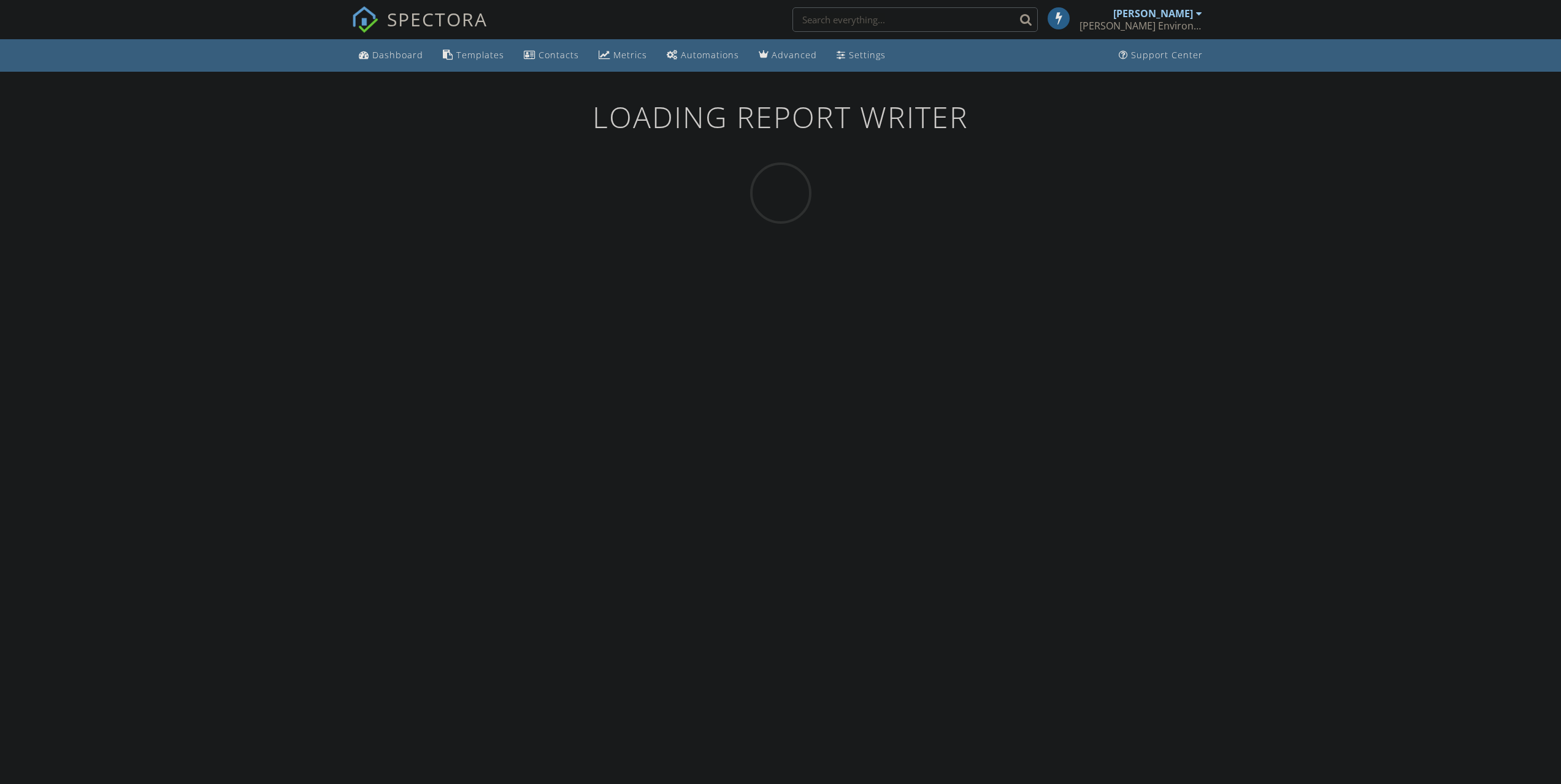 scroll, scrollTop: 0, scrollLeft: 0, axis: both 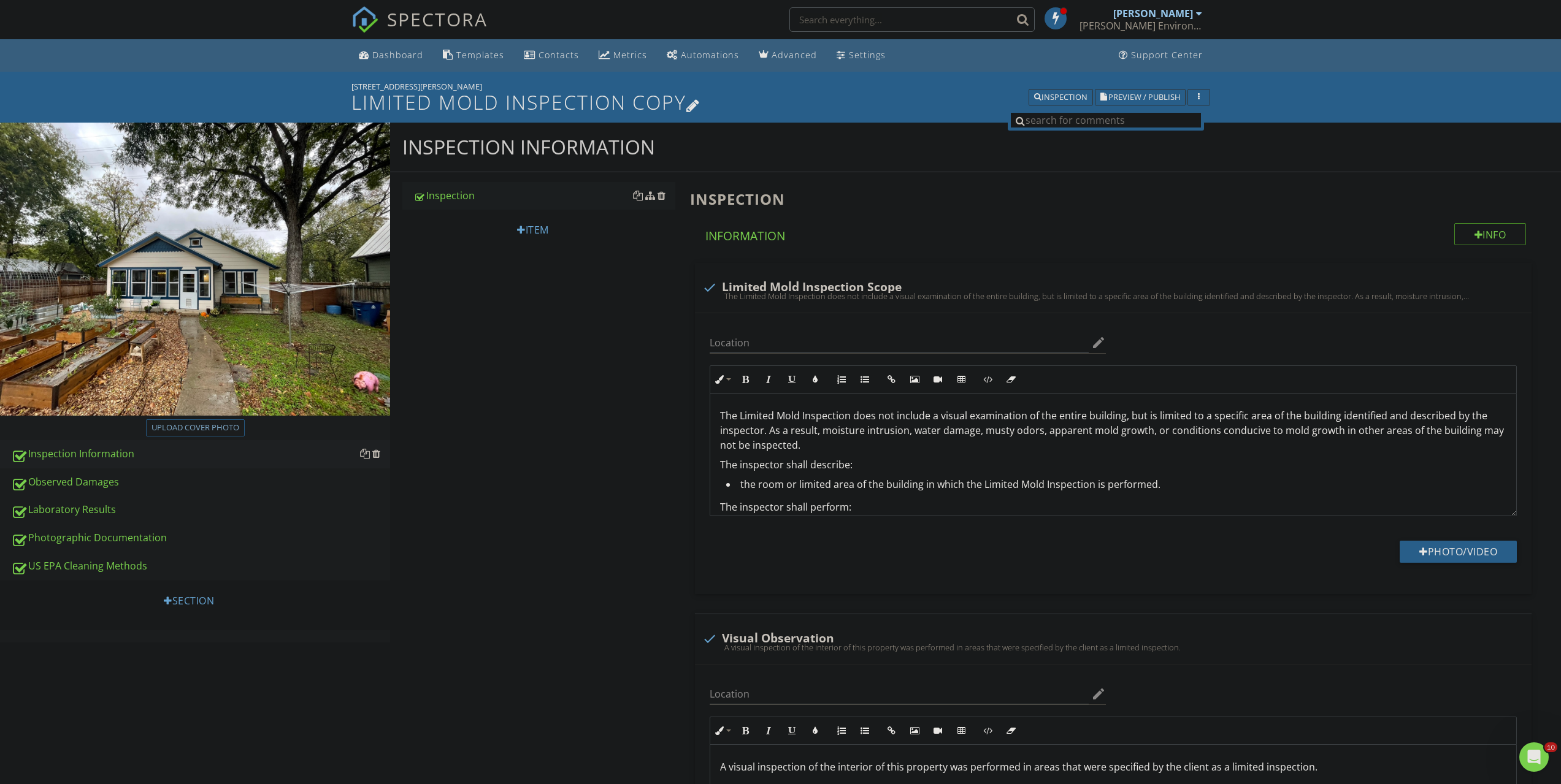 click at bounding box center (693, 104) 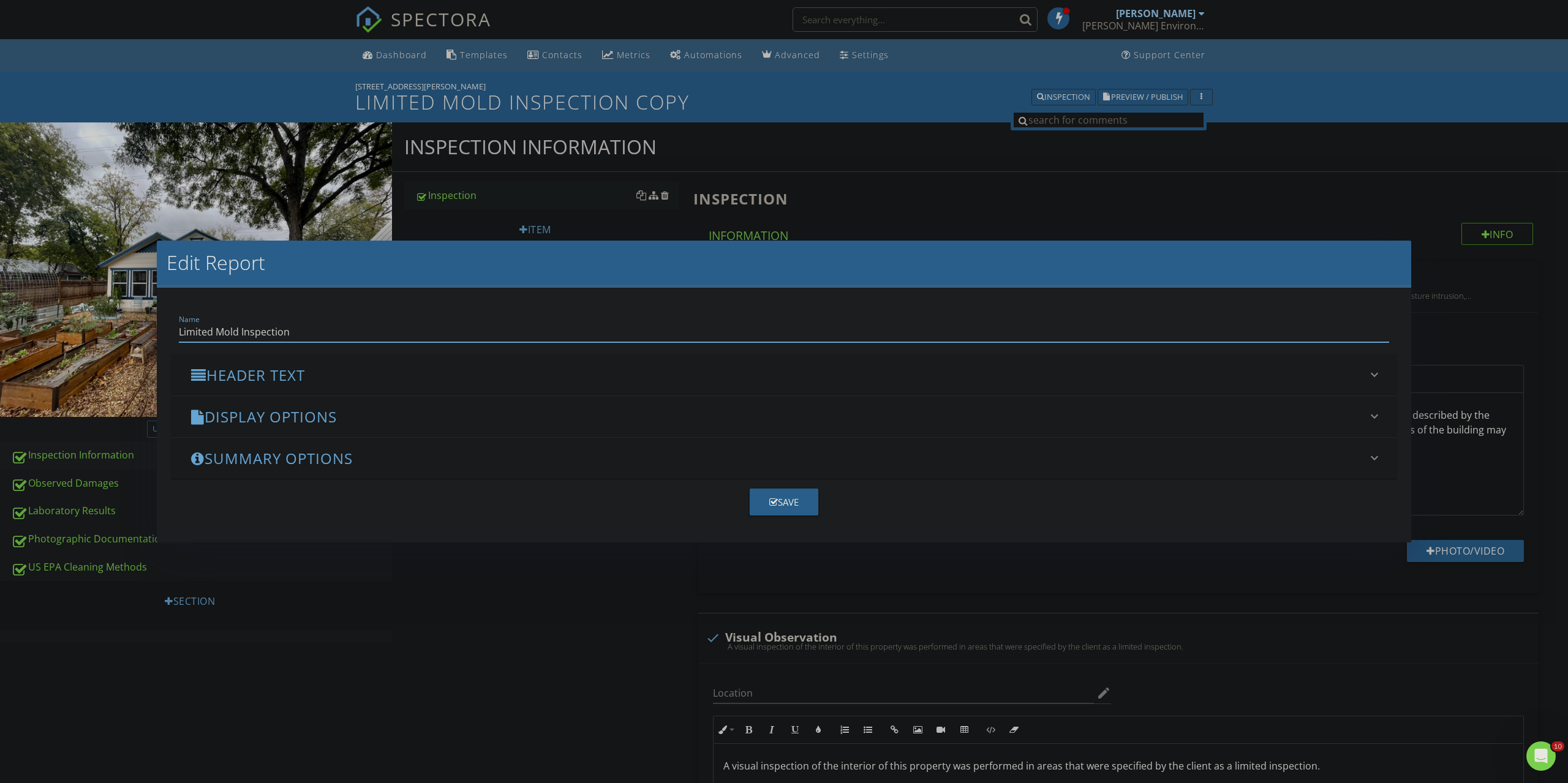 drag, startPoint x: 418, startPoint y: 330, endPoint x: -44, endPoint y: 312, distance: 462.3505 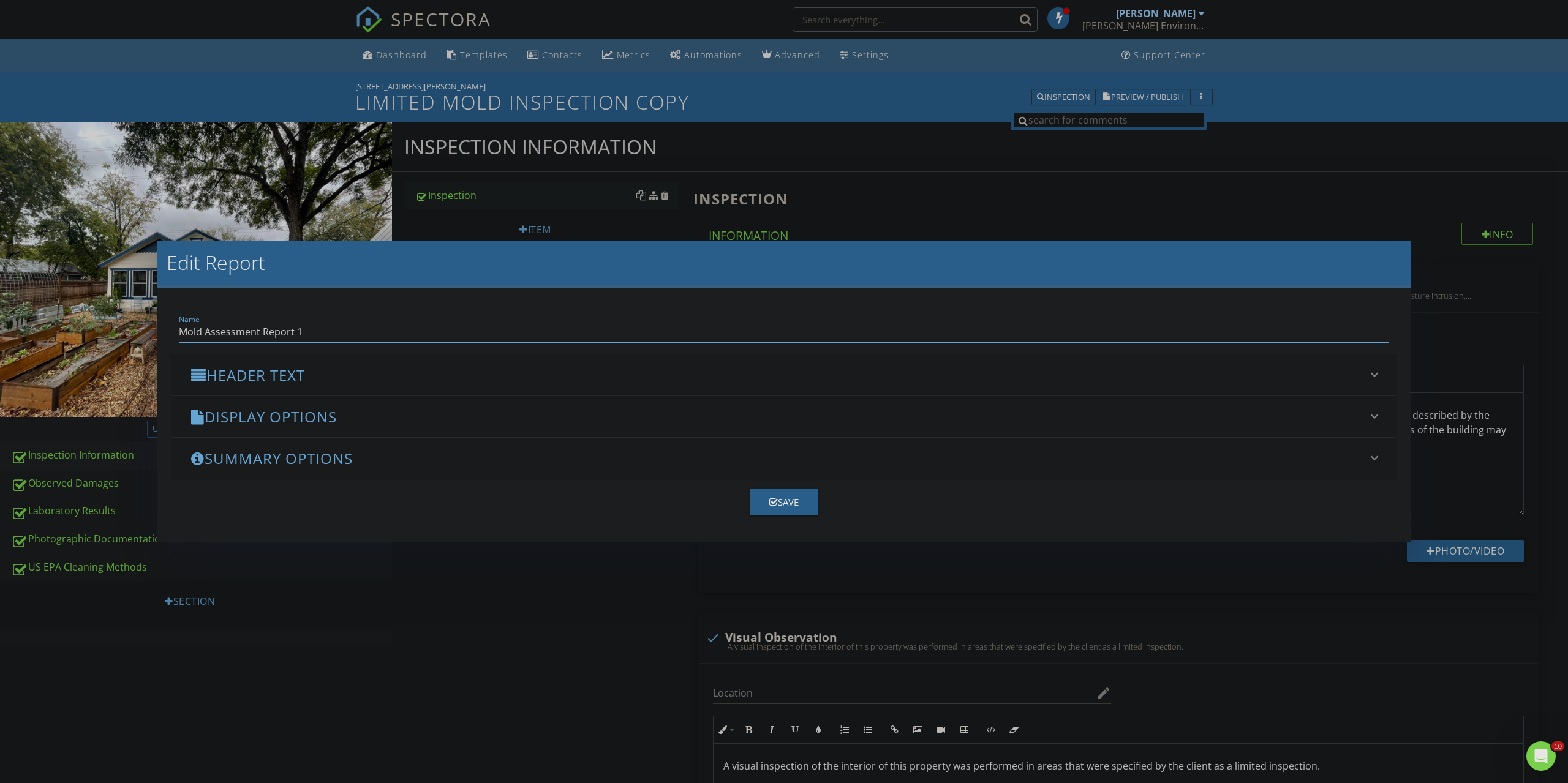 type on "Mold Assessment Report 1" 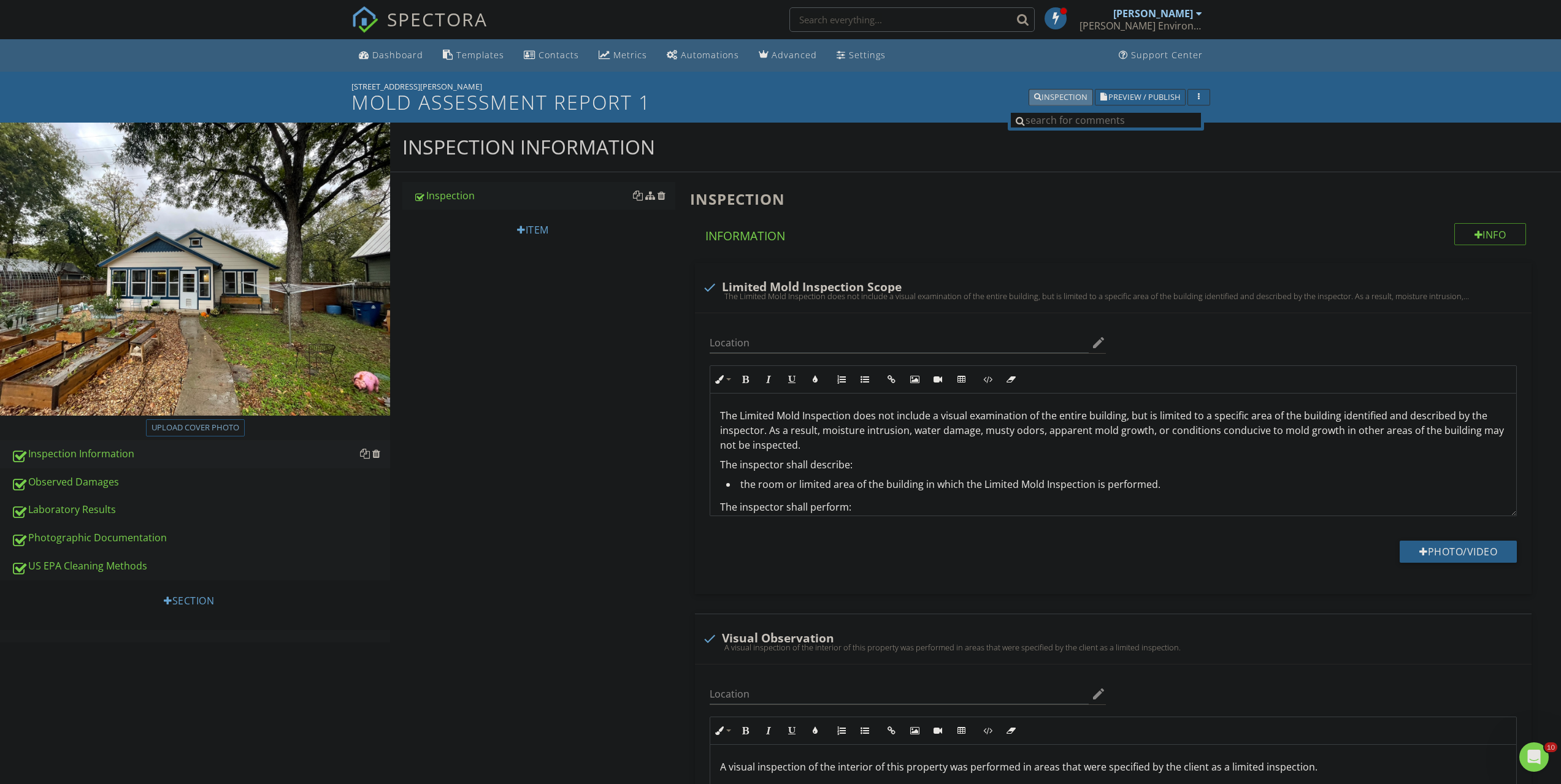 click on "Inspection" at bounding box center (1060, 97) 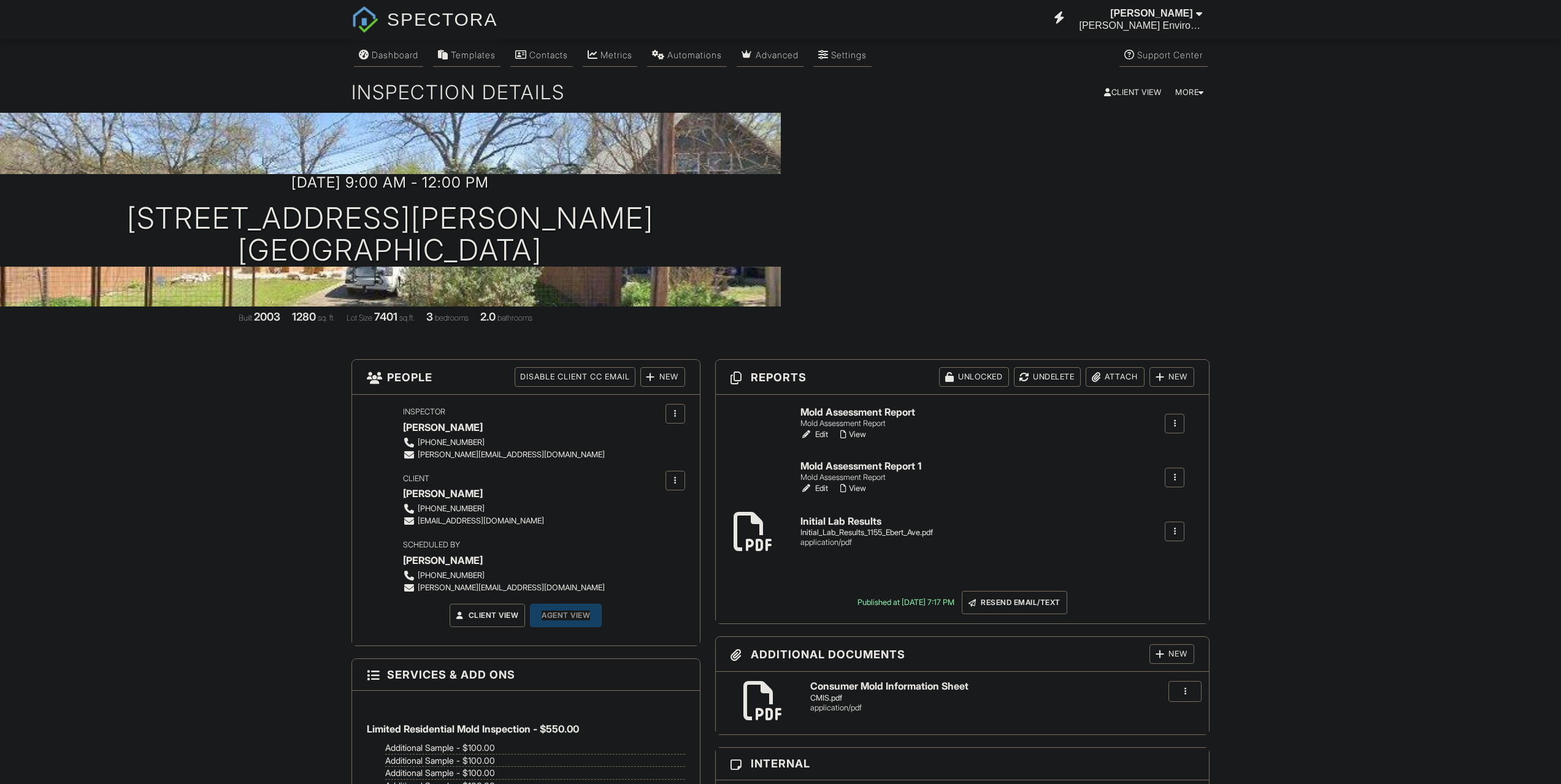 scroll, scrollTop: 0, scrollLeft: 0, axis: both 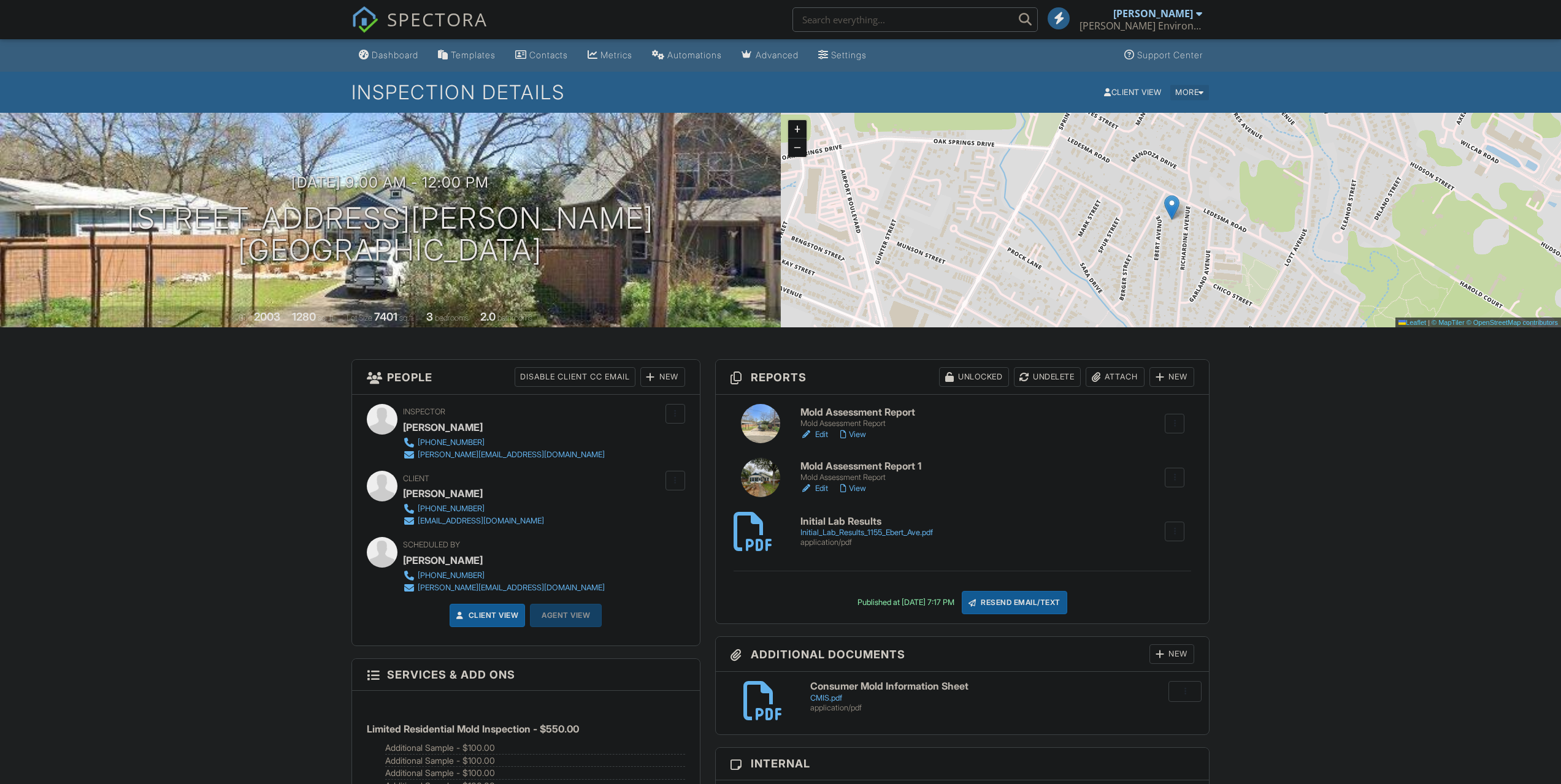 click on "More" at bounding box center [1189, 92] 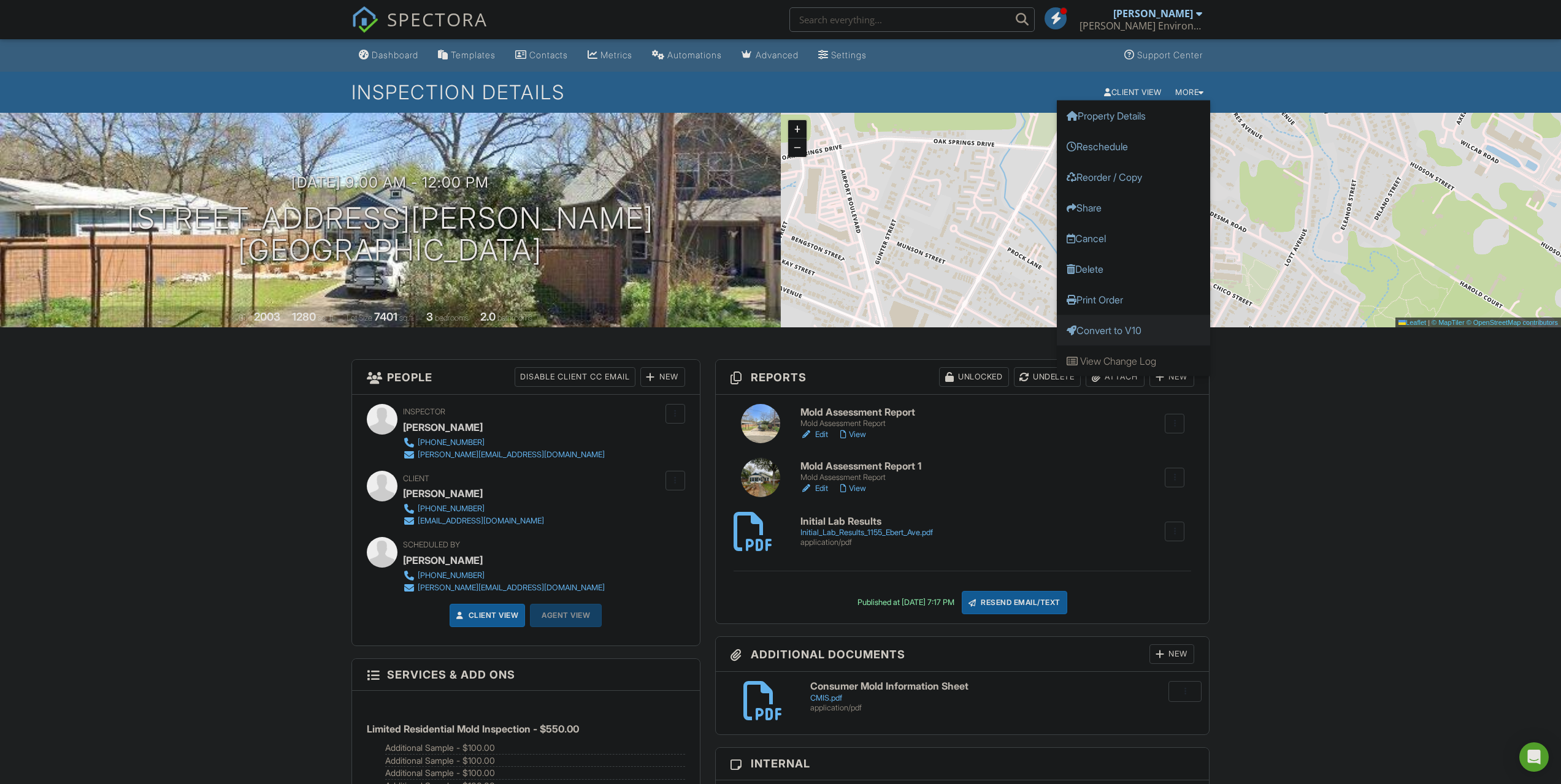 click on "Convert to V10" at bounding box center [1133, 330] 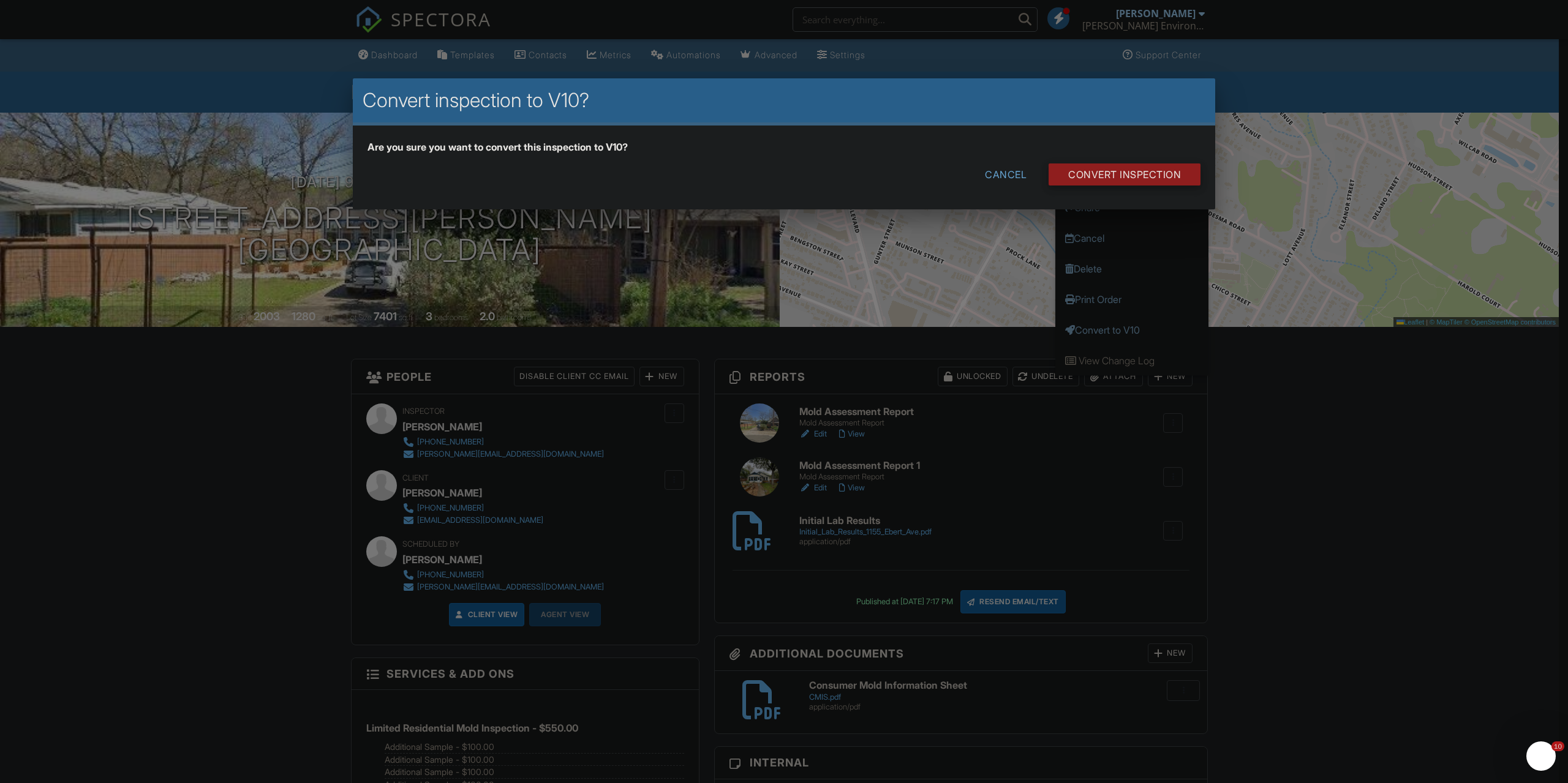 click on "CONVERT INSPECTION" at bounding box center (1125, 174) 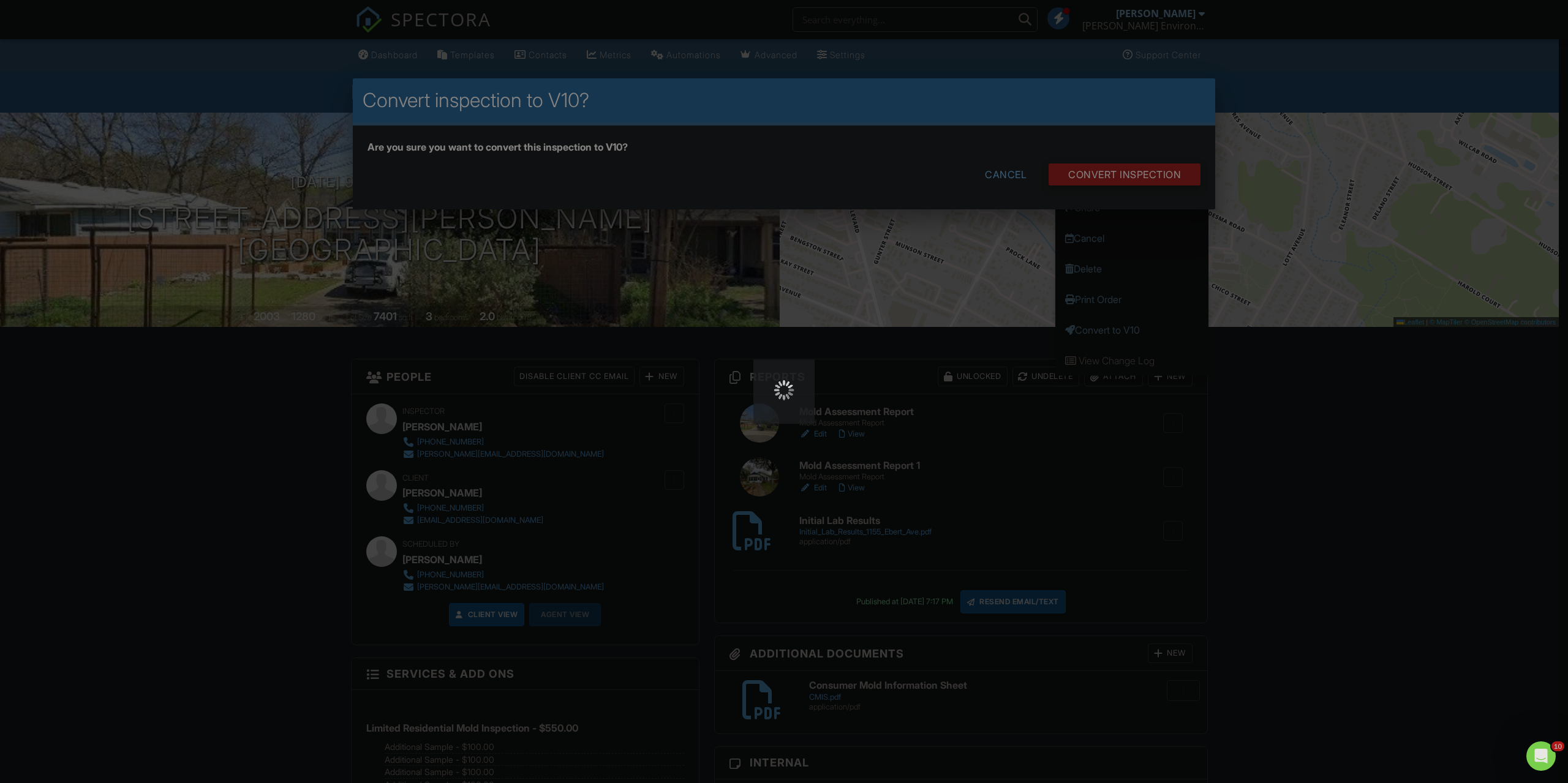 scroll, scrollTop: 0, scrollLeft: 0, axis: both 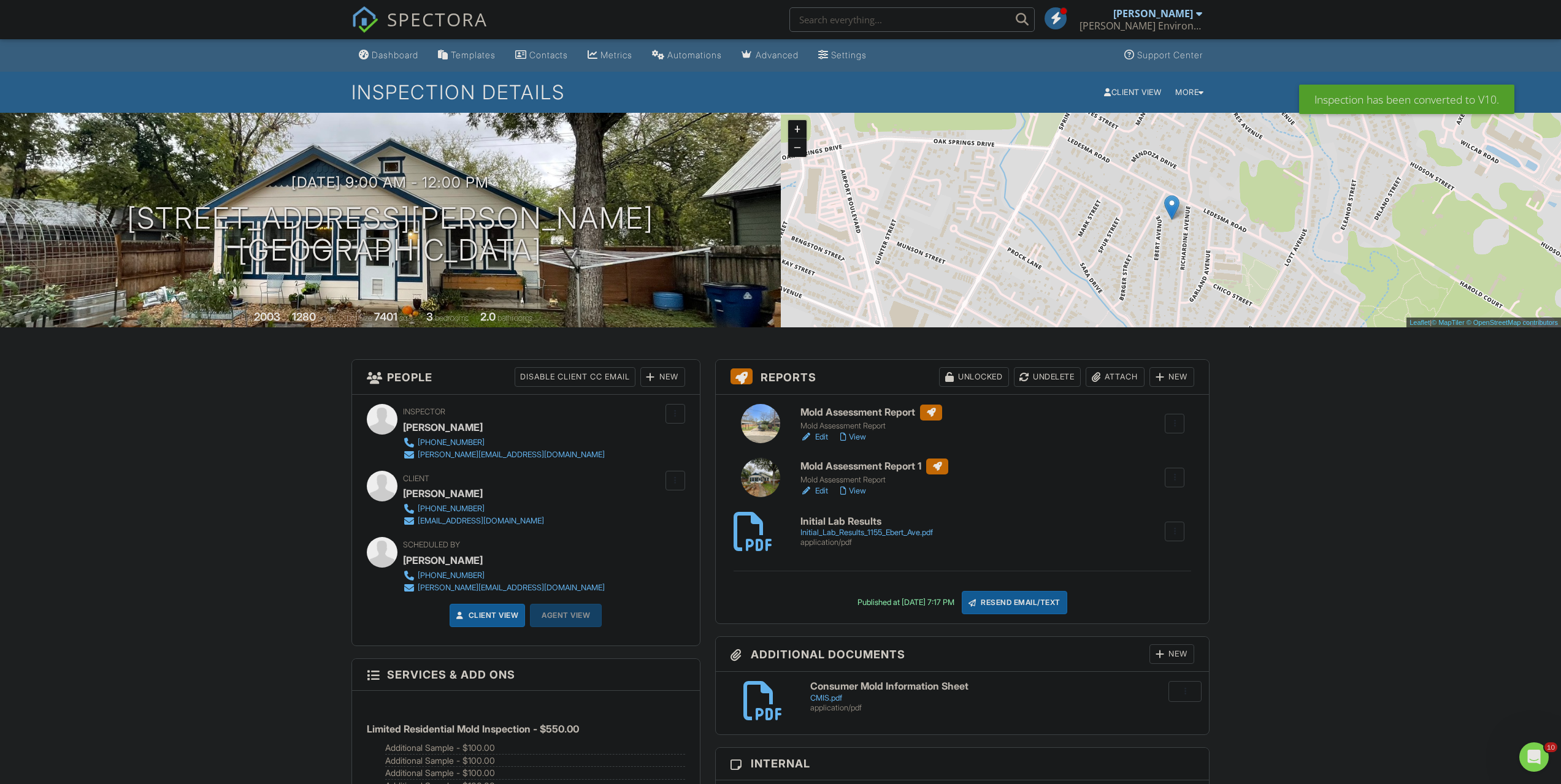 click on "Mold Assessment Report" at bounding box center [871, 413] 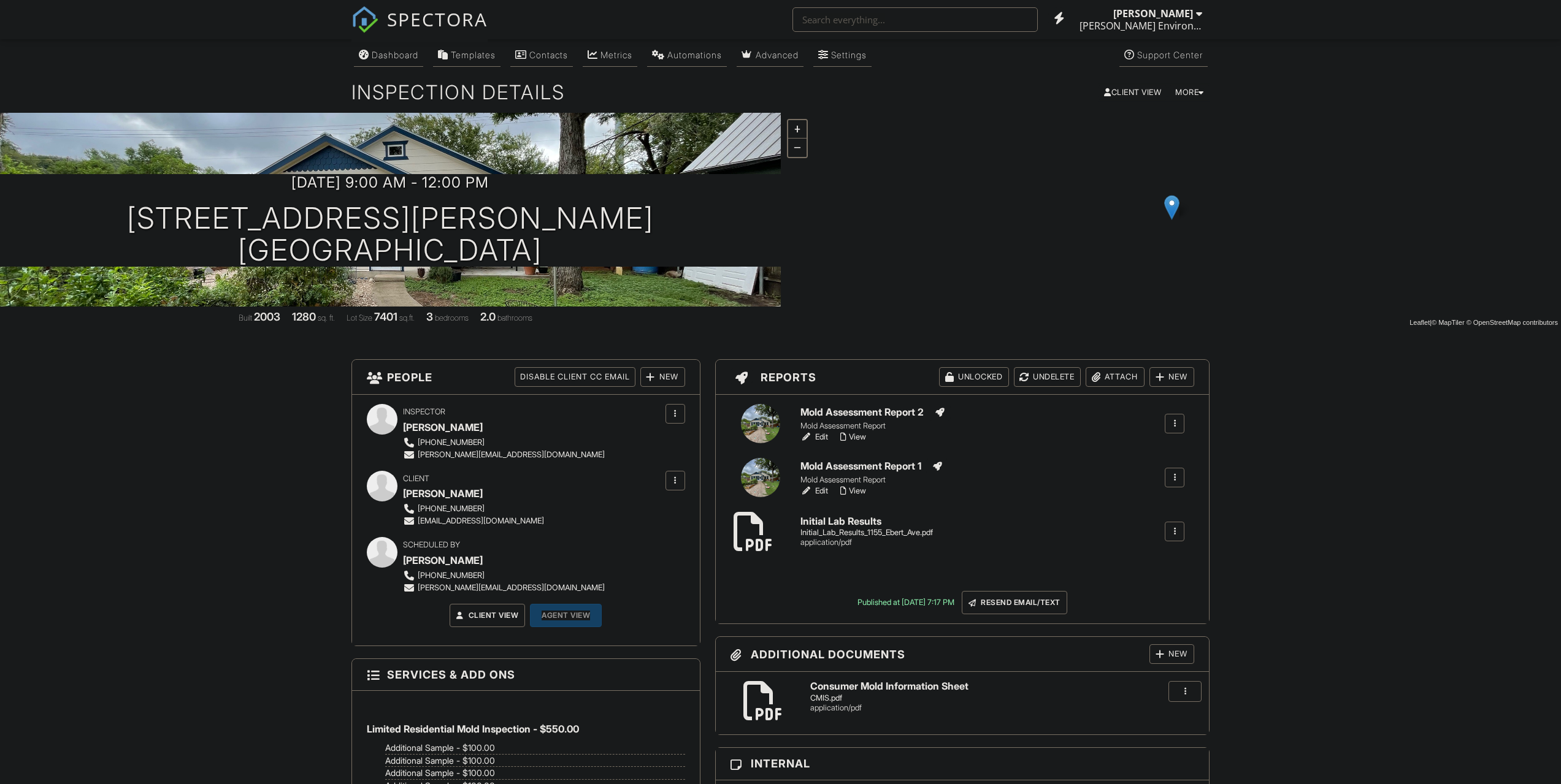 scroll, scrollTop: 0, scrollLeft: 0, axis: both 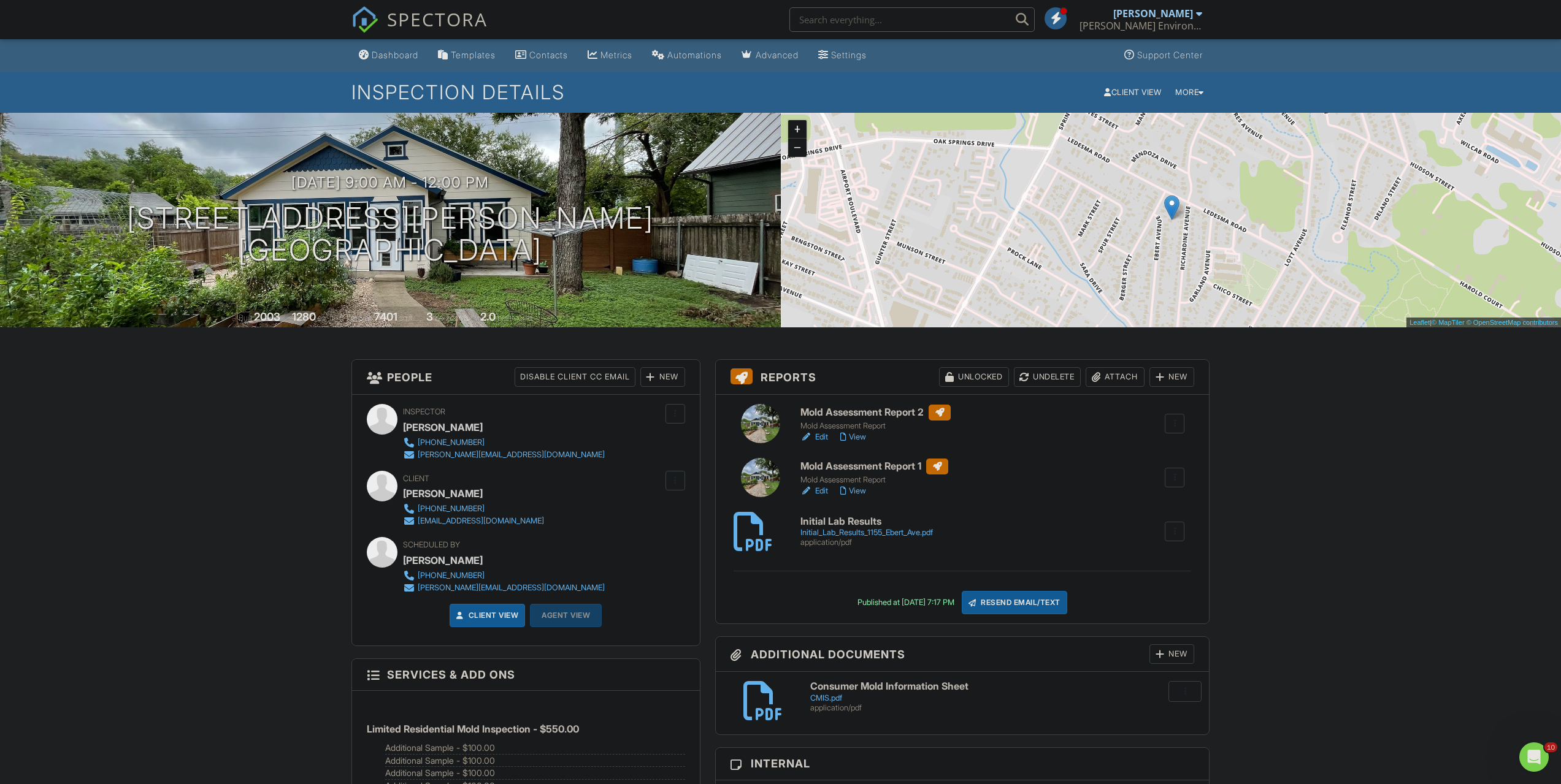 click on "Mold Assessment Report 1" at bounding box center (874, 466) 